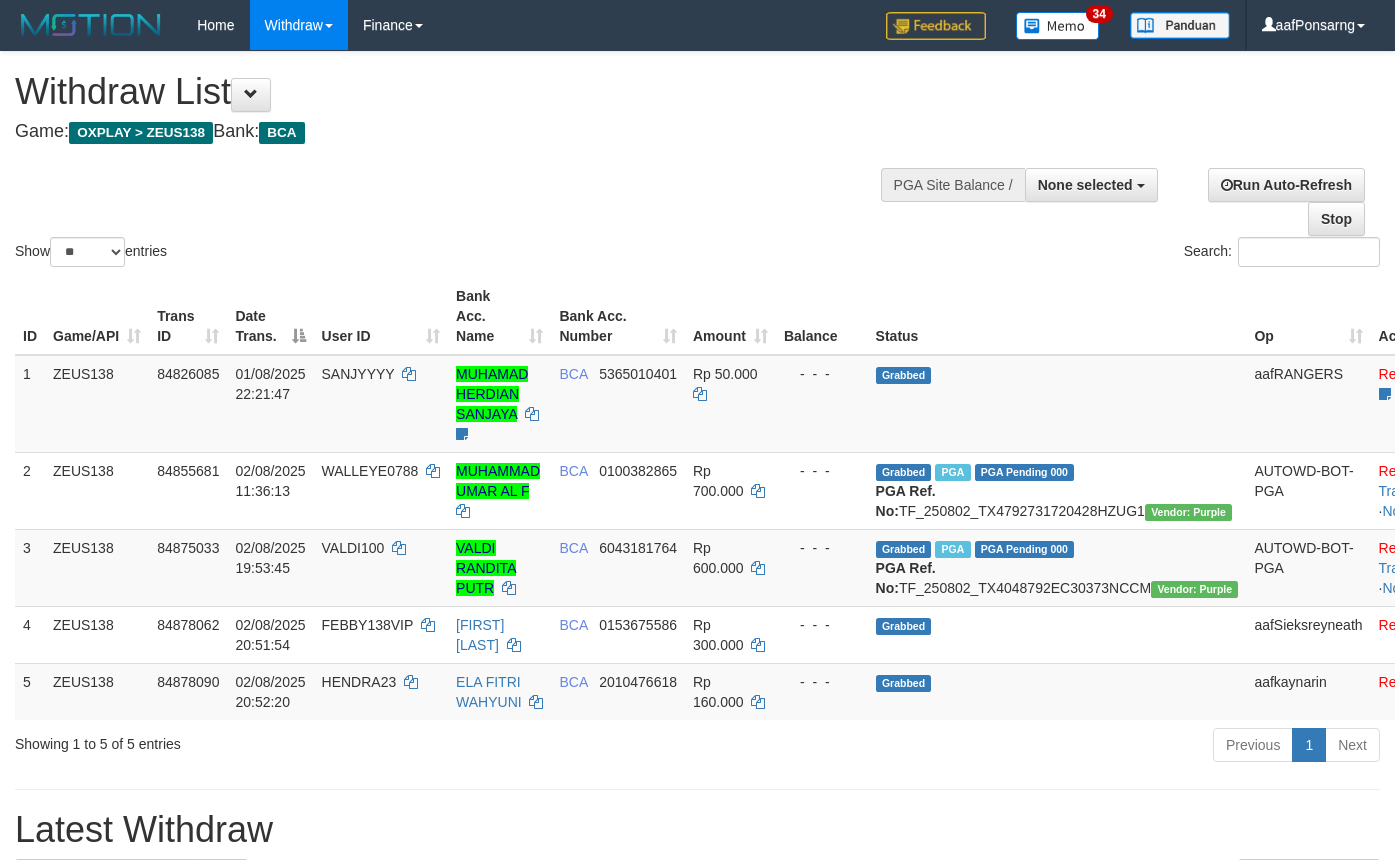 select 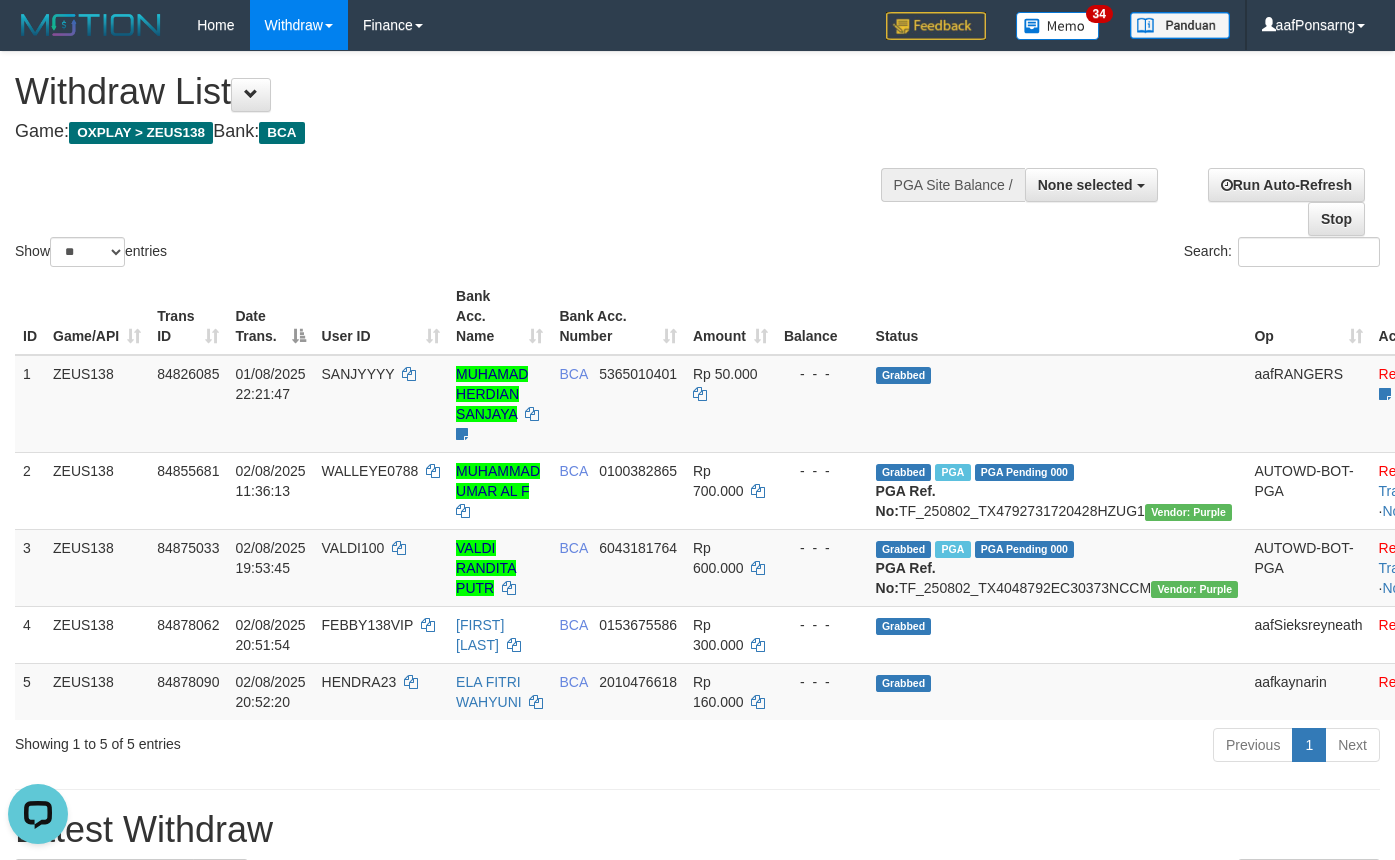 scroll, scrollTop: 0, scrollLeft: 0, axis: both 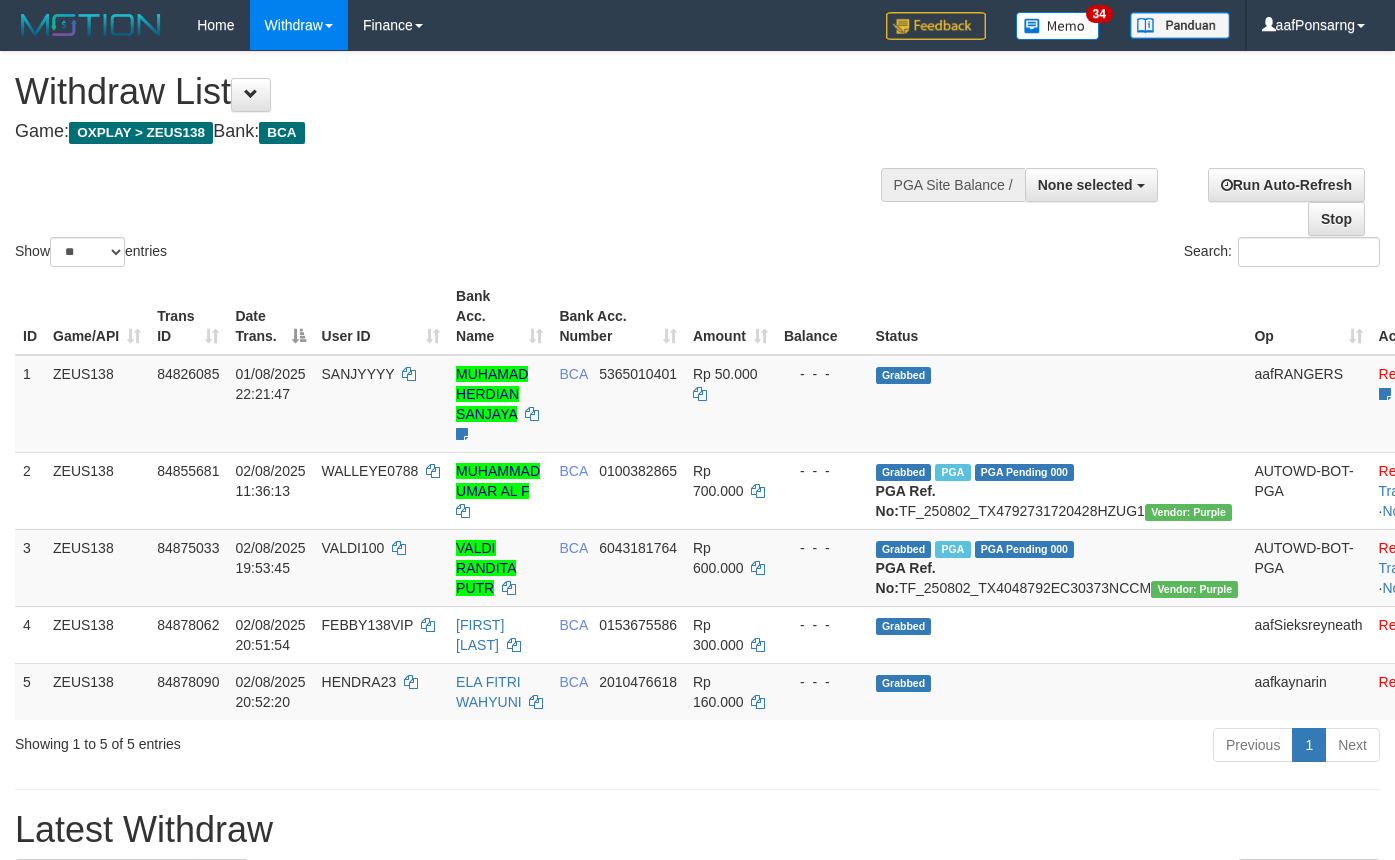 select 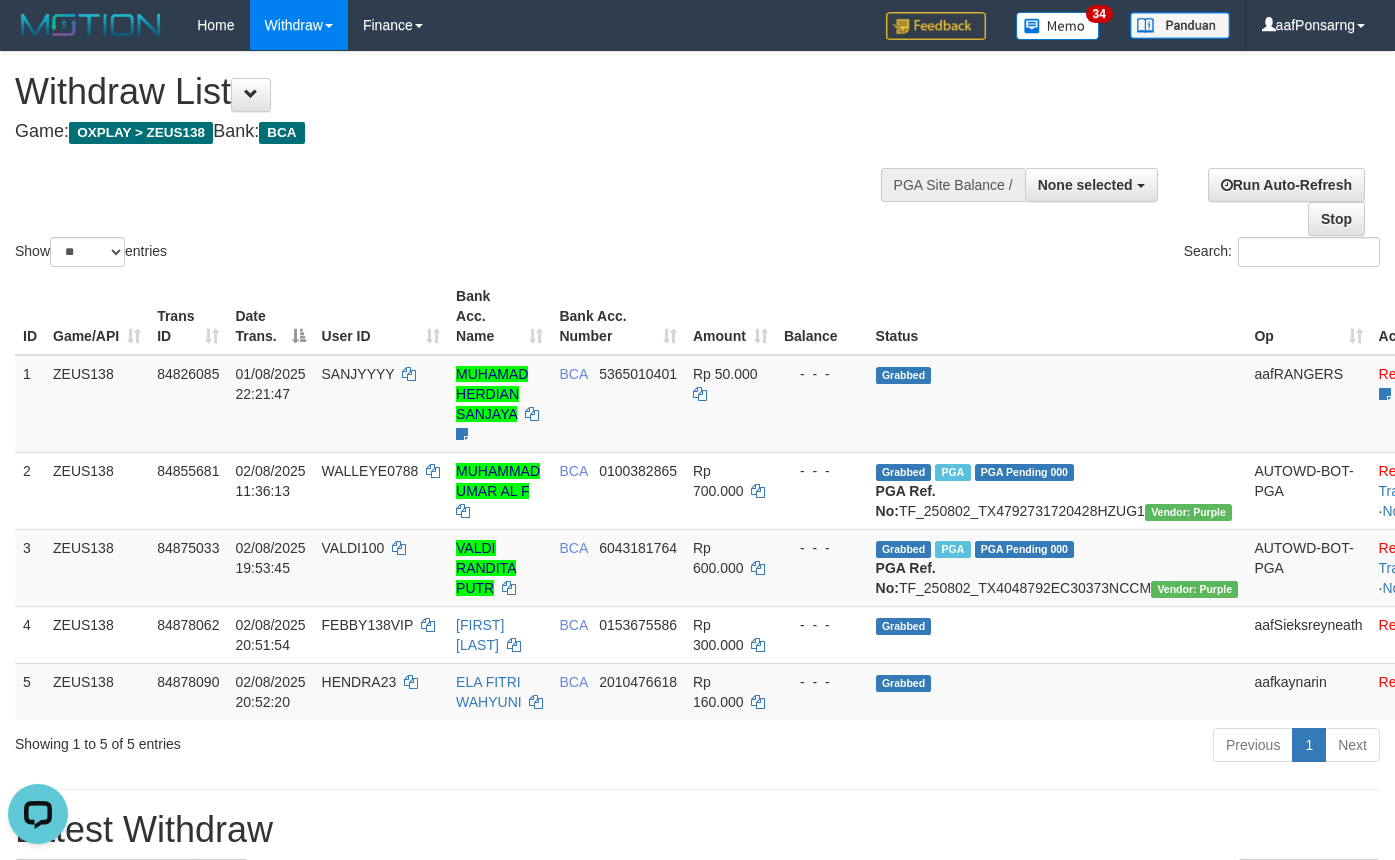 scroll, scrollTop: 0, scrollLeft: 0, axis: both 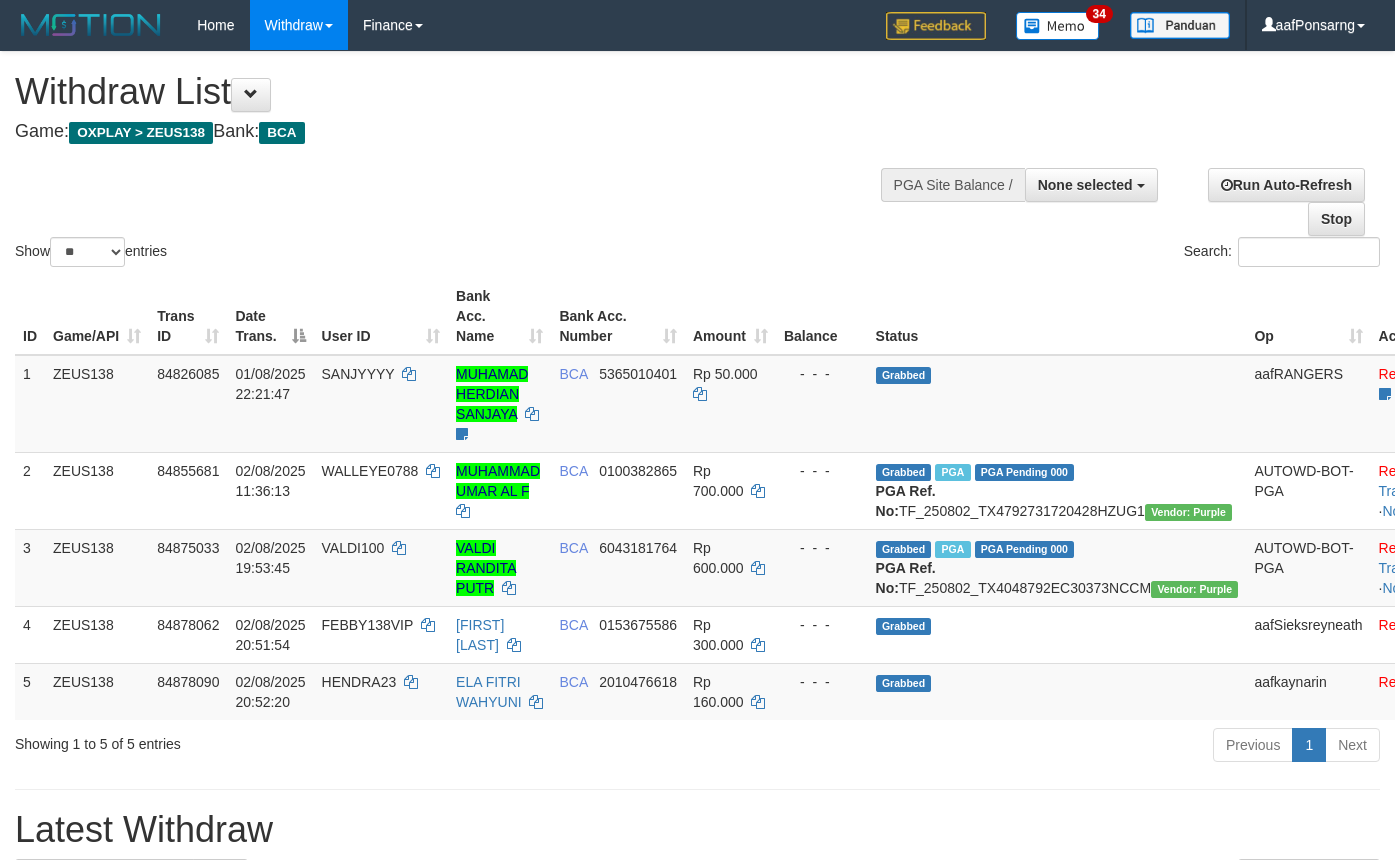 select 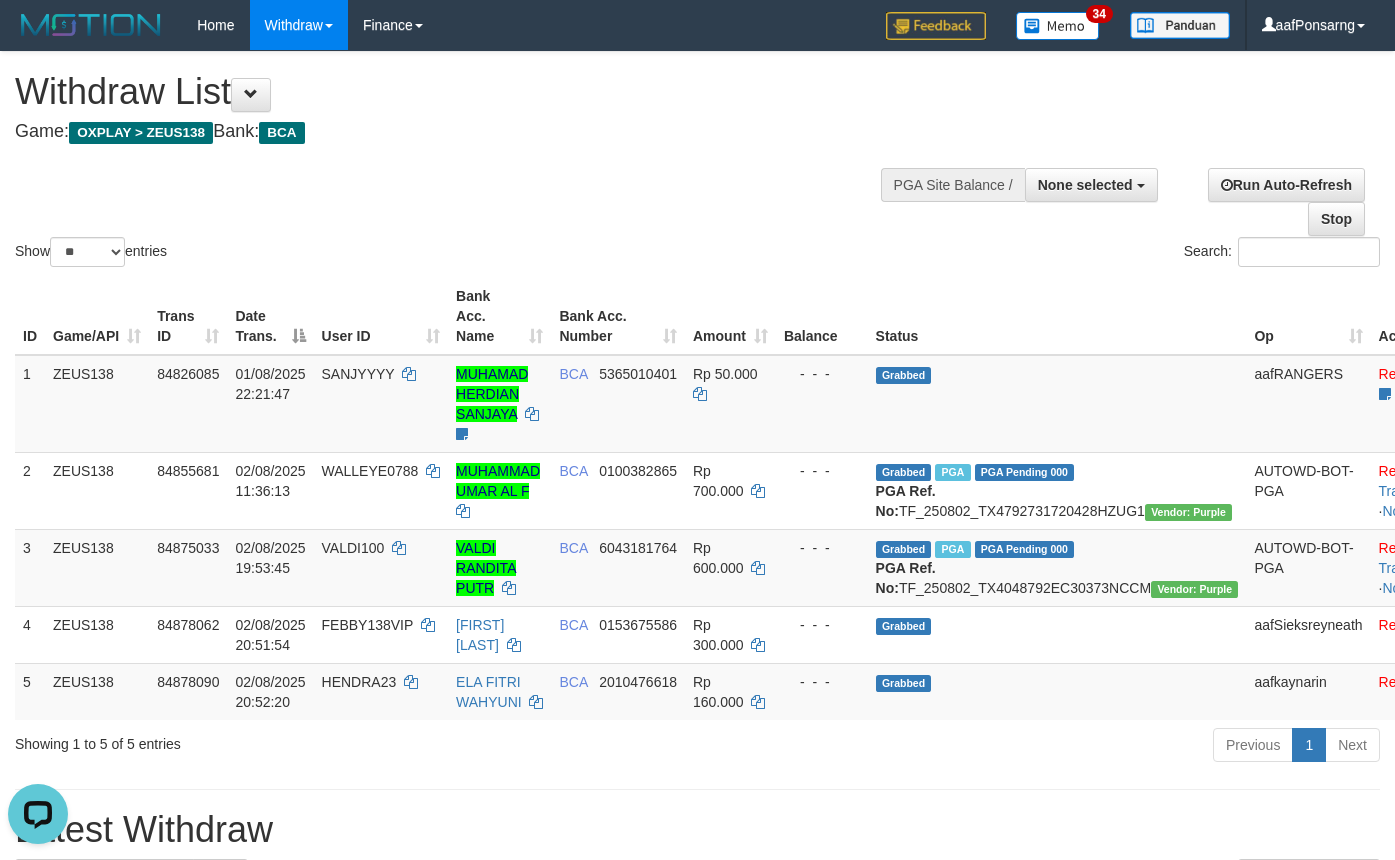 scroll, scrollTop: 0, scrollLeft: 0, axis: both 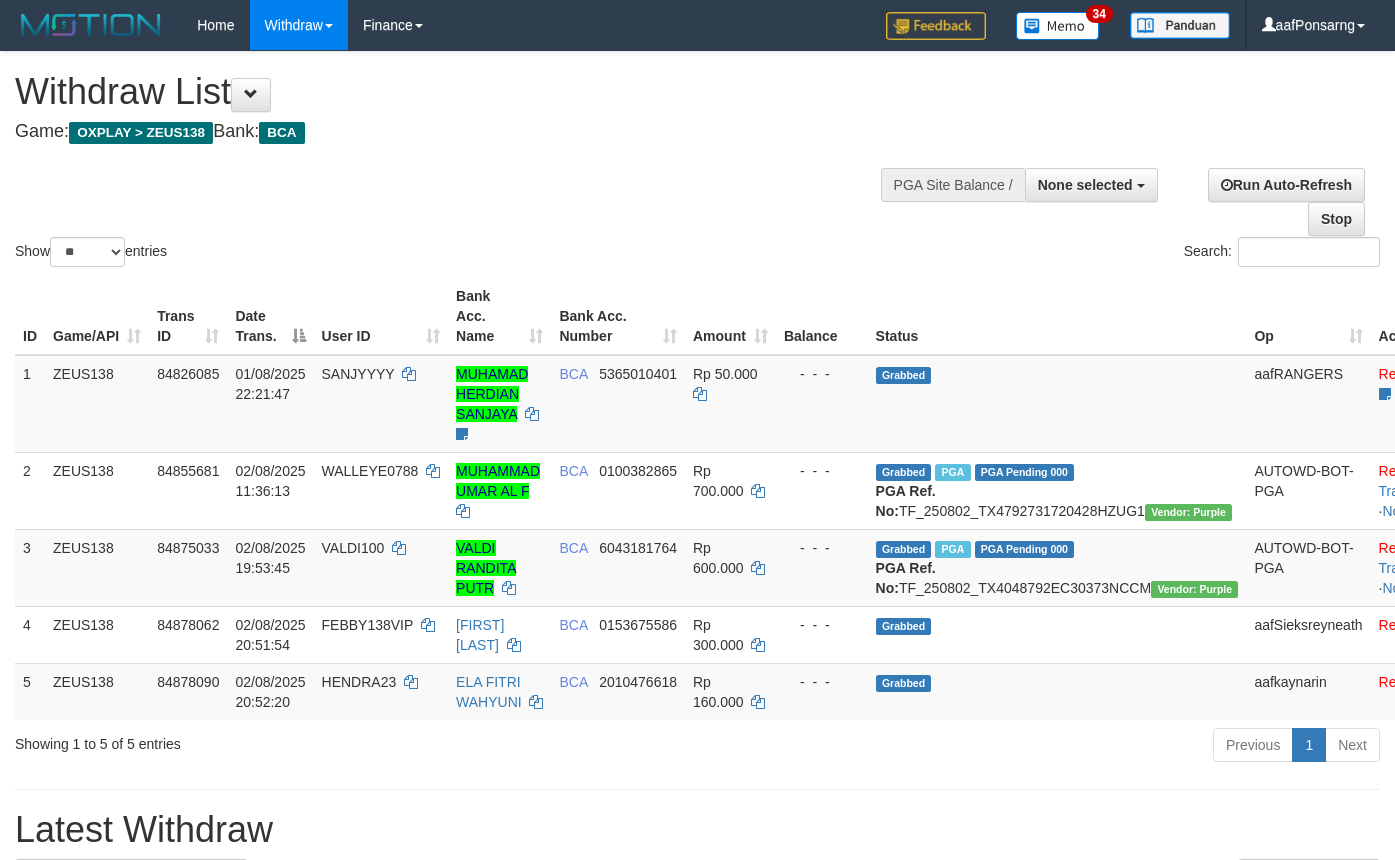 select 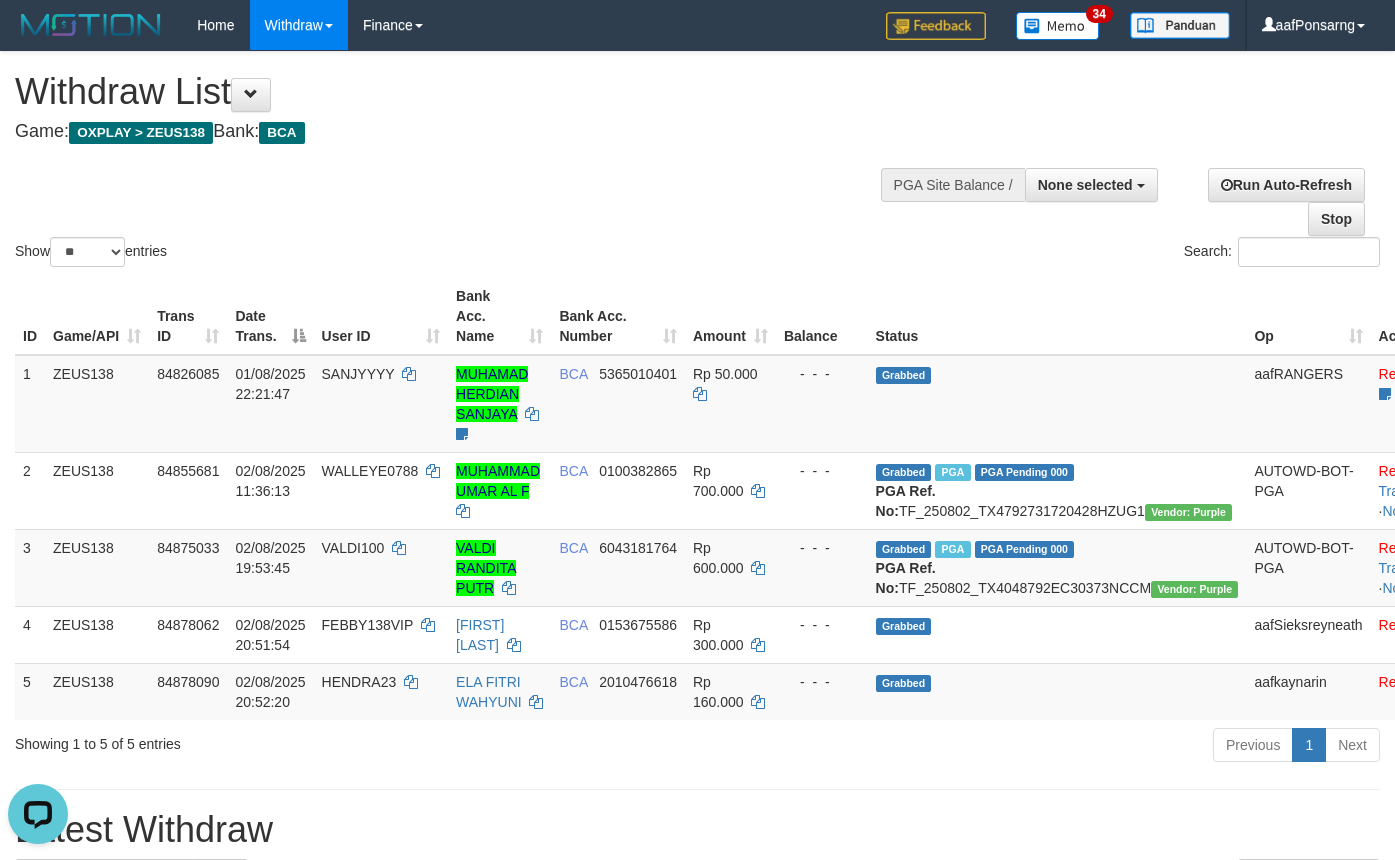 scroll, scrollTop: 0, scrollLeft: 0, axis: both 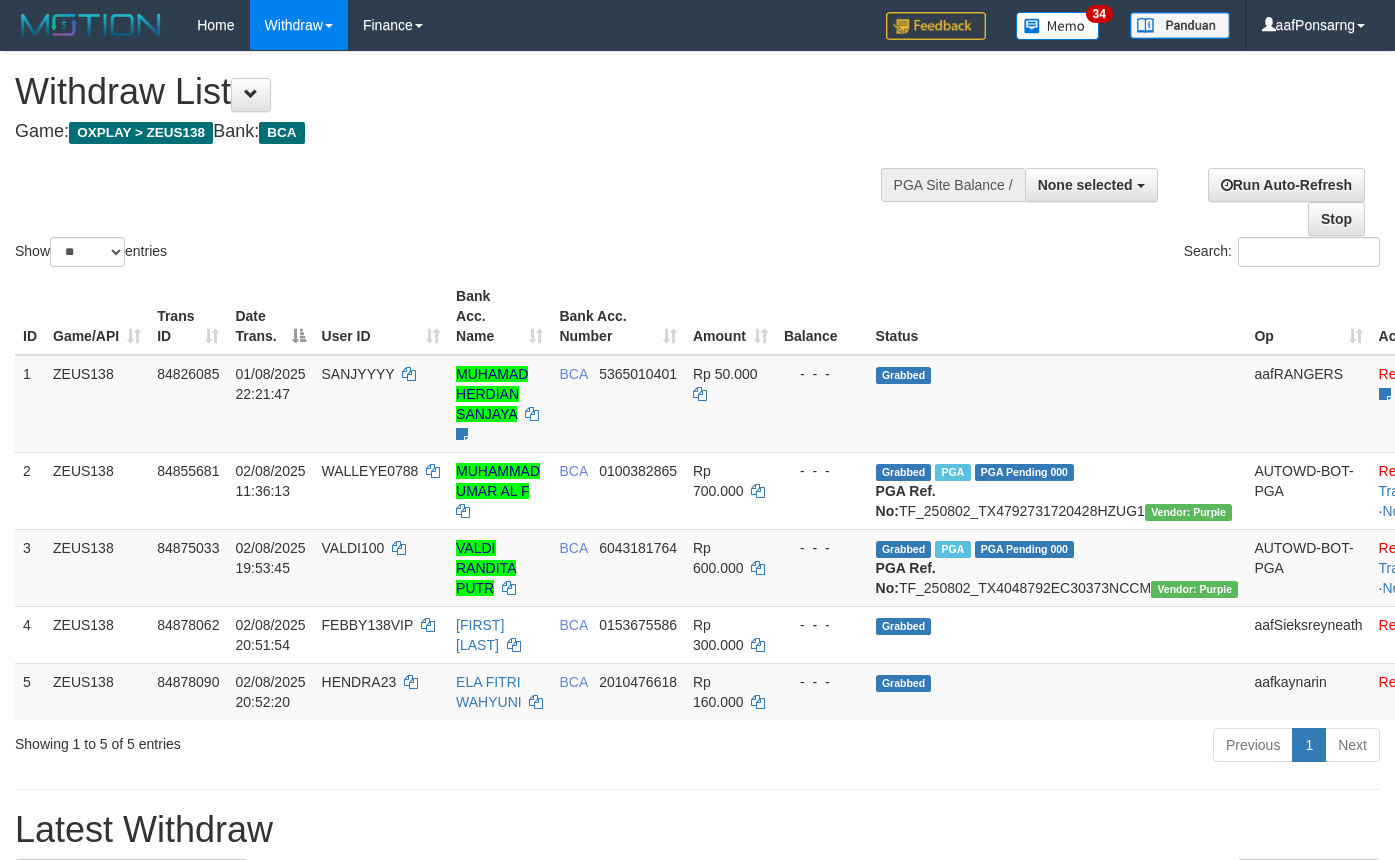 select 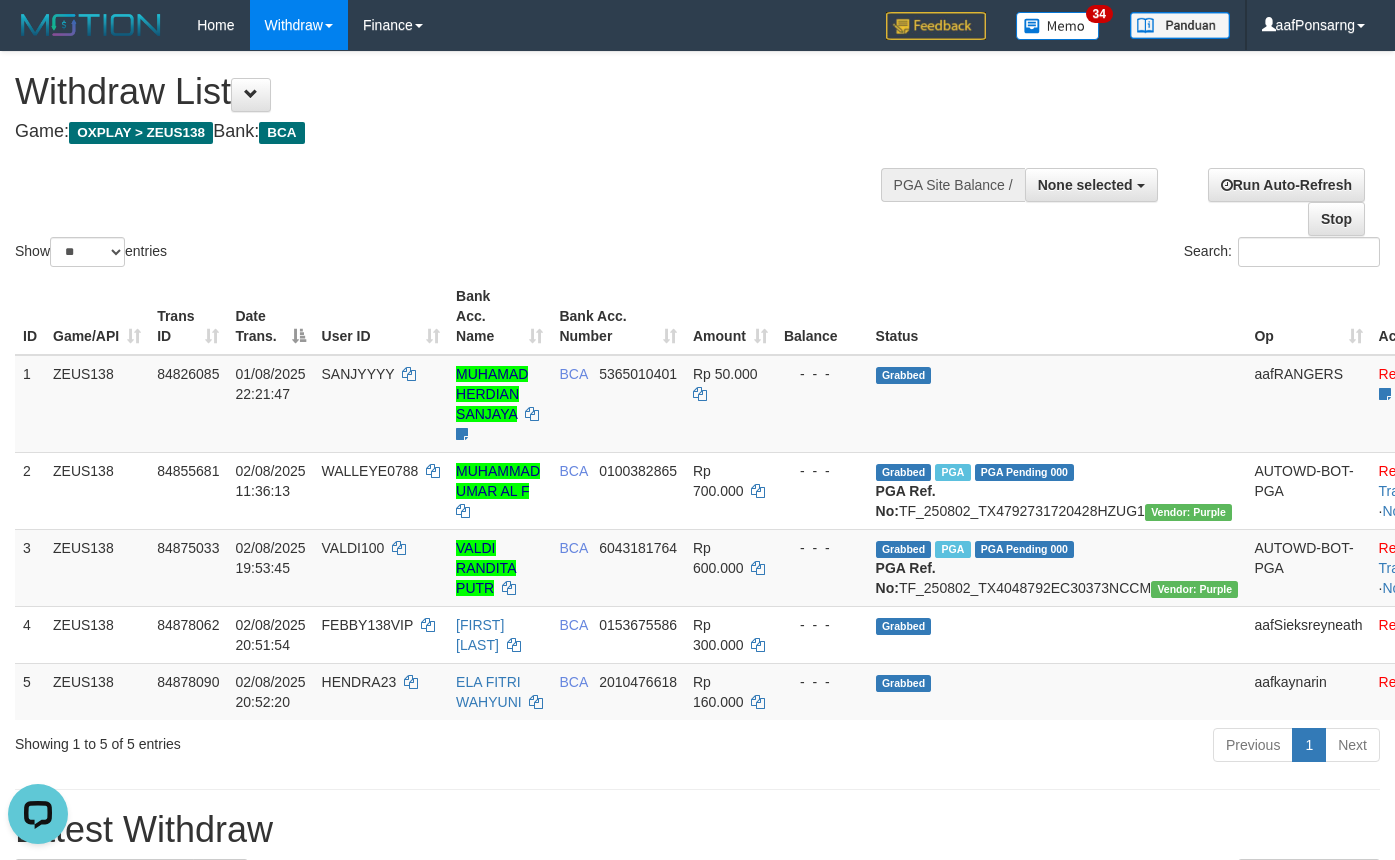 scroll, scrollTop: 0, scrollLeft: 0, axis: both 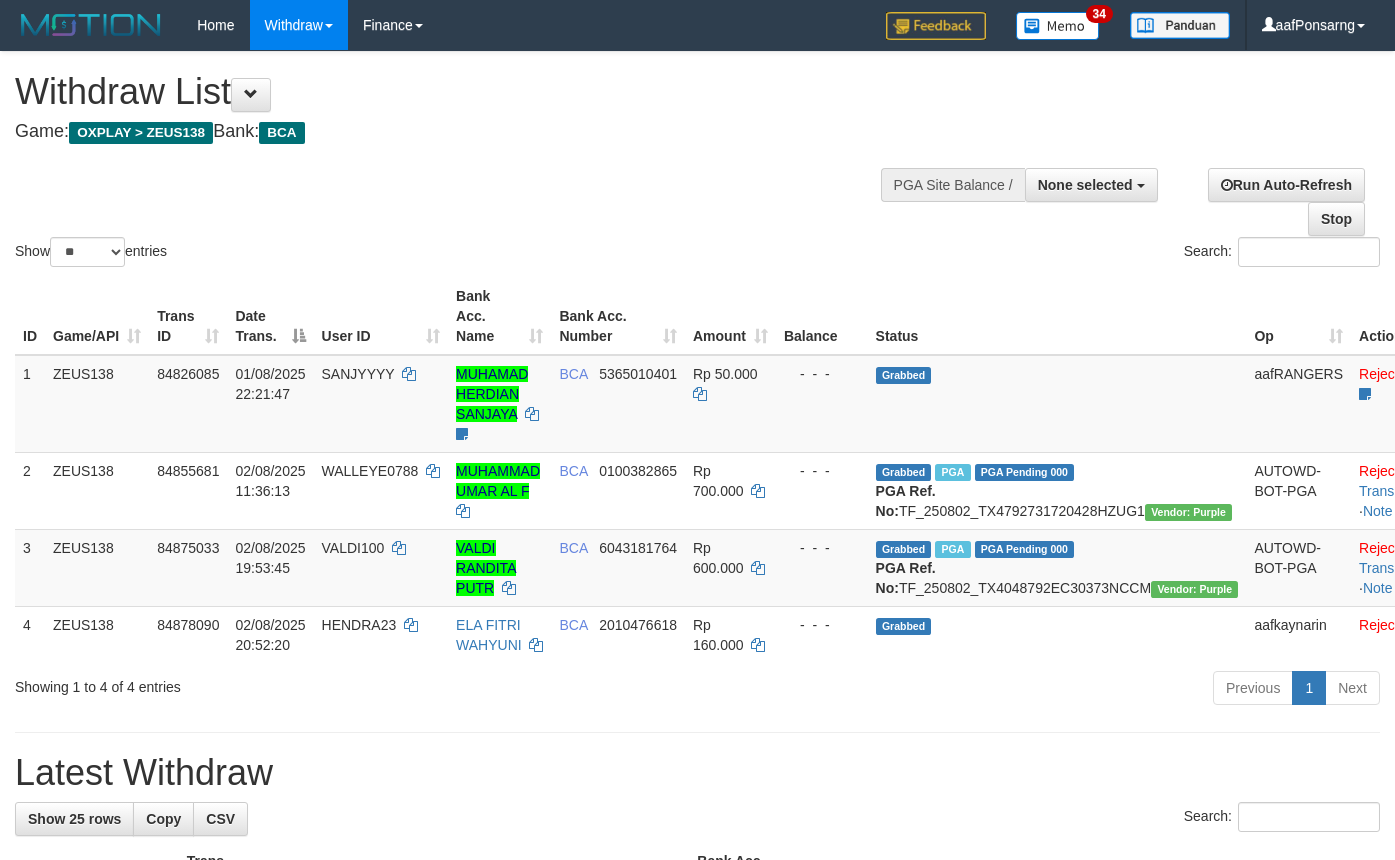select 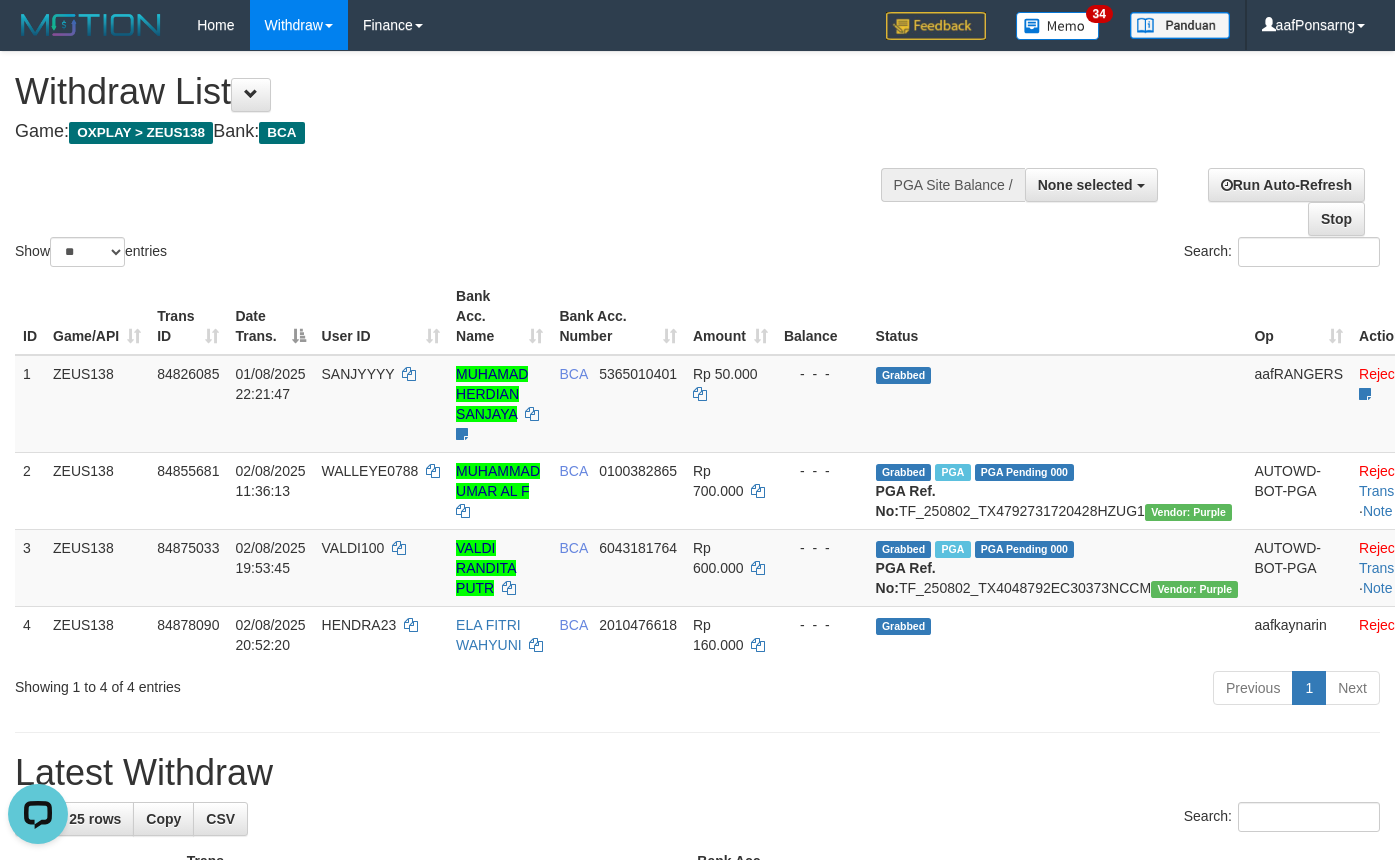scroll, scrollTop: 0, scrollLeft: 0, axis: both 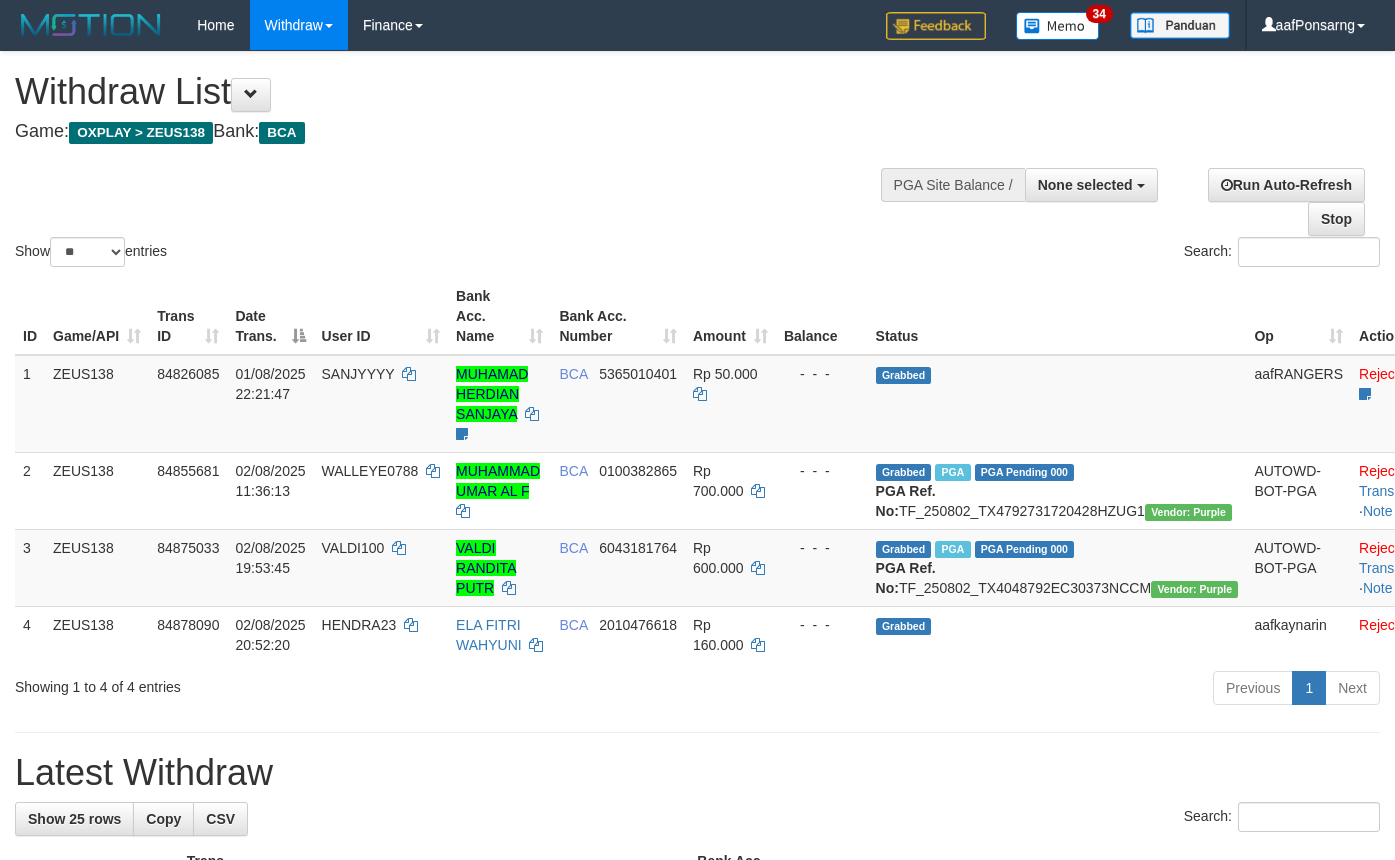 select 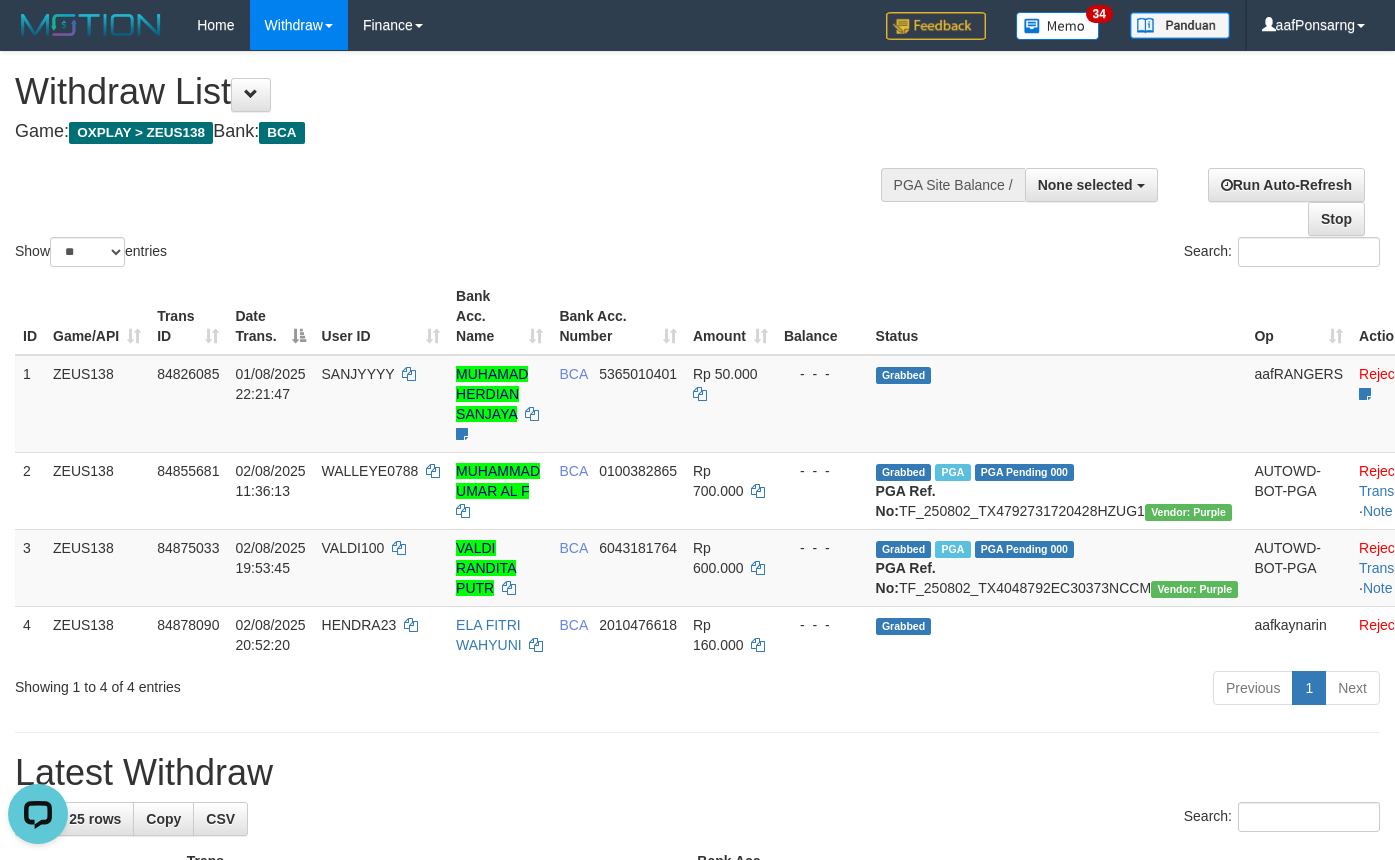 scroll, scrollTop: 0, scrollLeft: 0, axis: both 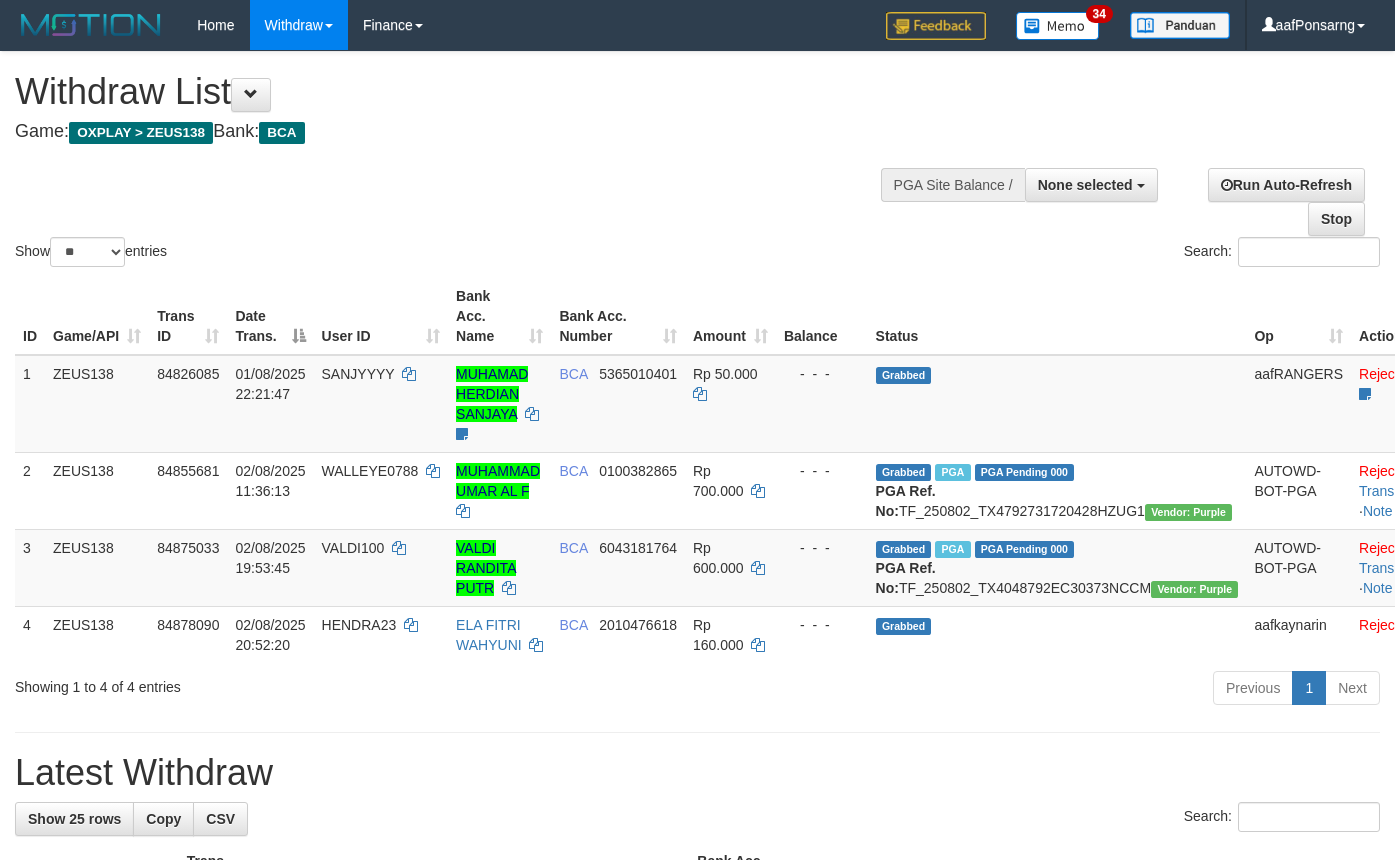 select 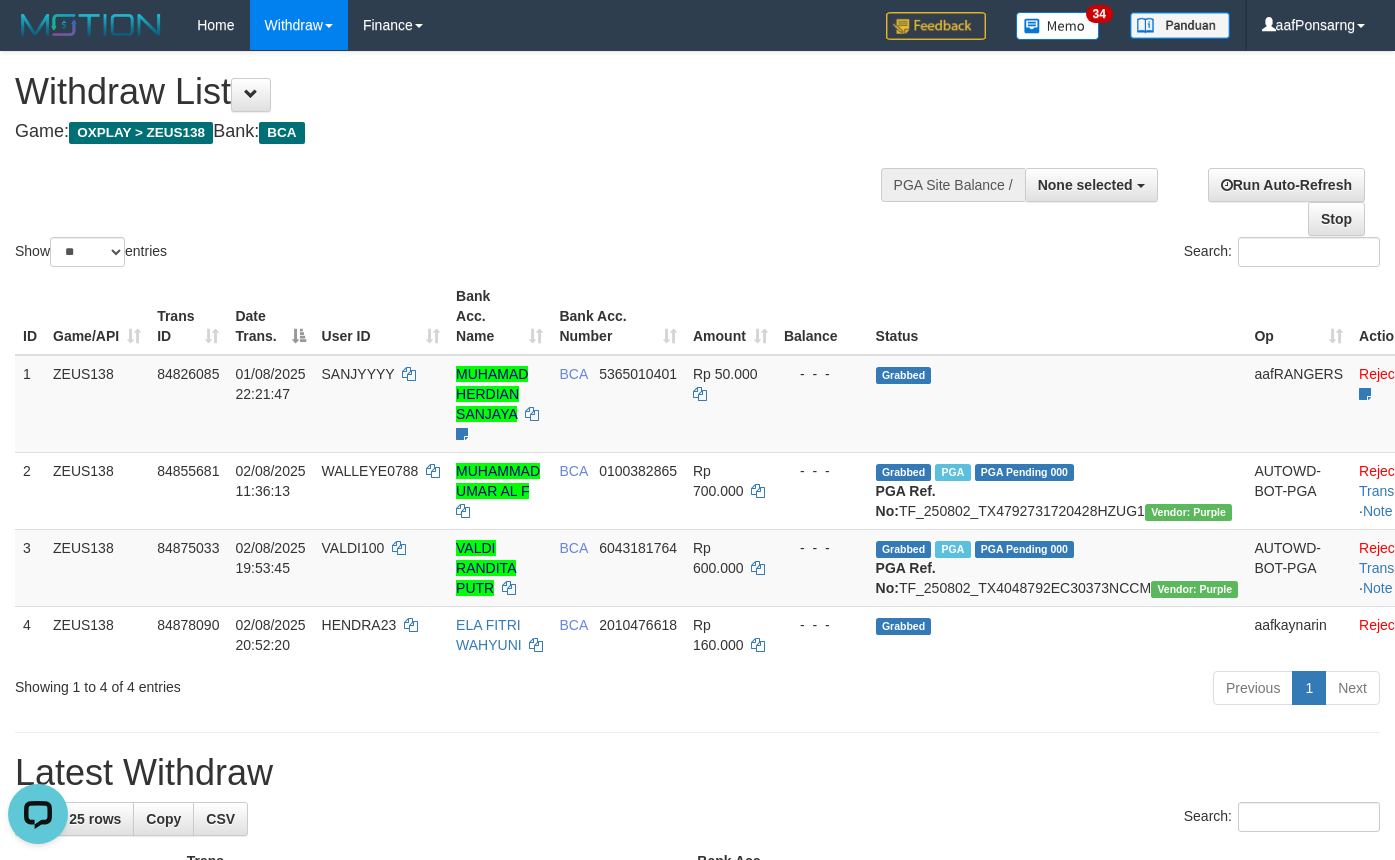 scroll, scrollTop: 0, scrollLeft: 0, axis: both 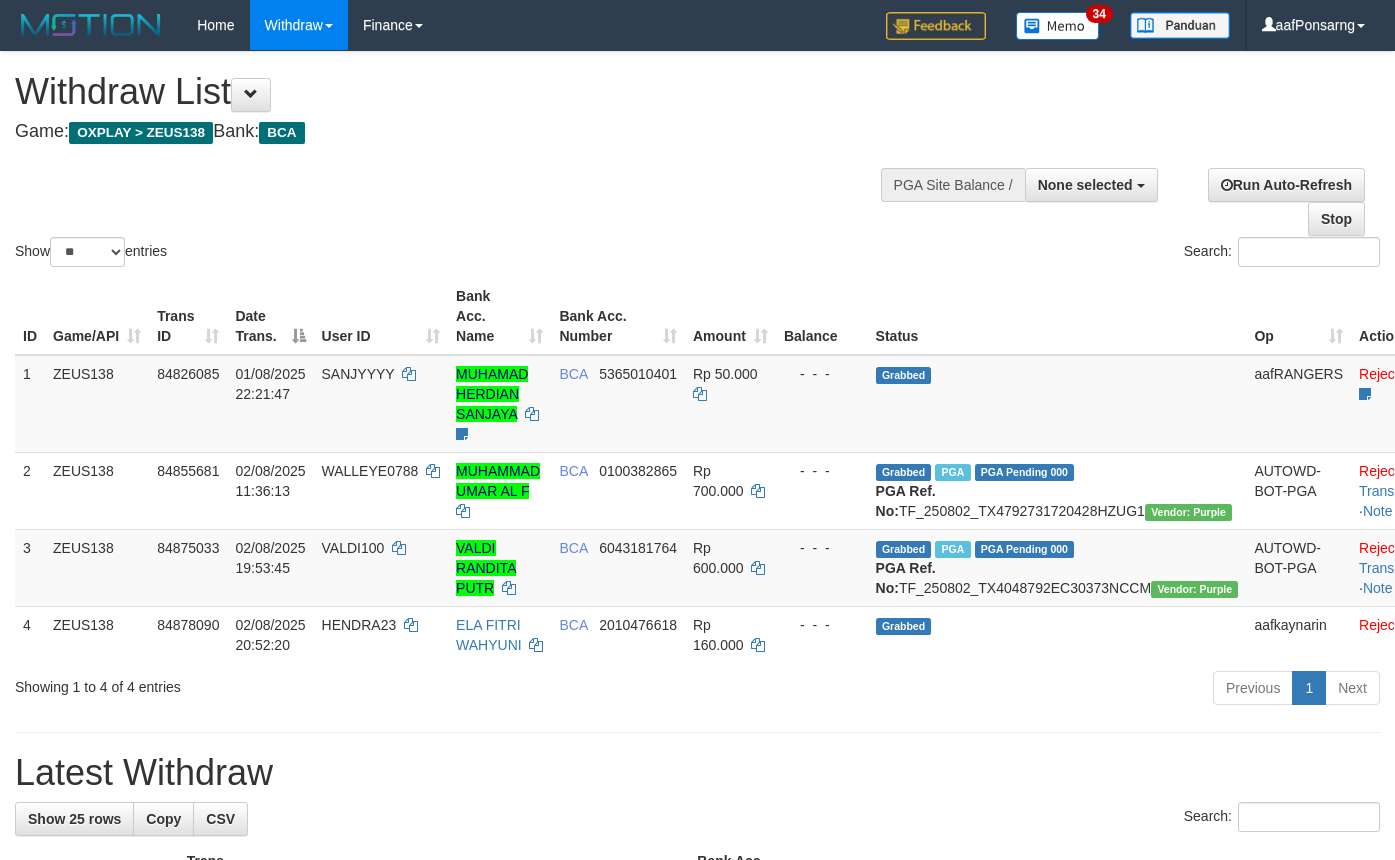 select 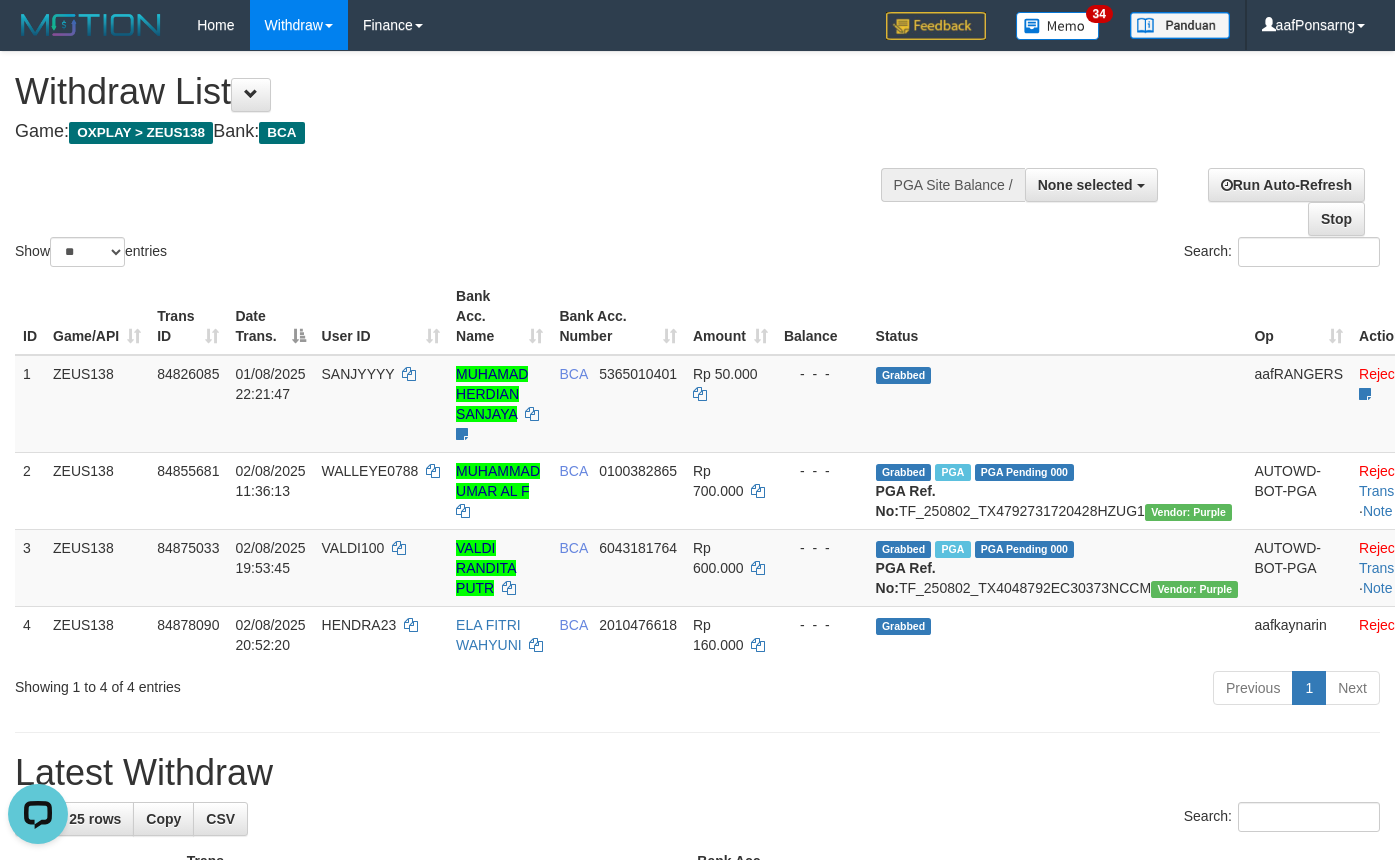 scroll, scrollTop: 0, scrollLeft: 0, axis: both 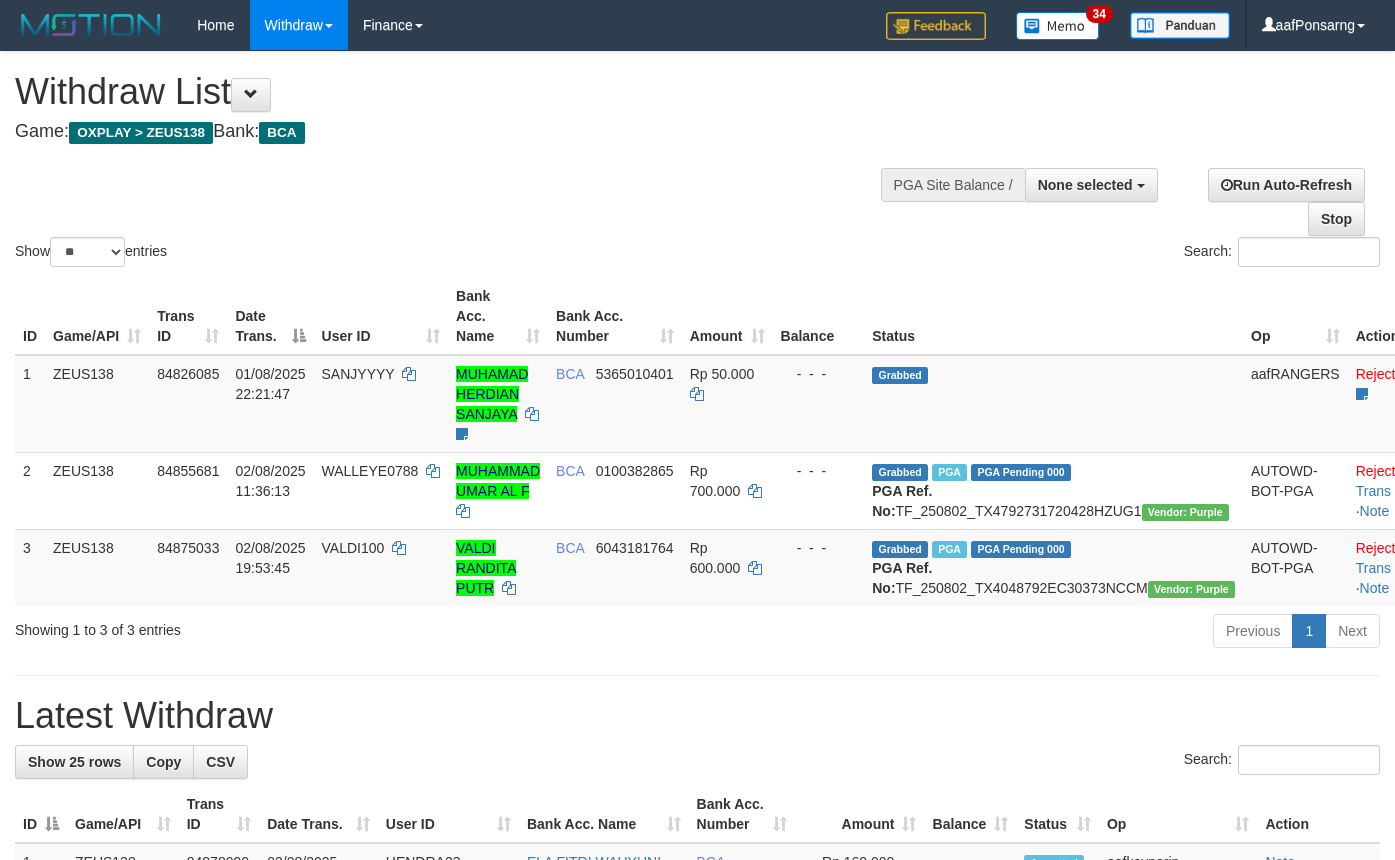 select 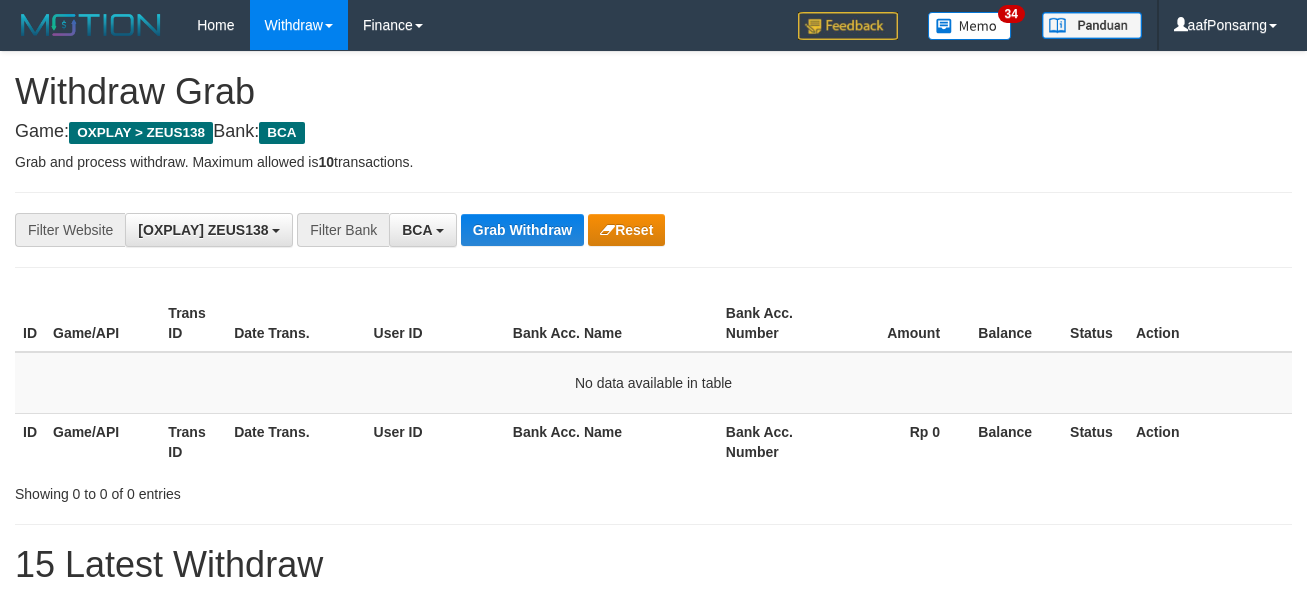 scroll, scrollTop: 0, scrollLeft: 0, axis: both 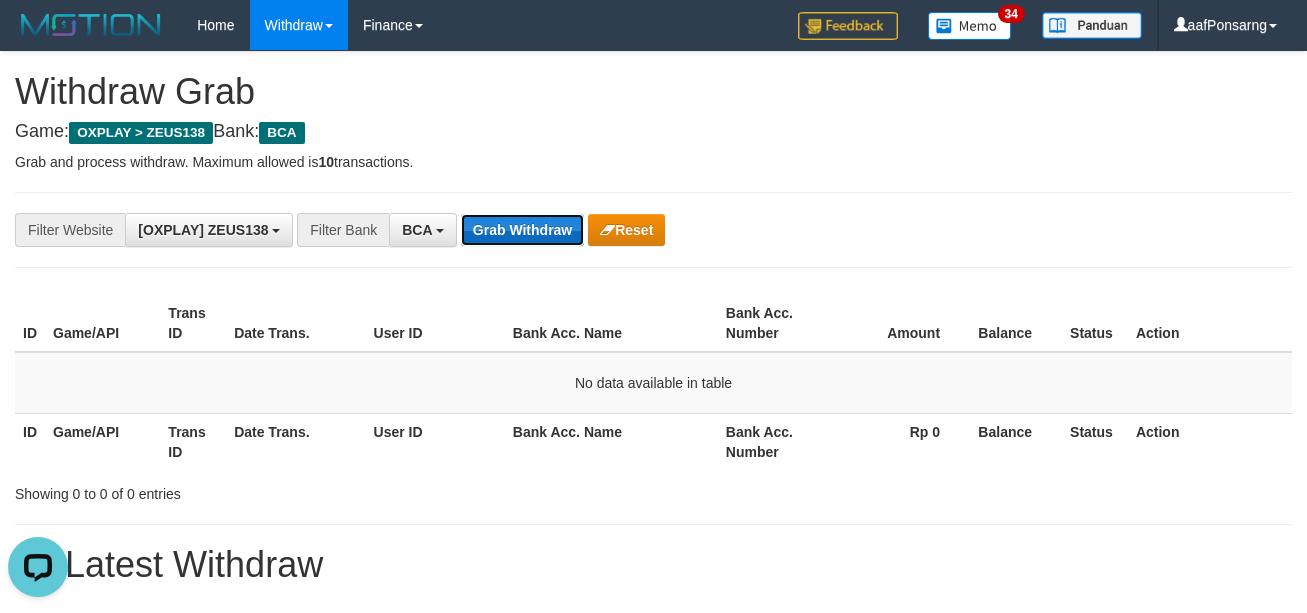 click on "Grab Withdraw" at bounding box center [522, 230] 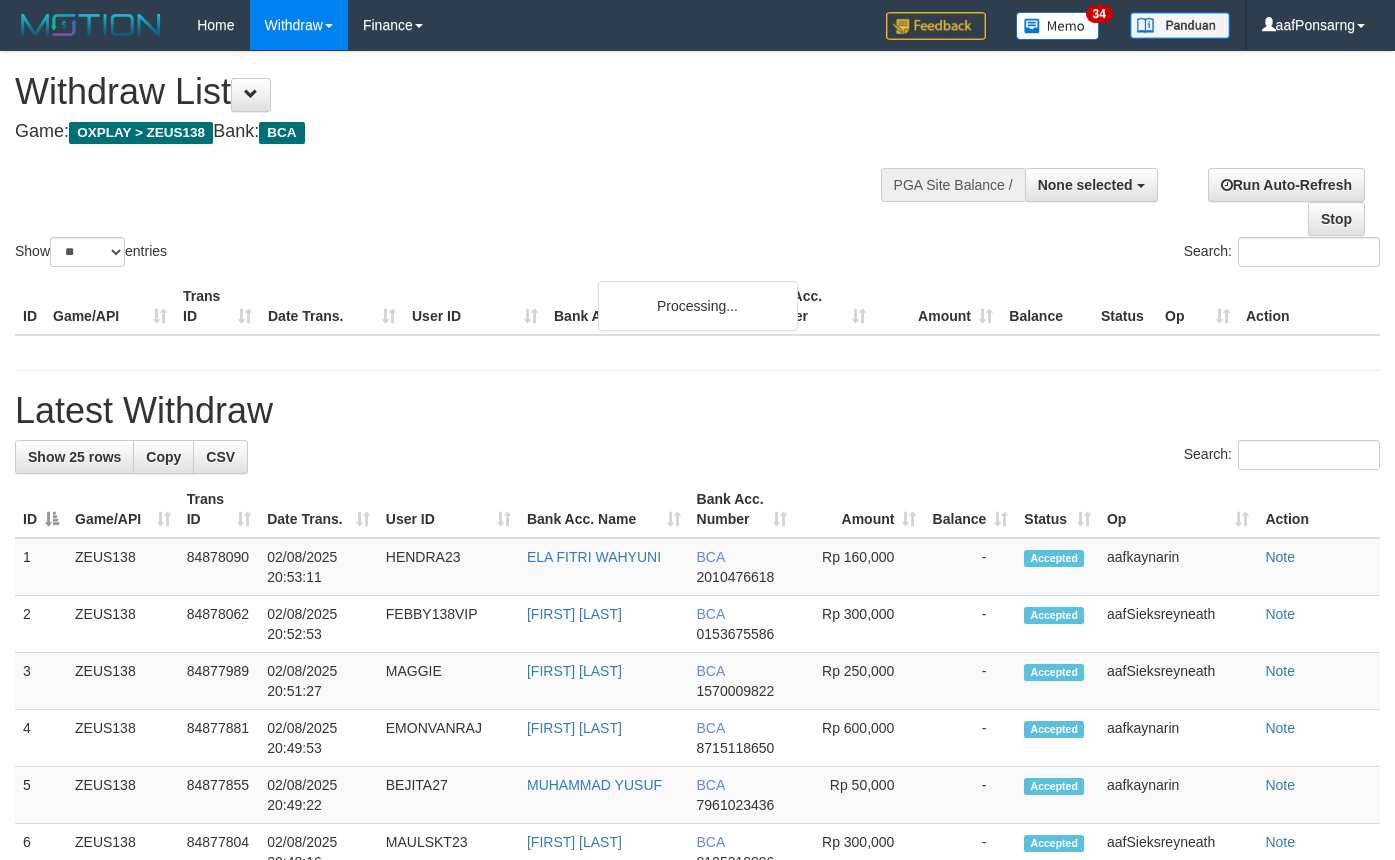 select 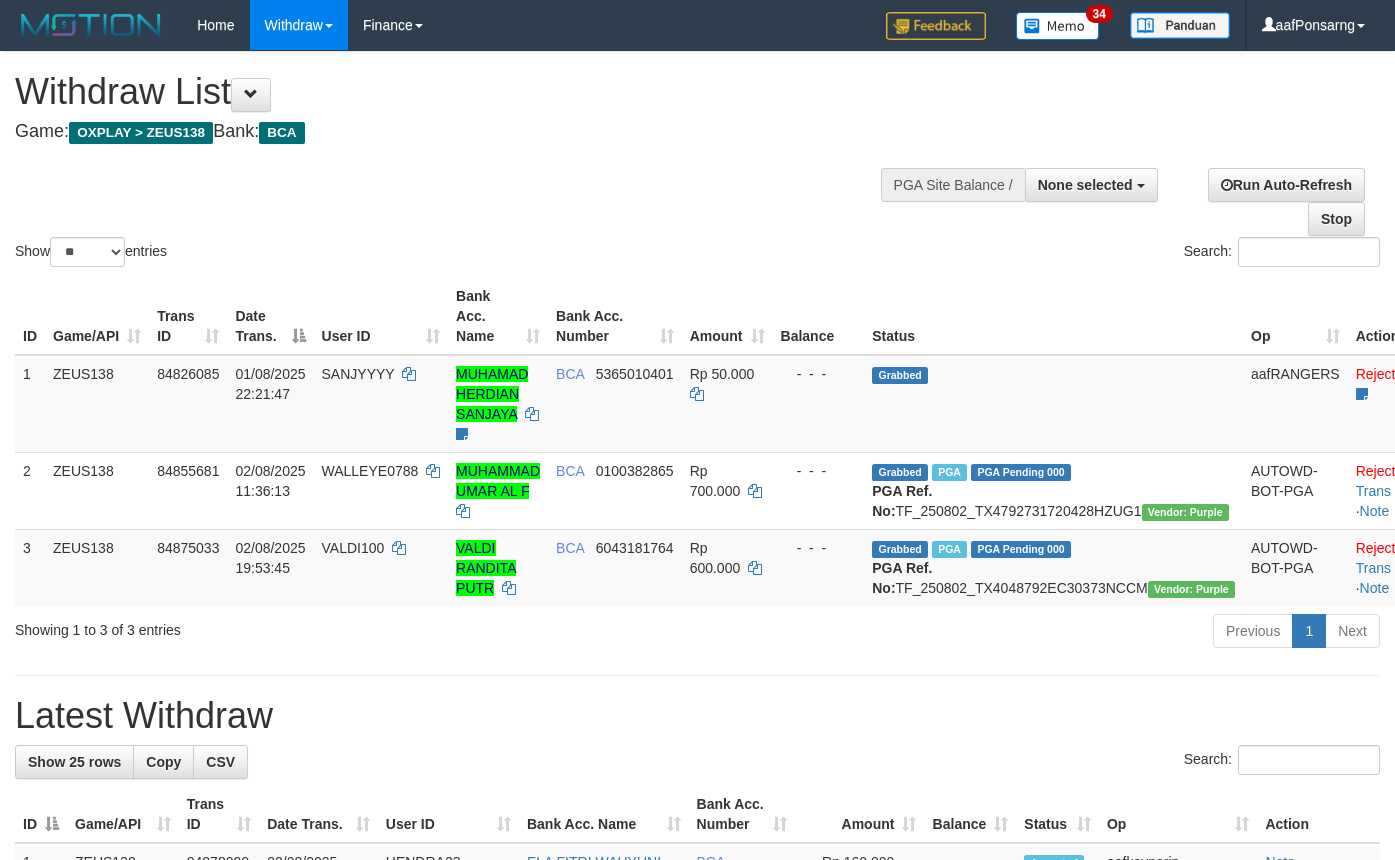 select 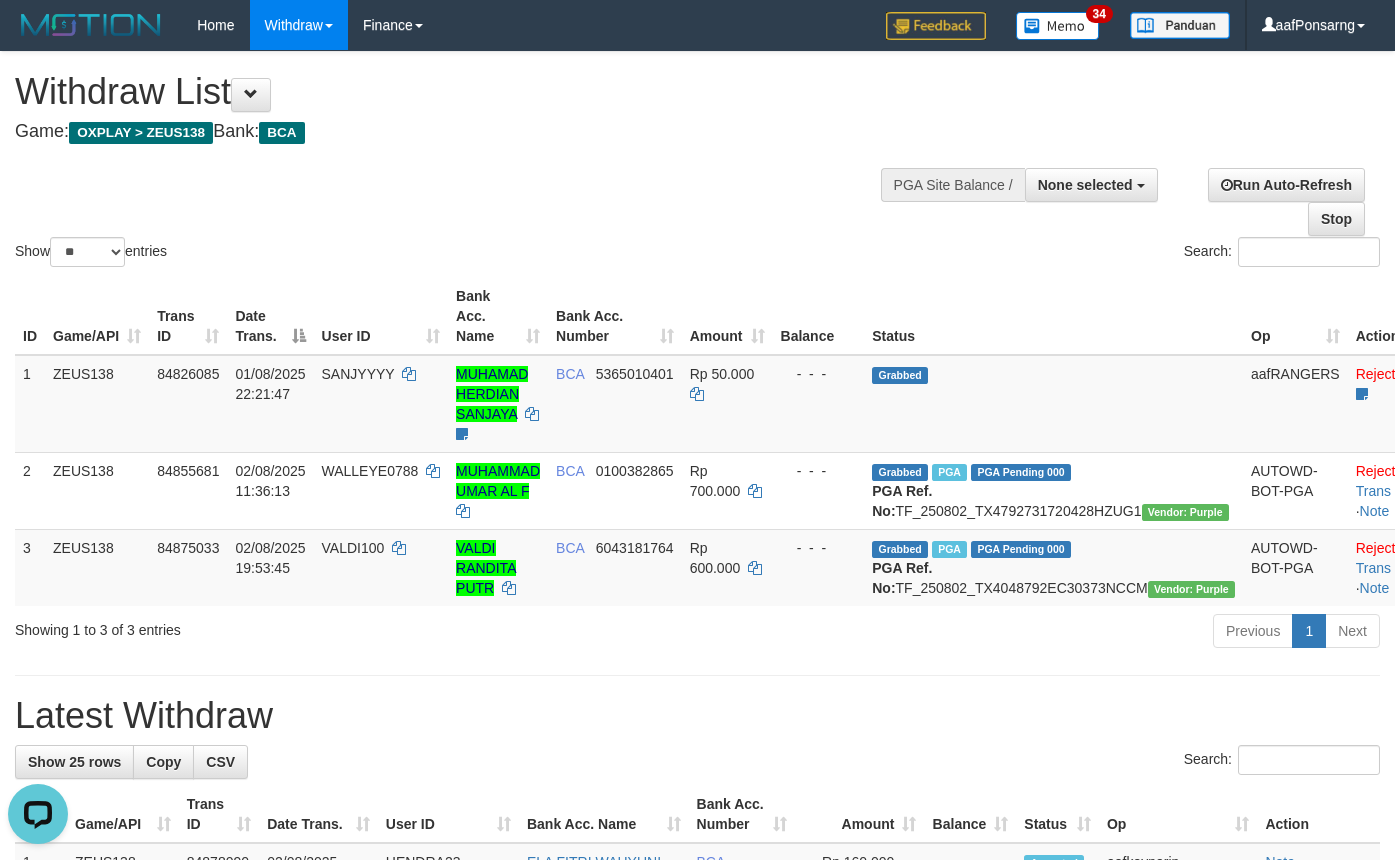 scroll, scrollTop: 0, scrollLeft: 0, axis: both 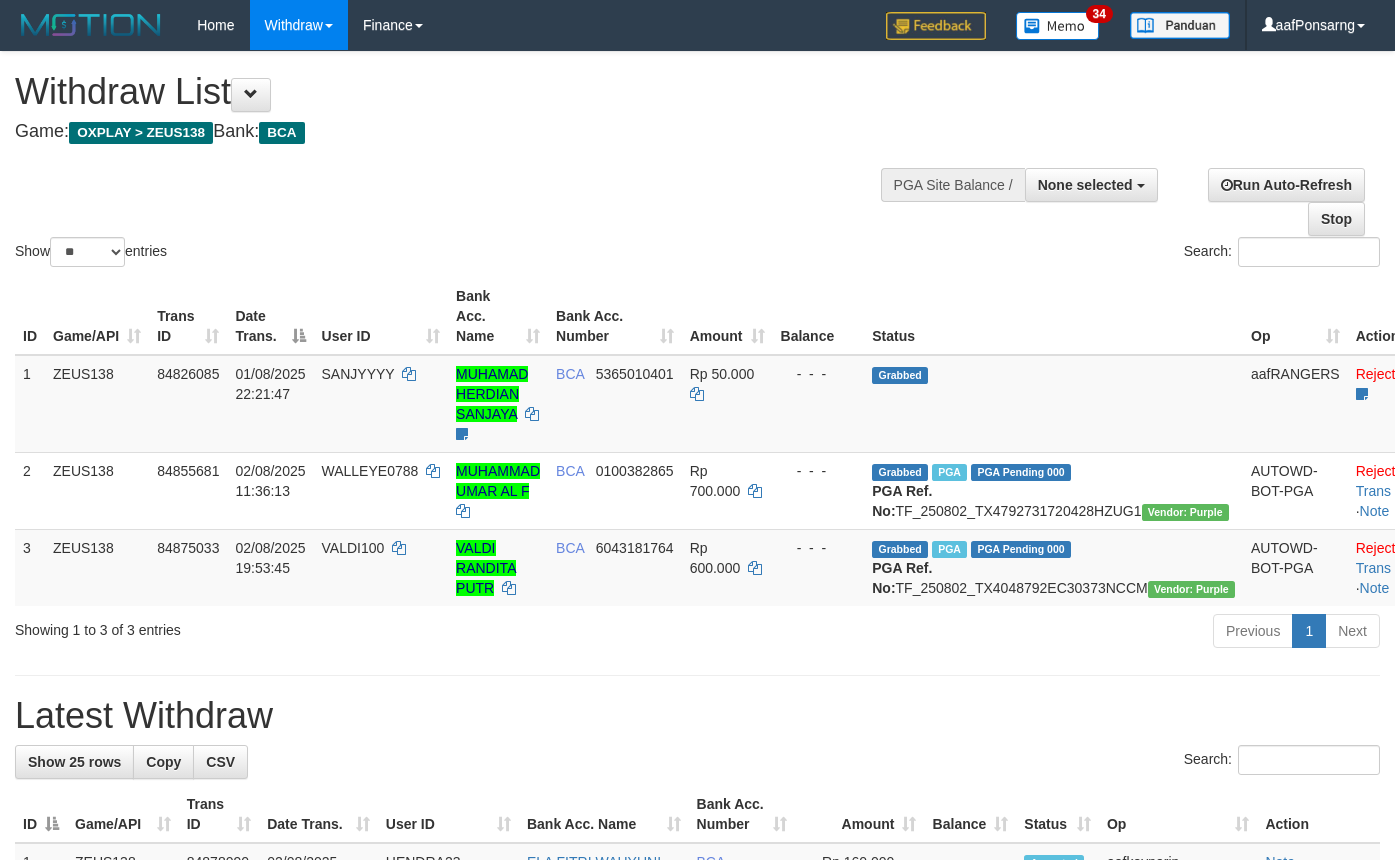 select 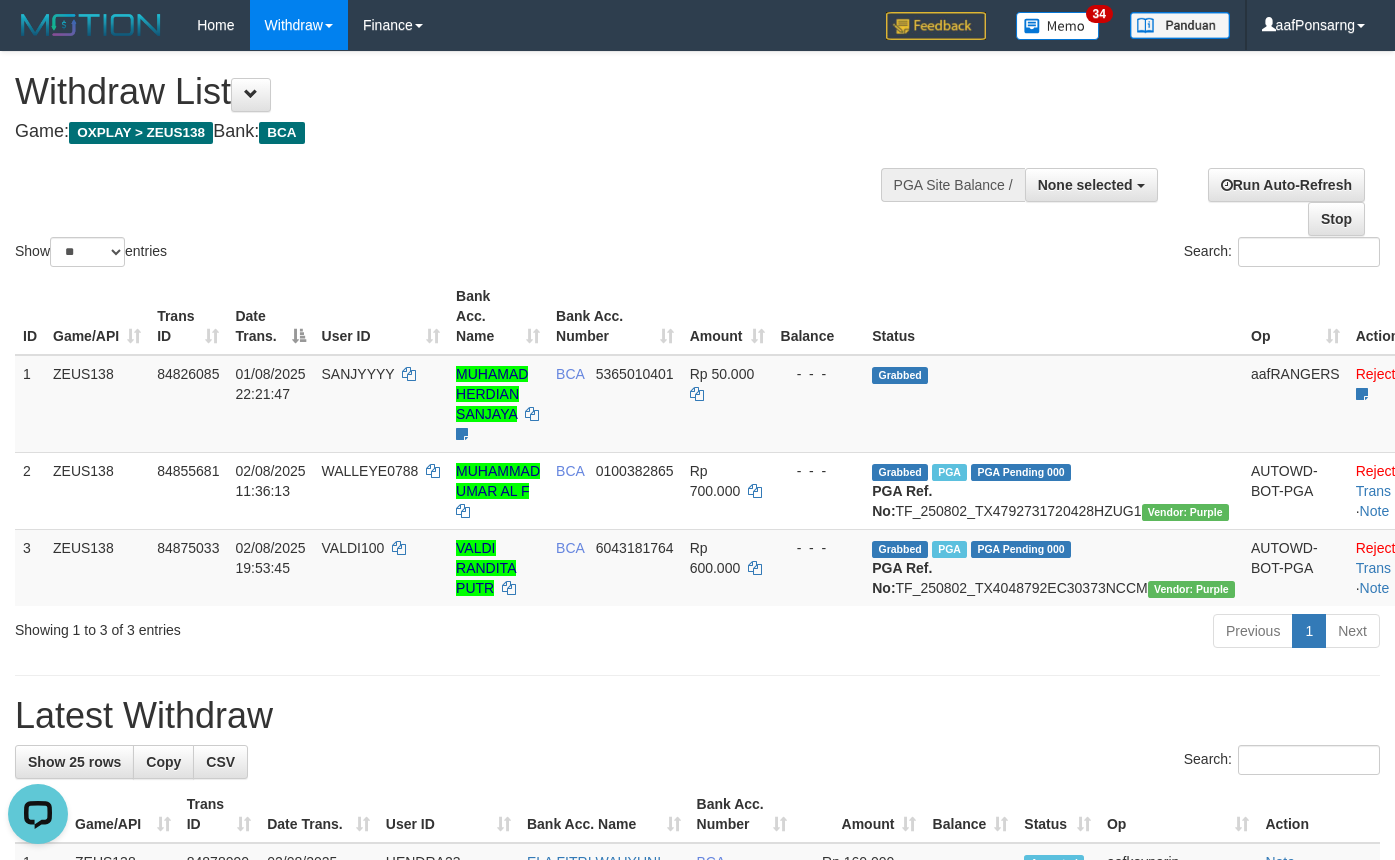 scroll, scrollTop: 0, scrollLeft: 0, axis: both 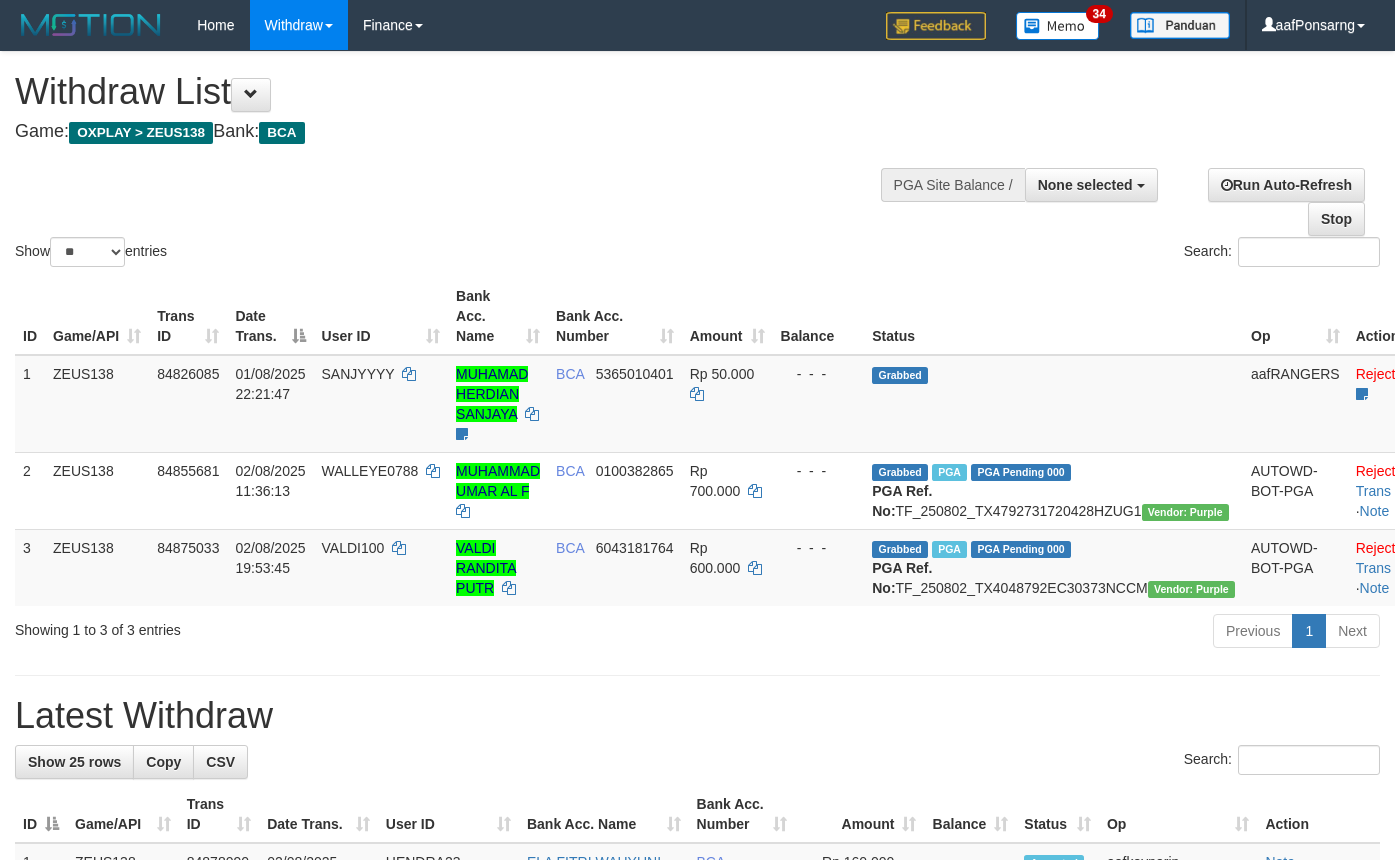 select 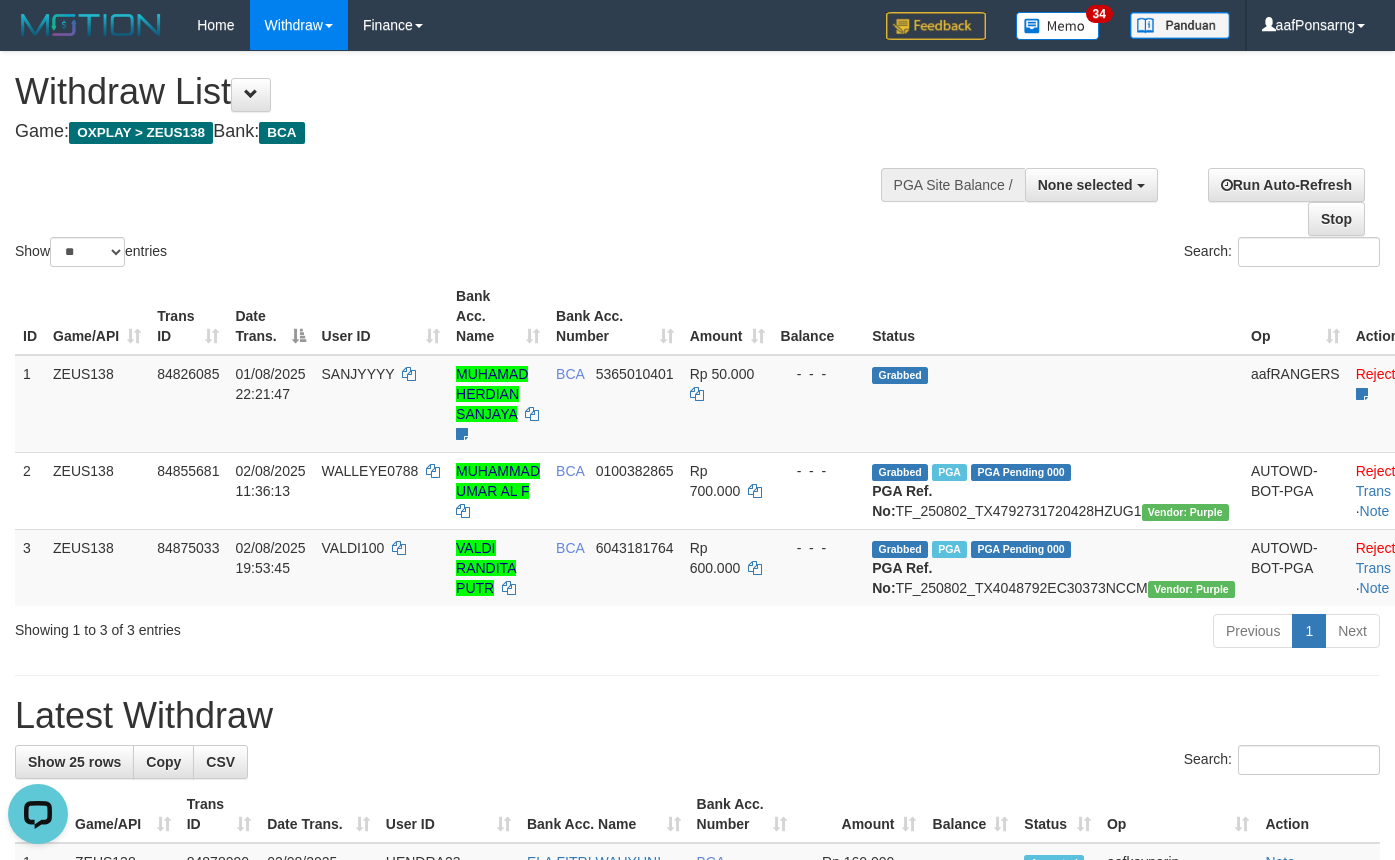 scroll, scrollTop: 0, scrollLeft: 0, axis: both 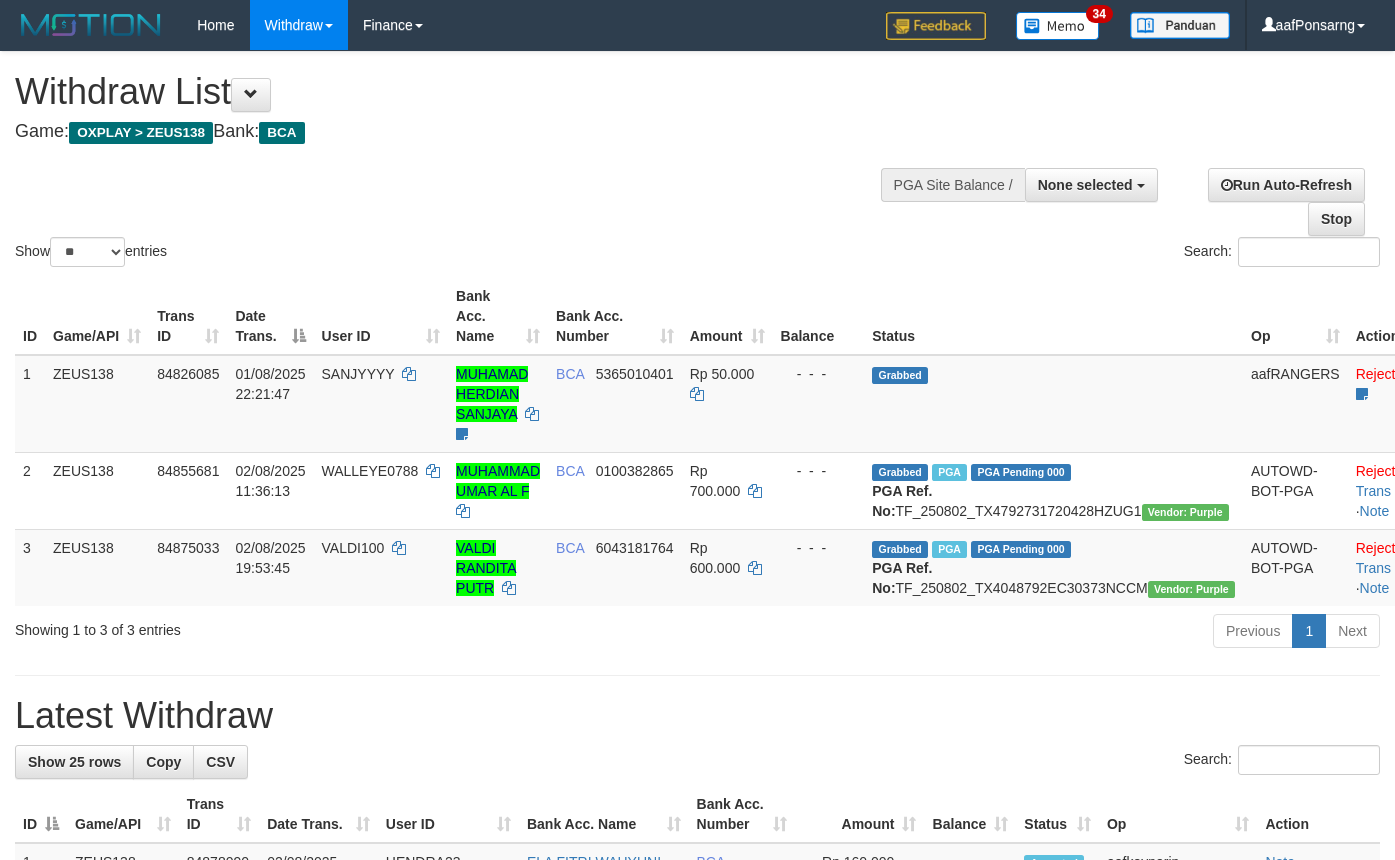 select 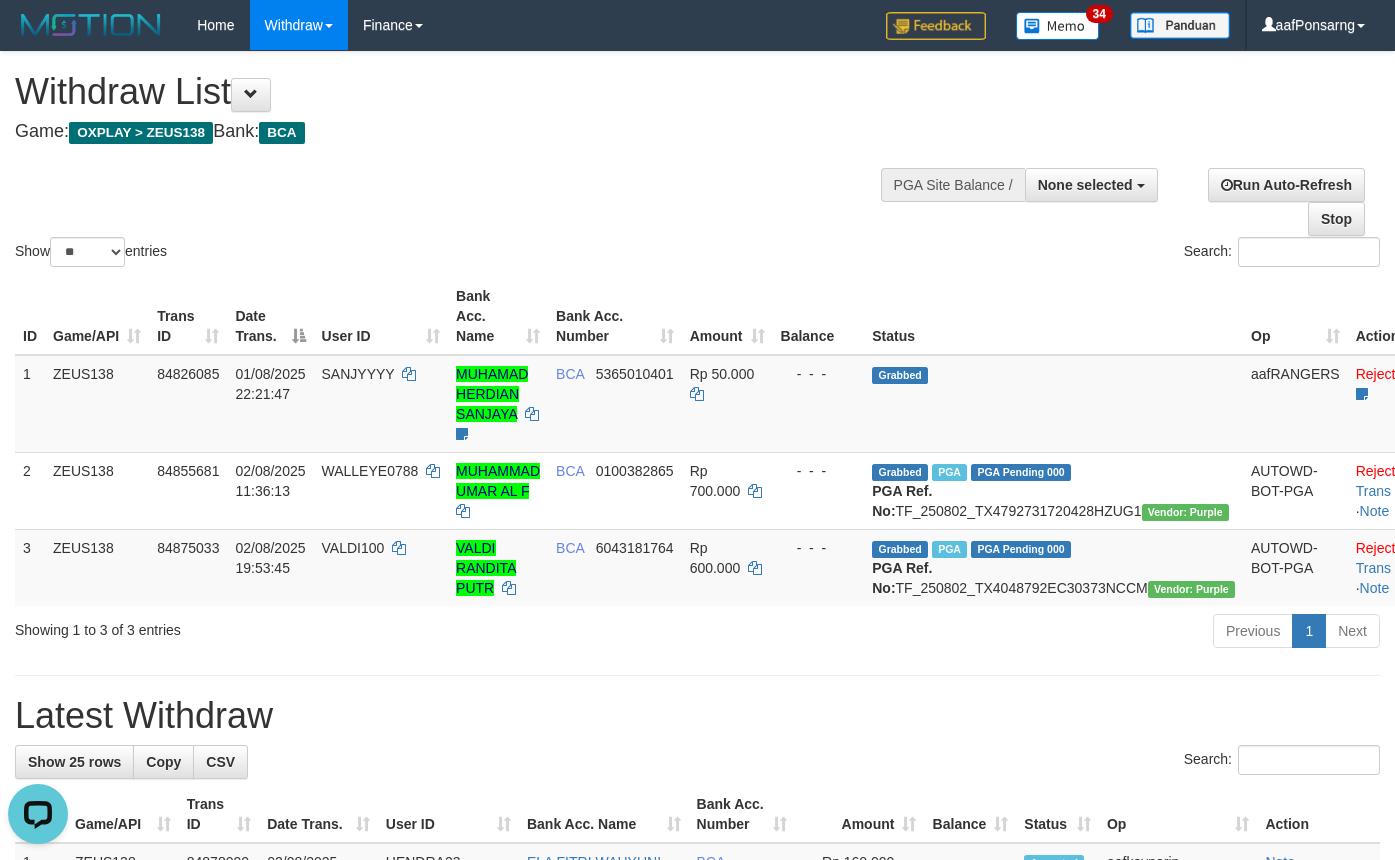 scroll, scrollTop: 0, scrollLeft: 0, axis: both 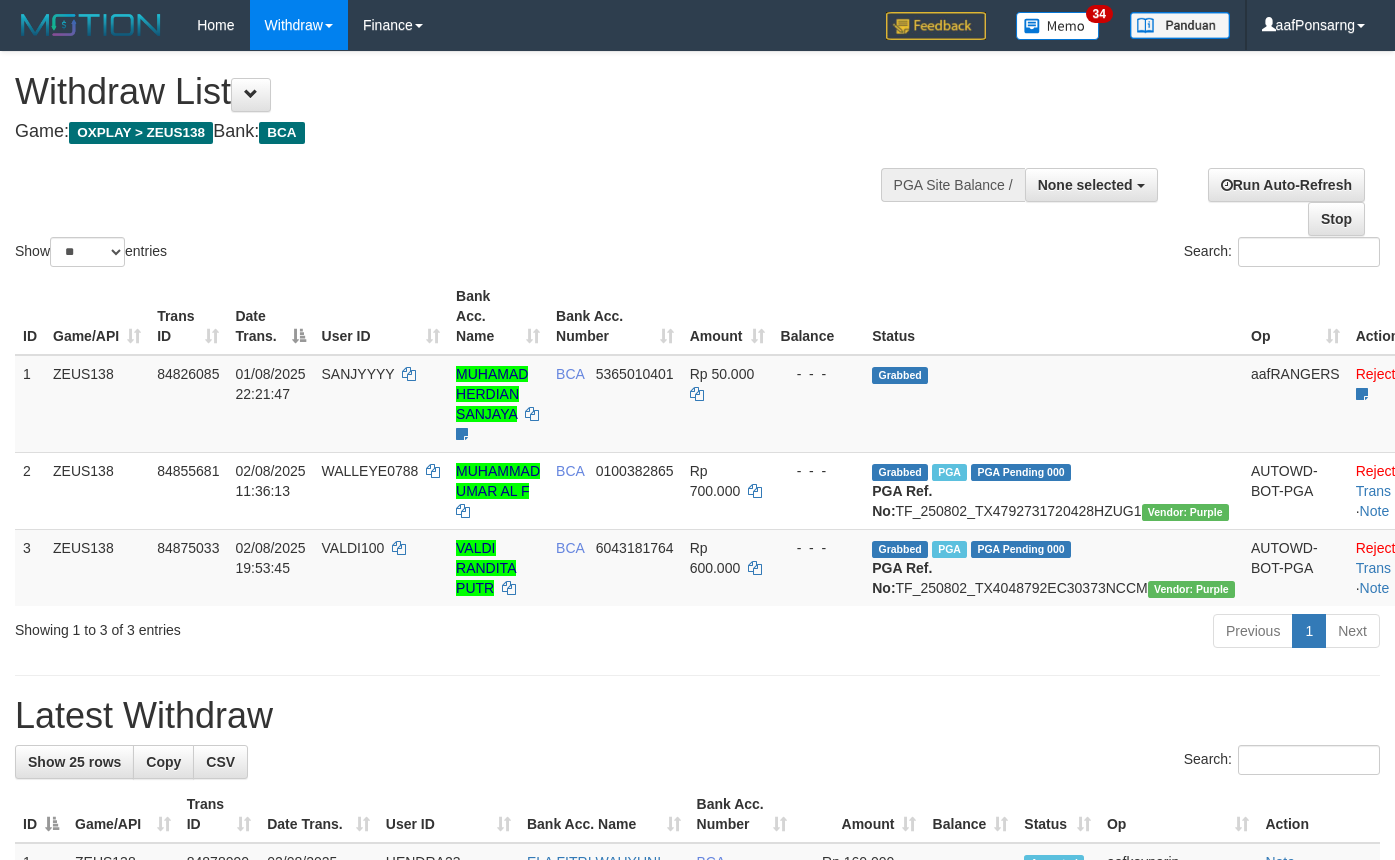 select 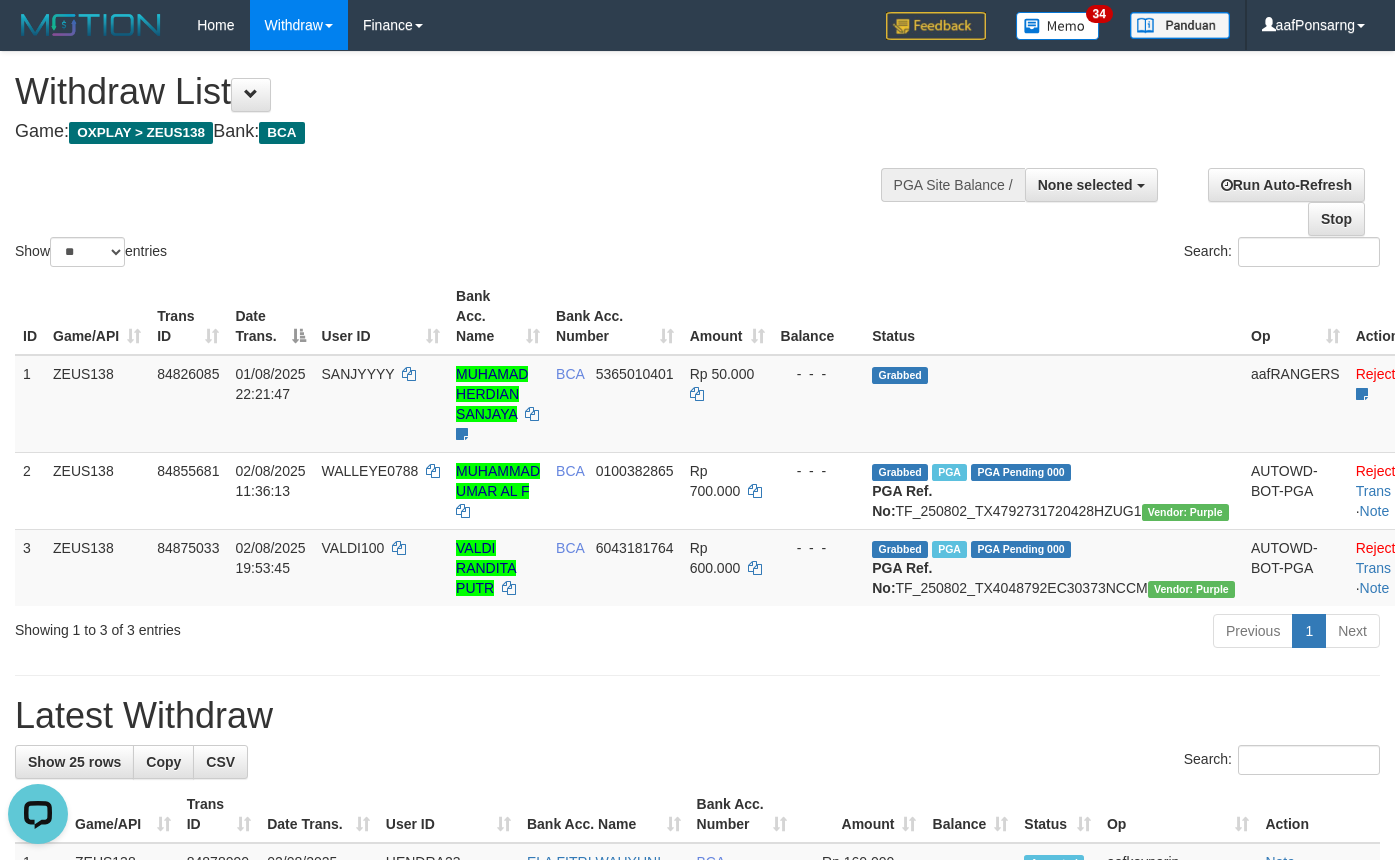 scroll, scrollTop: 0, scrollLeft: 0, axis: both 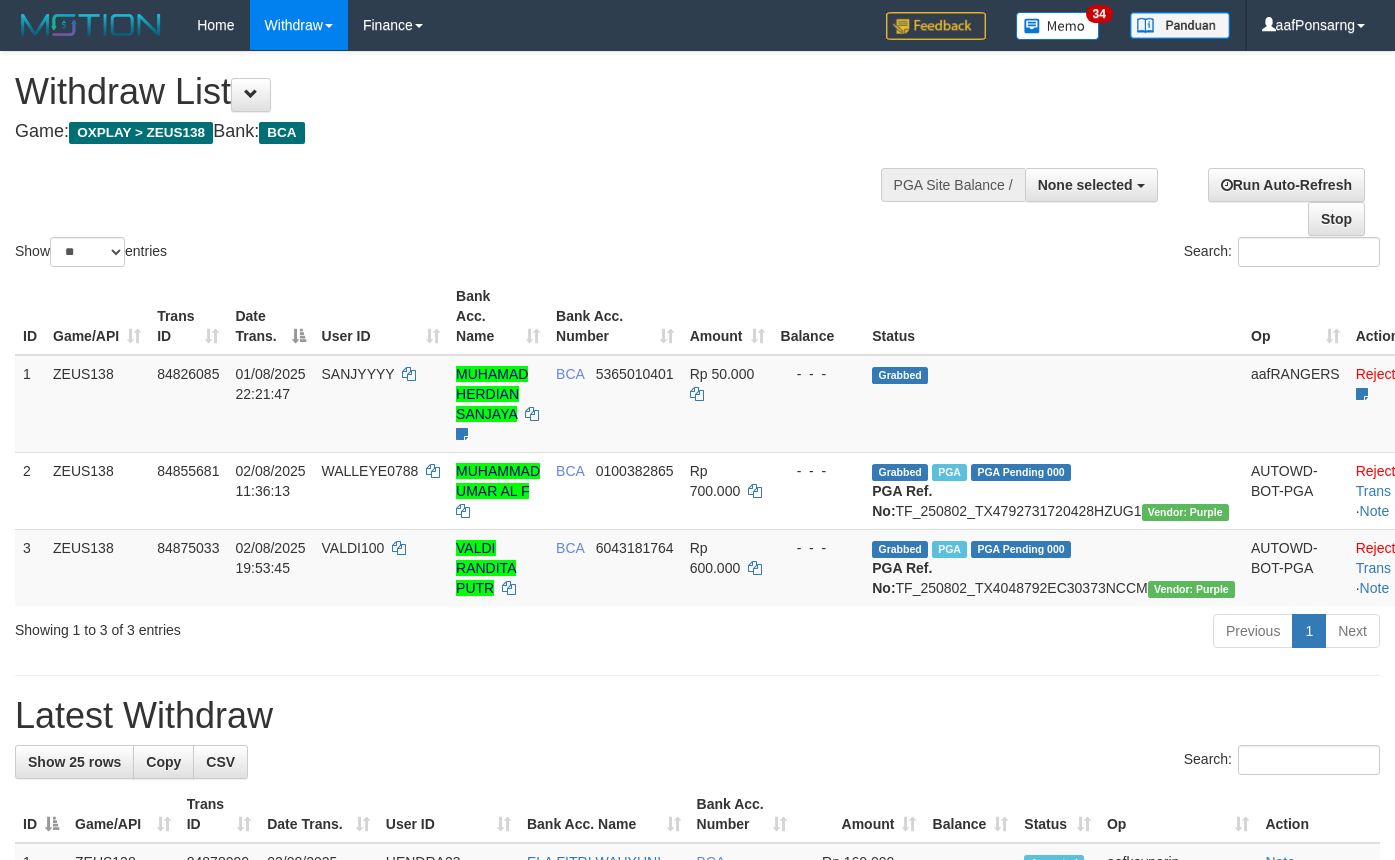 select 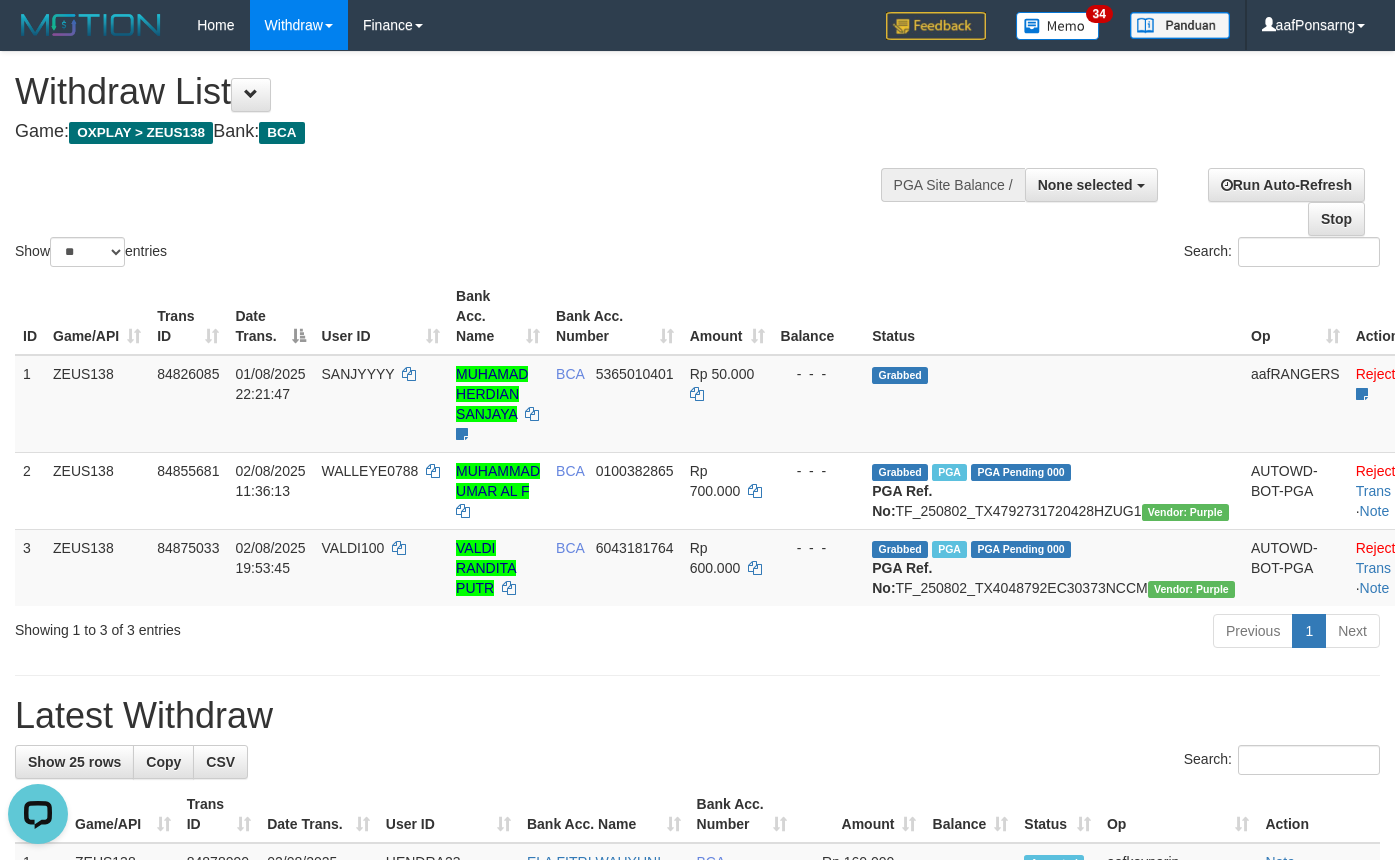 scroll, scrollTop: 0, scrollLeft: 0, axis: both 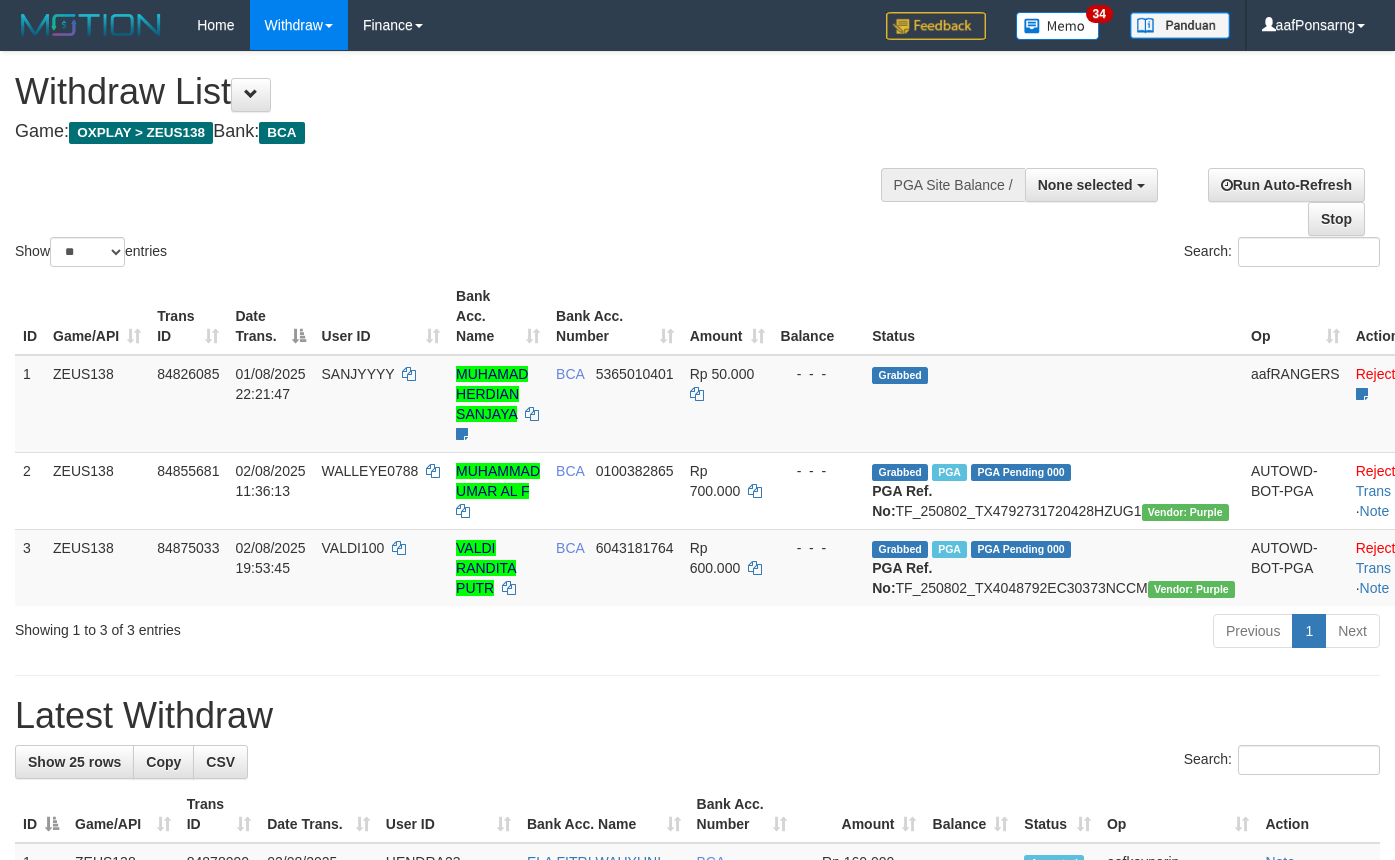 select 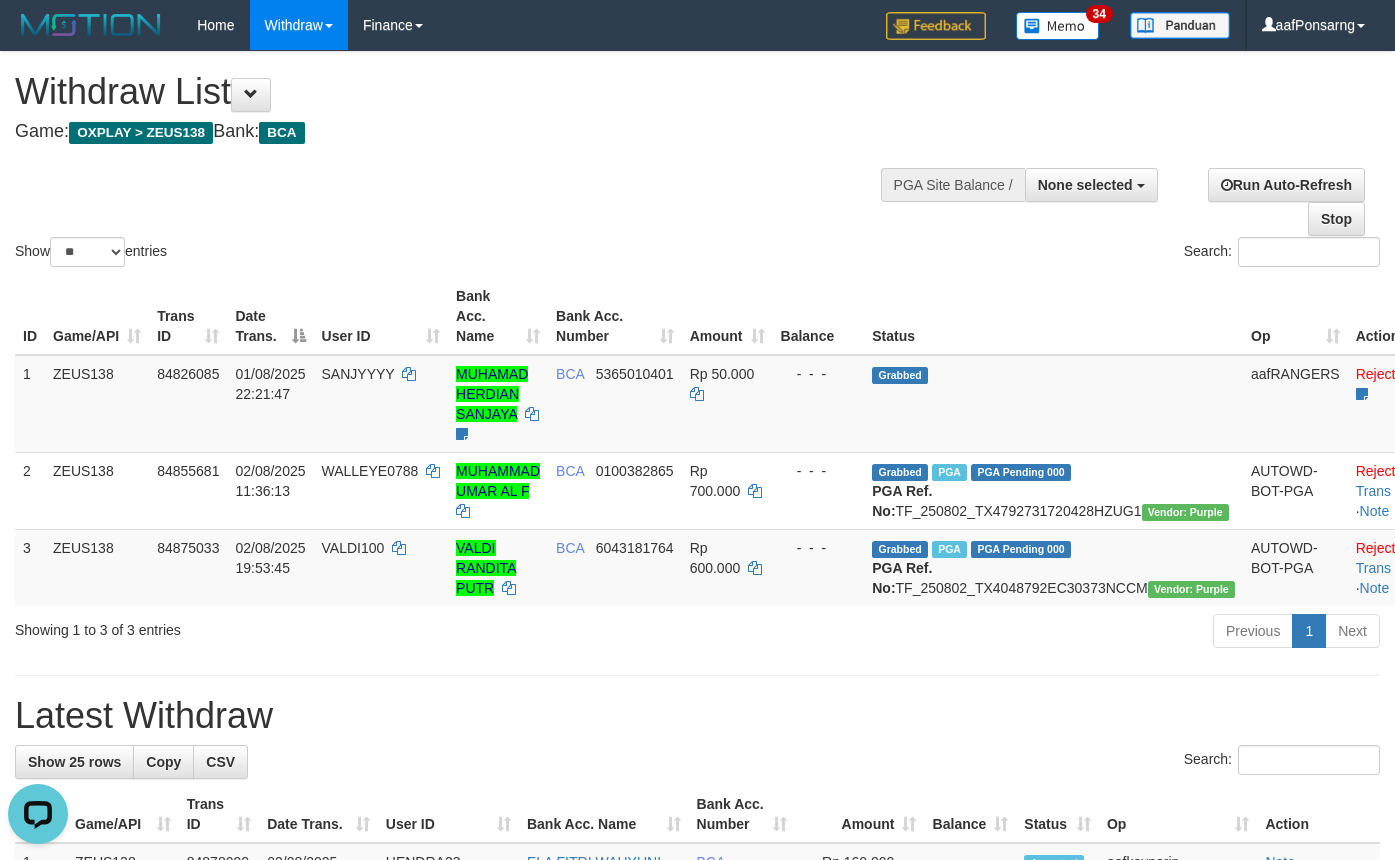 scroll, scrollTop: 0, scrollLeft: 0, axis: both 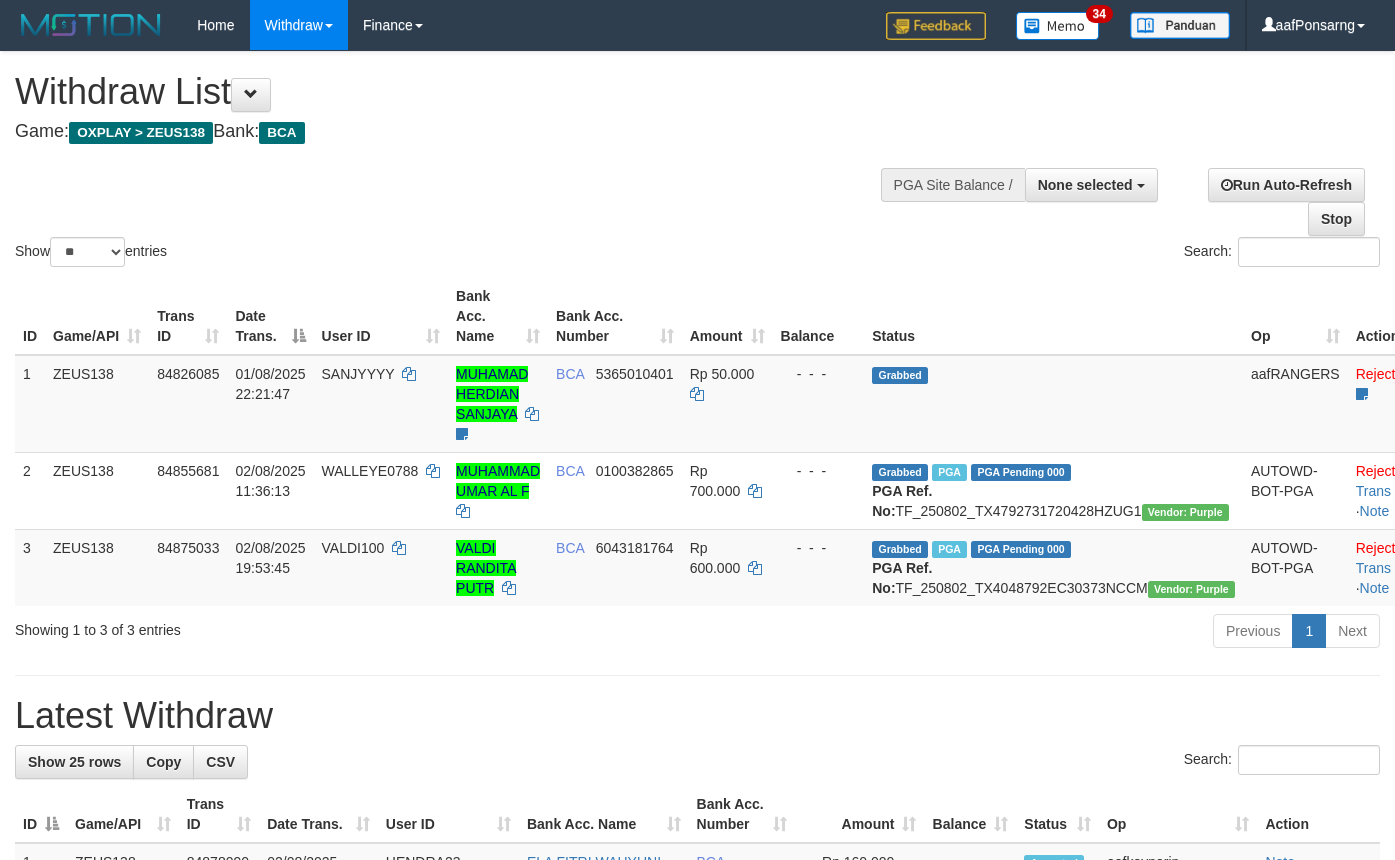 select 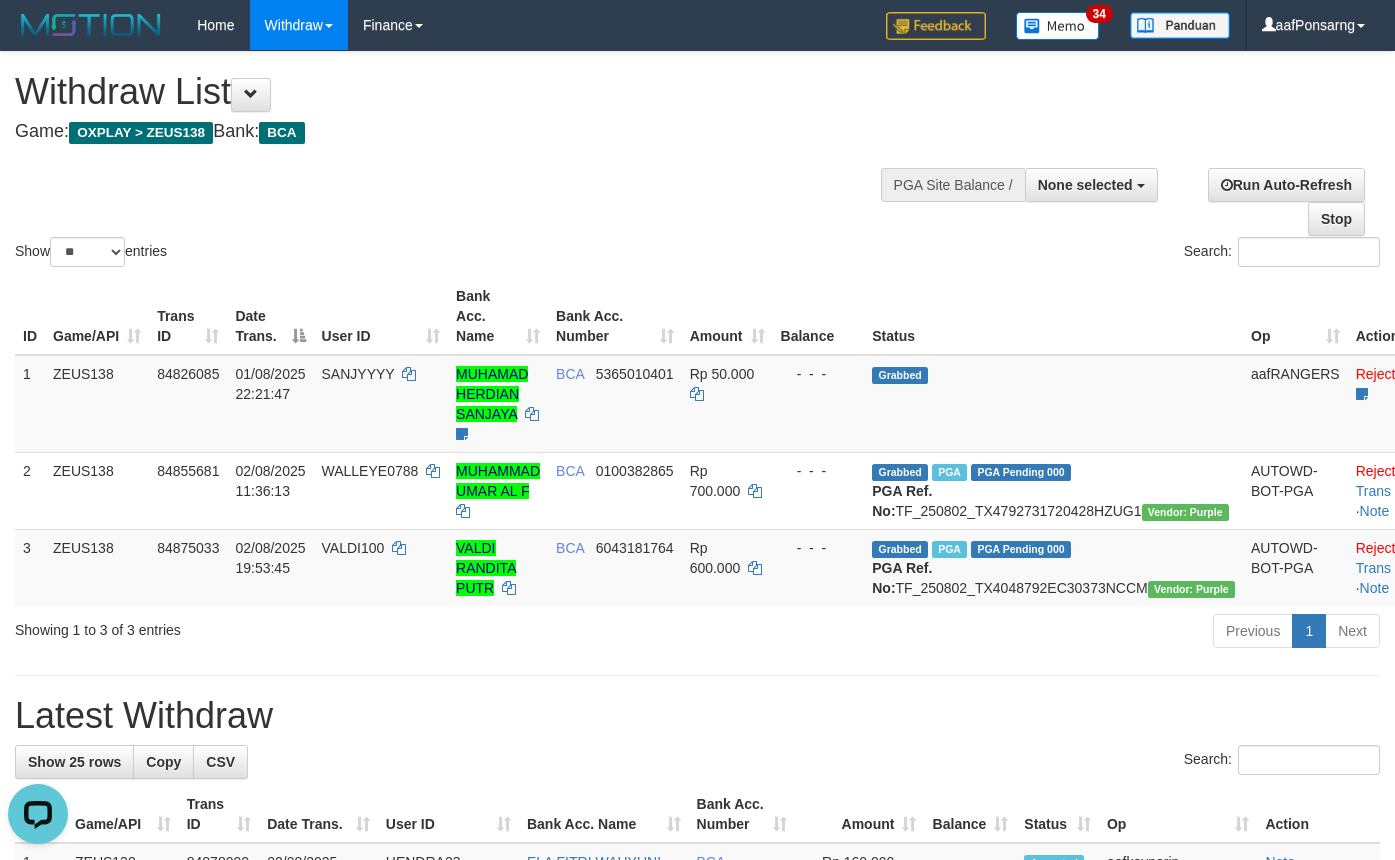scroll, scrollTop: 0, scrollLeft: 0, axis: both 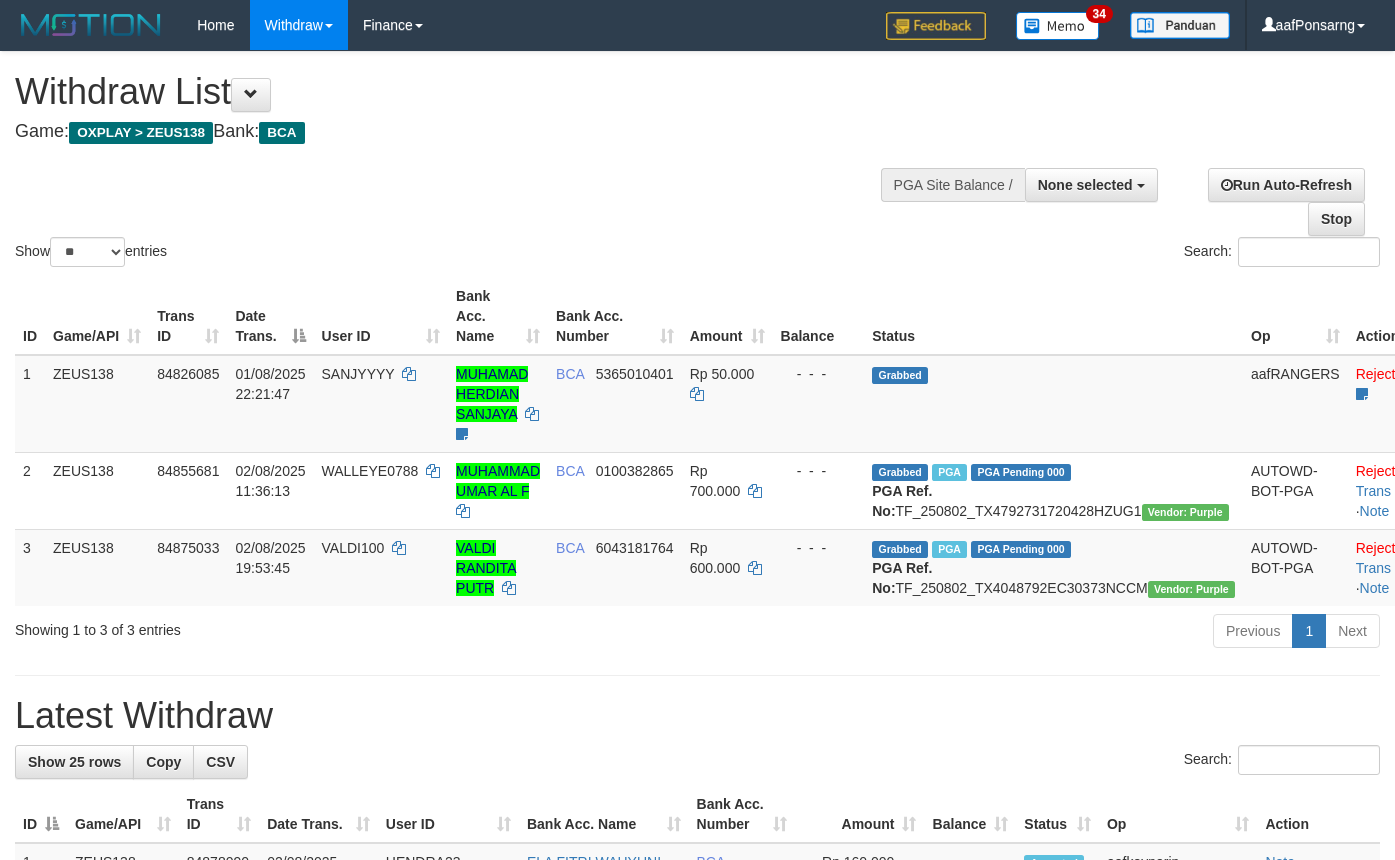 select 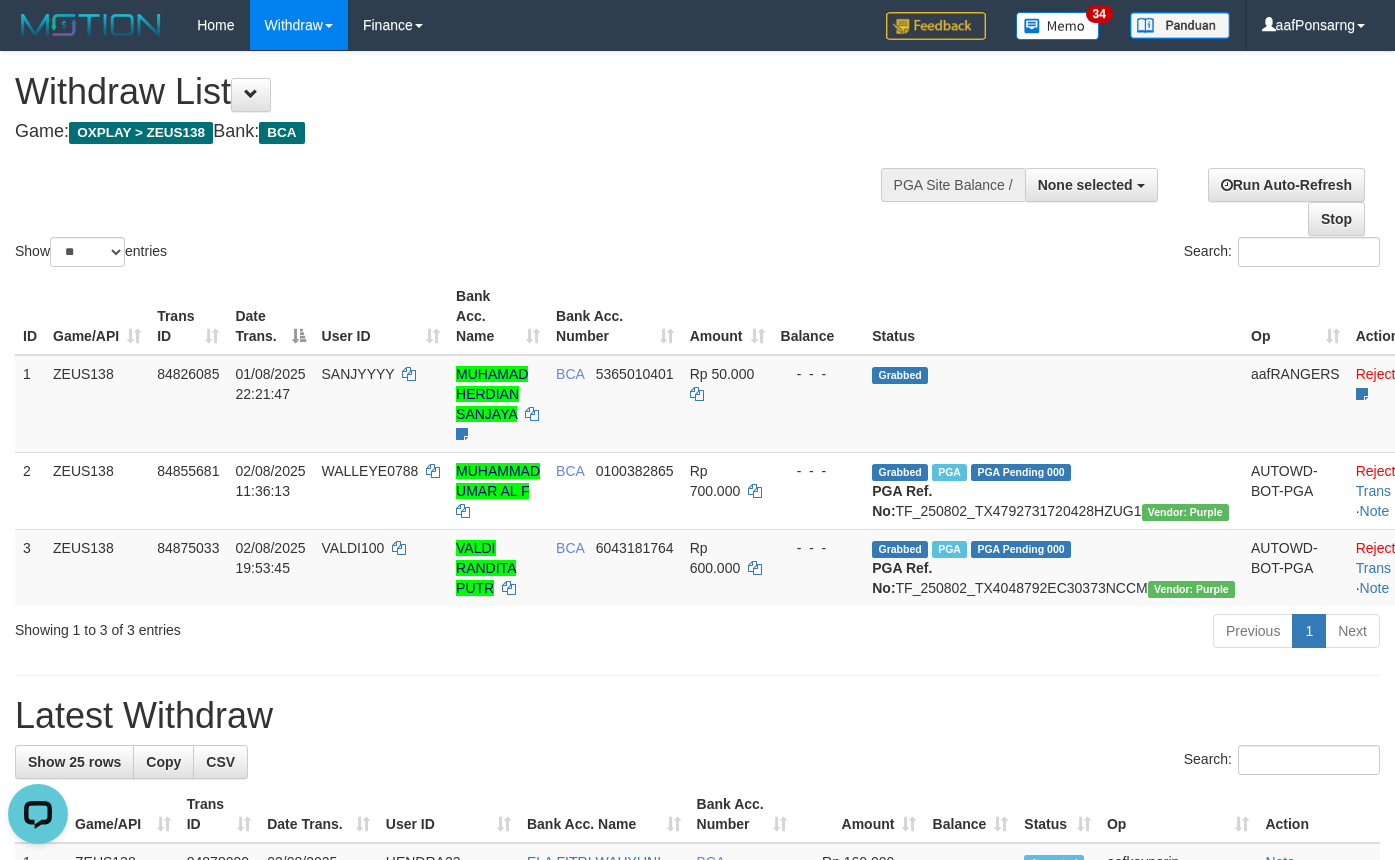 scroll, scrollTop: 0, scrollLeft: 0, axis: both 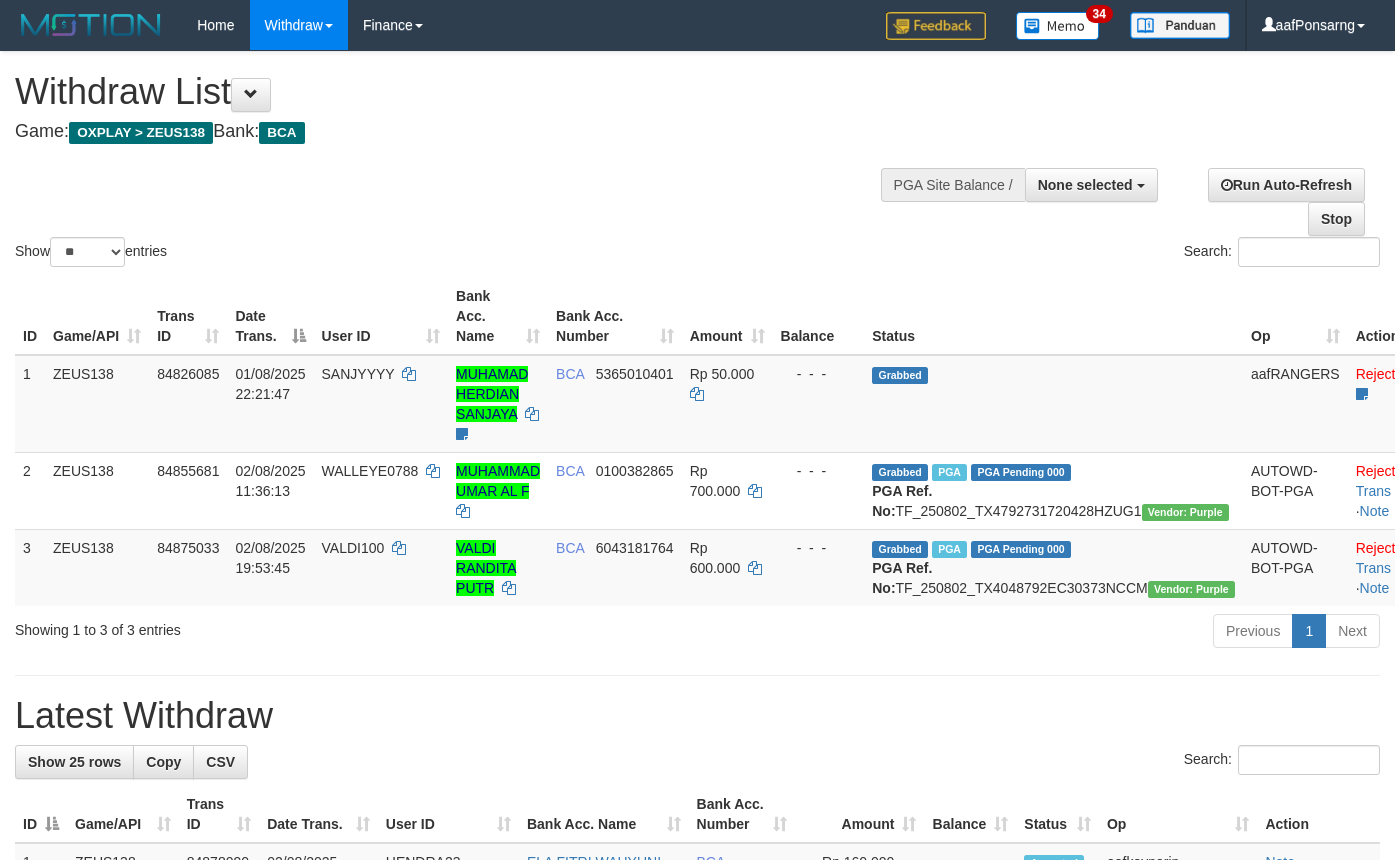 select 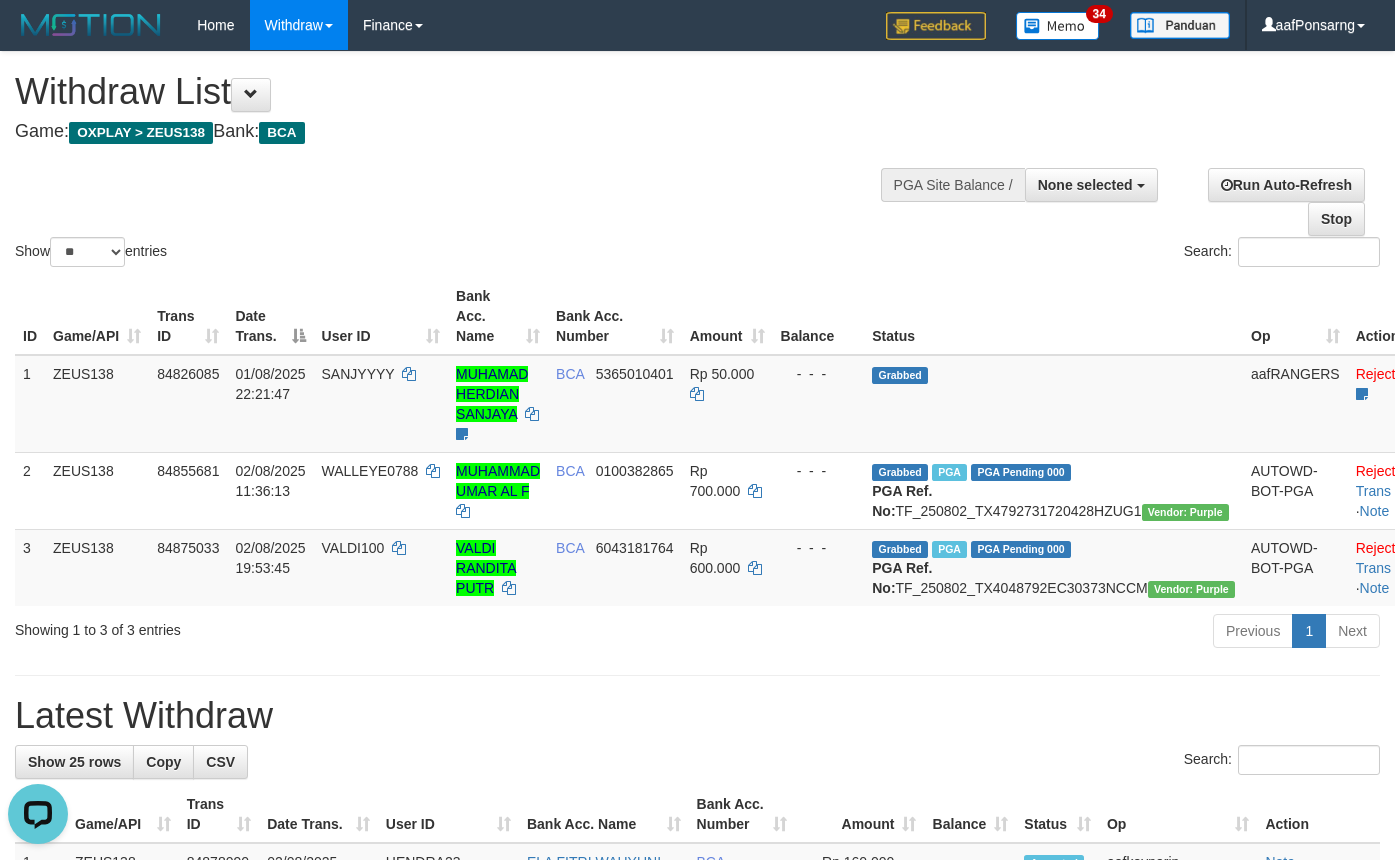 scroll, scrollTop: 0, scrollLeft: 0, axis: both 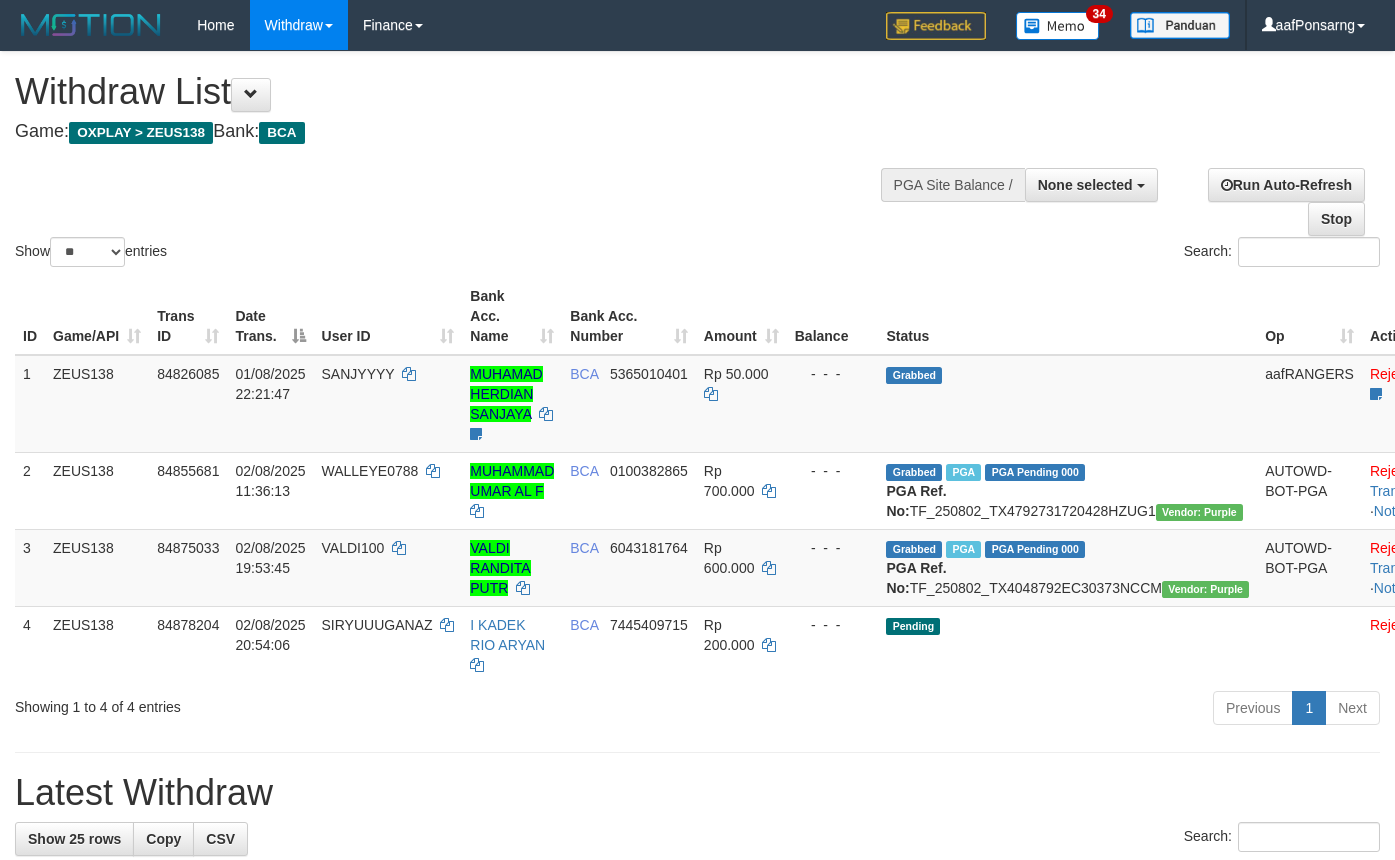 select 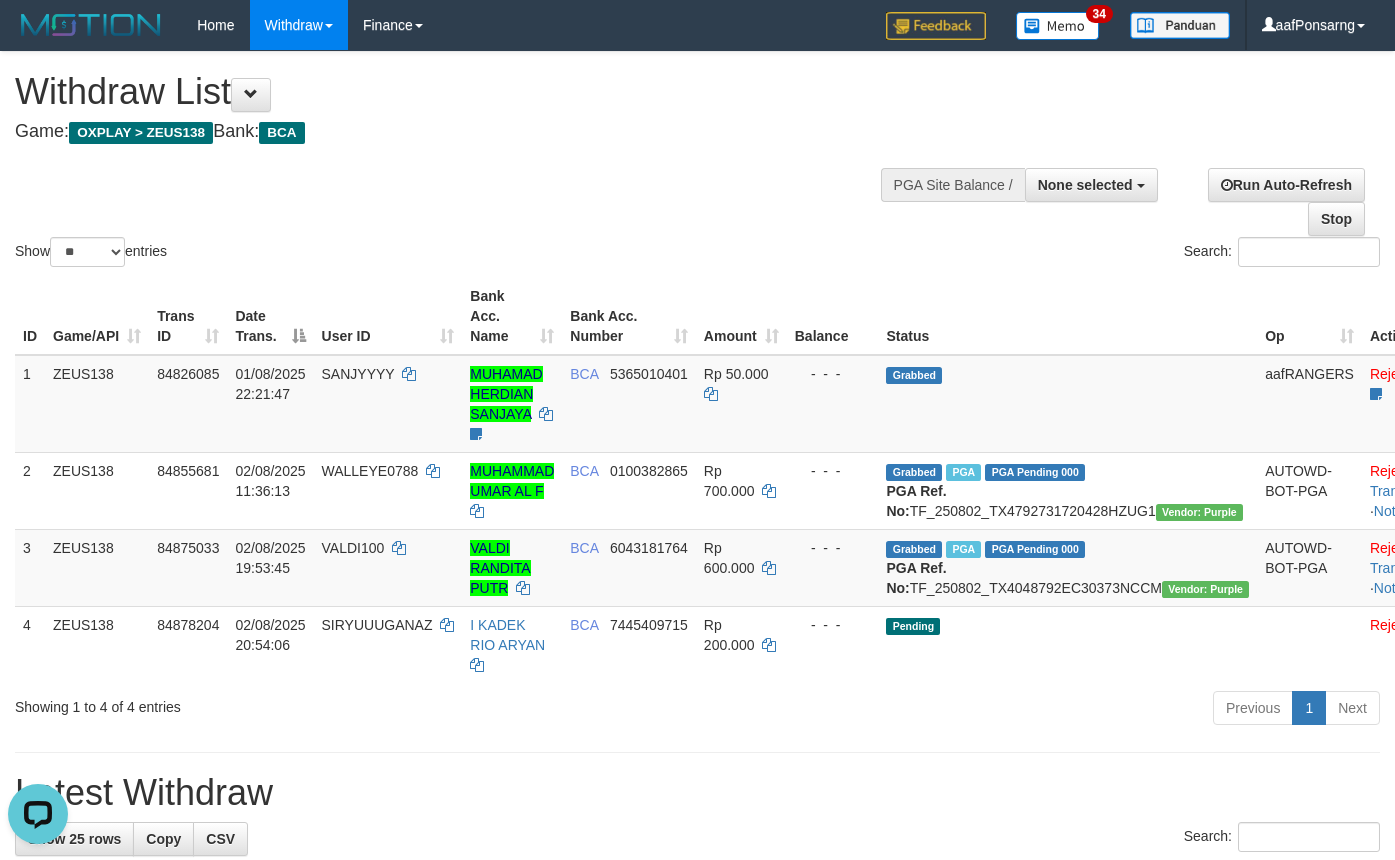 scroll, scrollTop: 0, scrollLeft: 0, axis: both 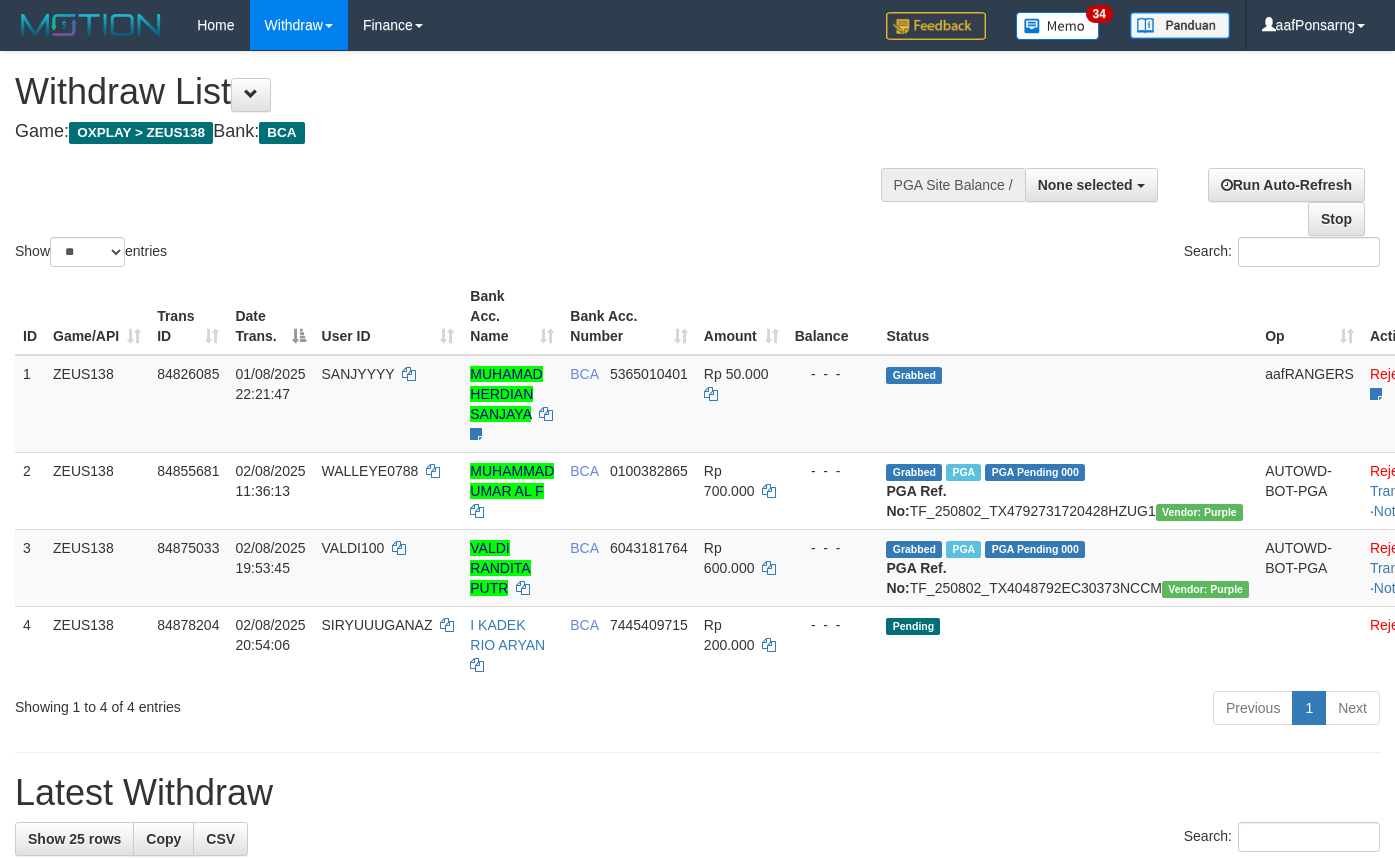 select 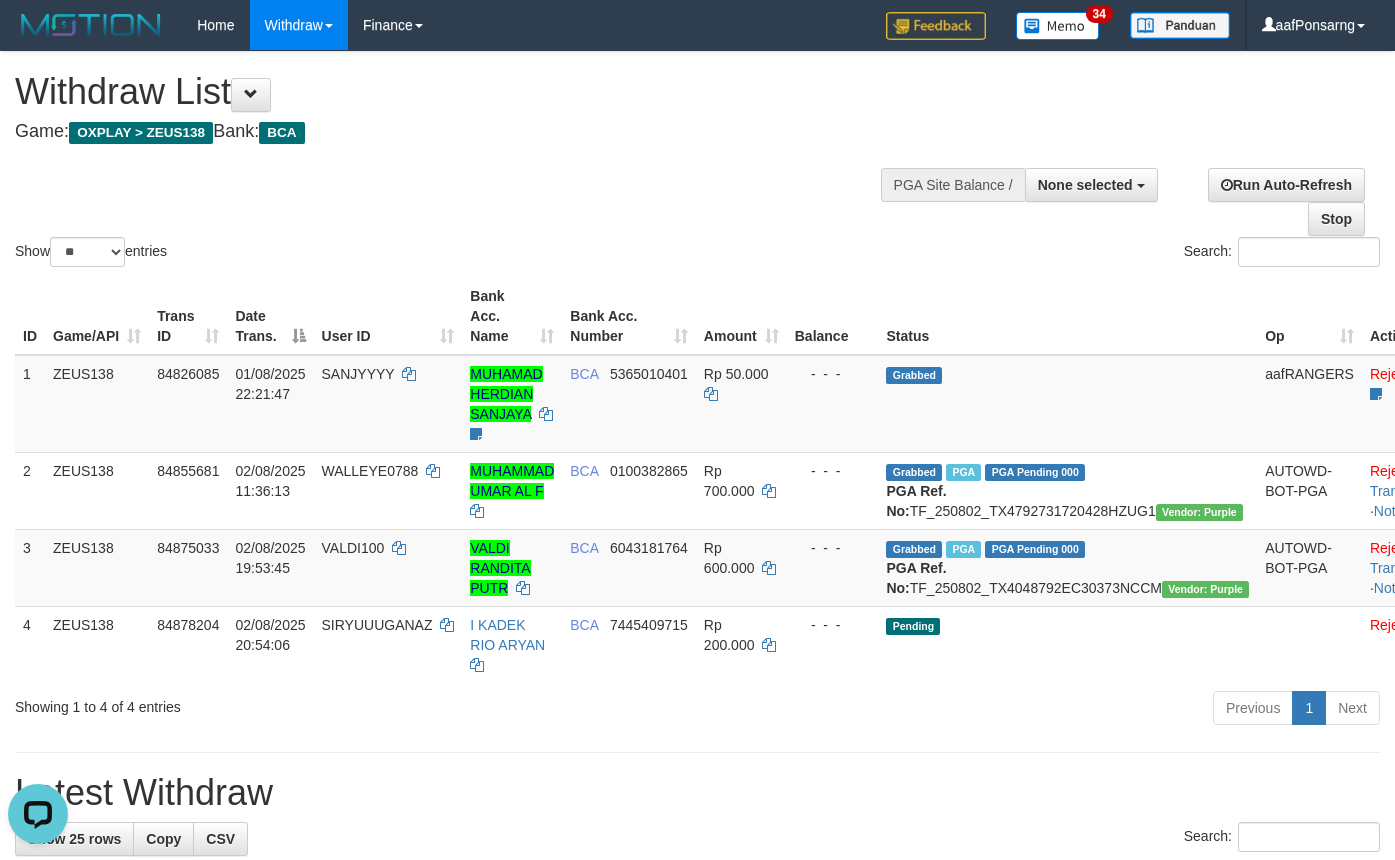 scroll, scrollTop: 0, scrollLeft: 0, axis: both 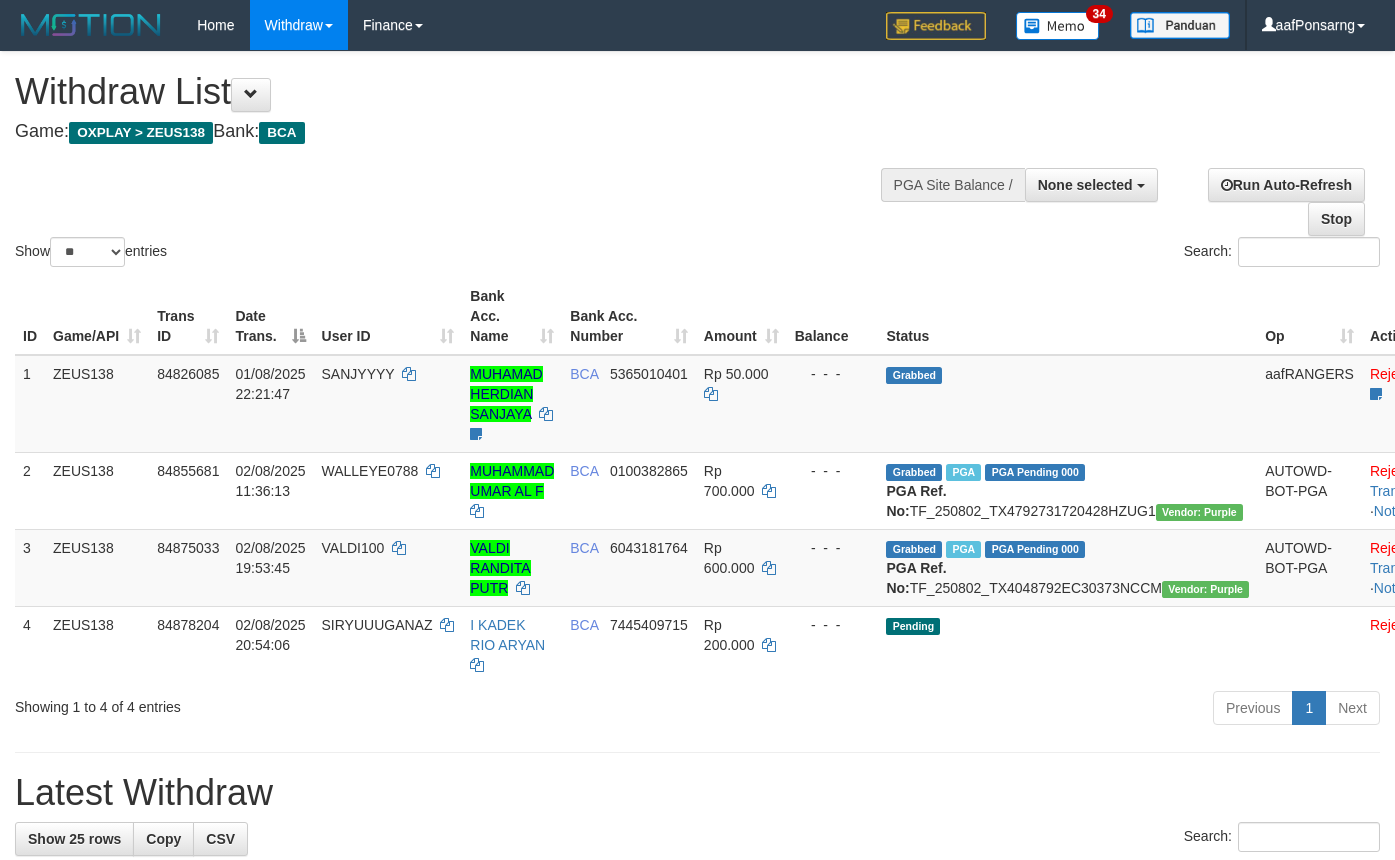 select 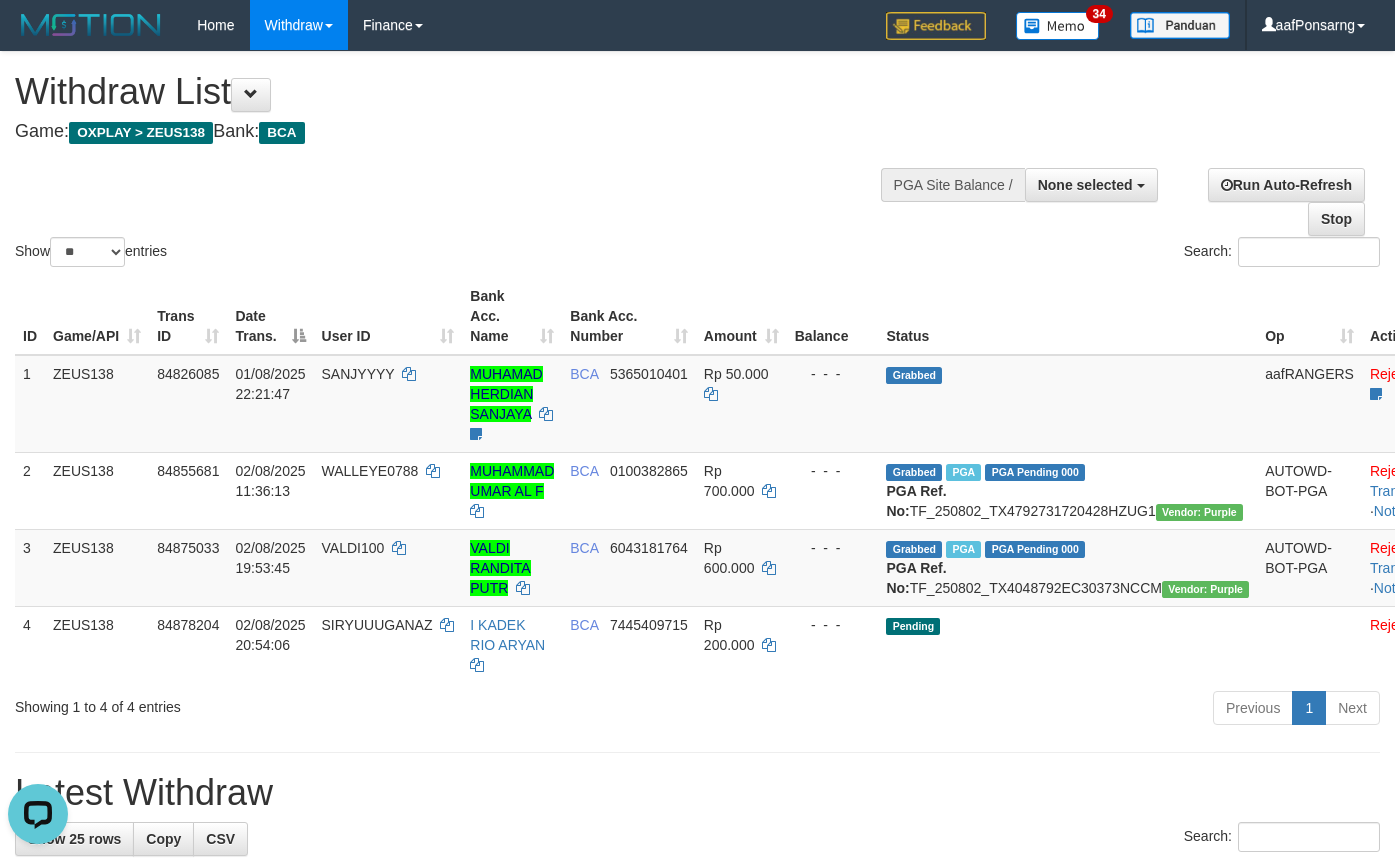 scroll, scrollTop: 0, scrollLeft: 0, axis: both 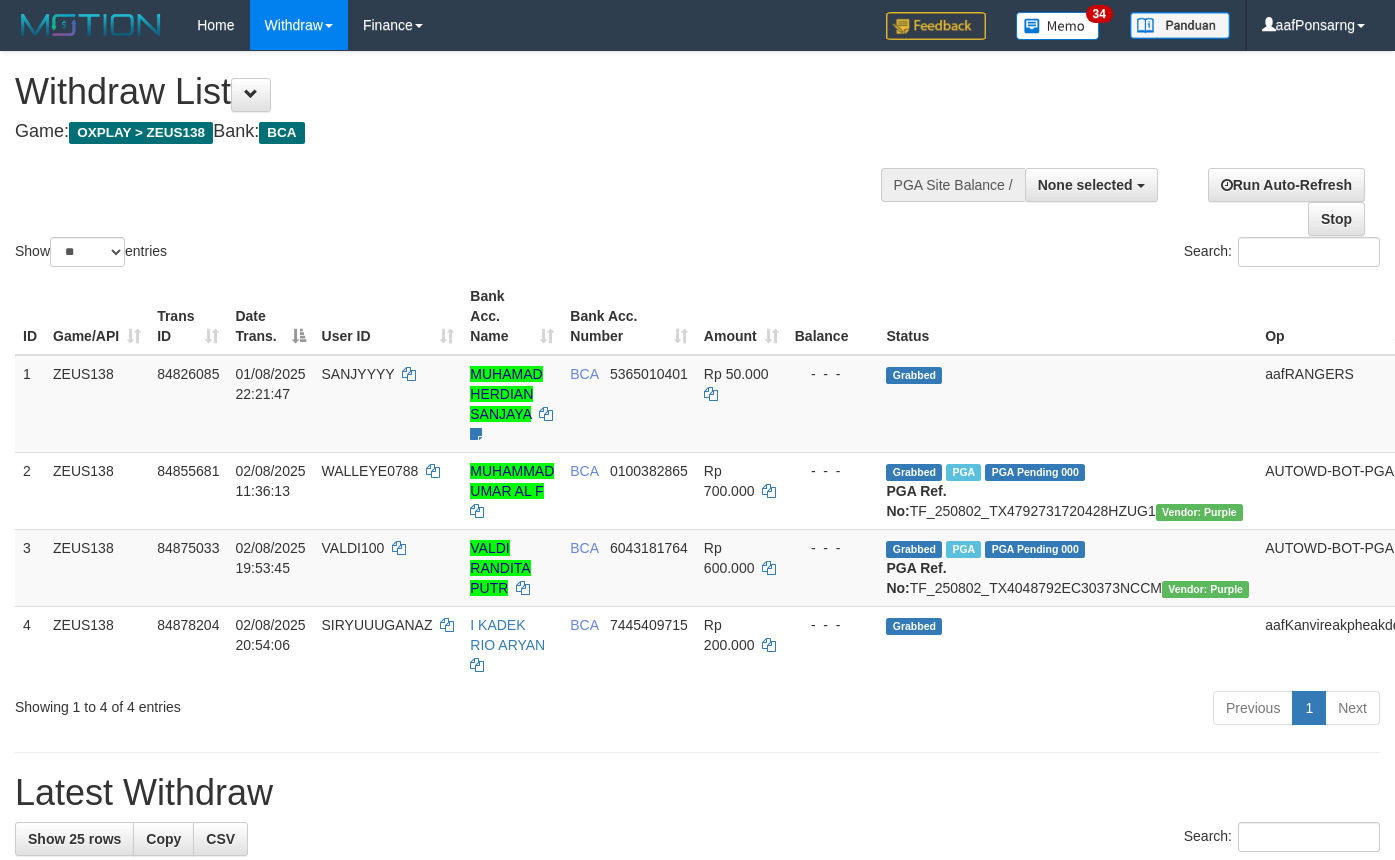 select 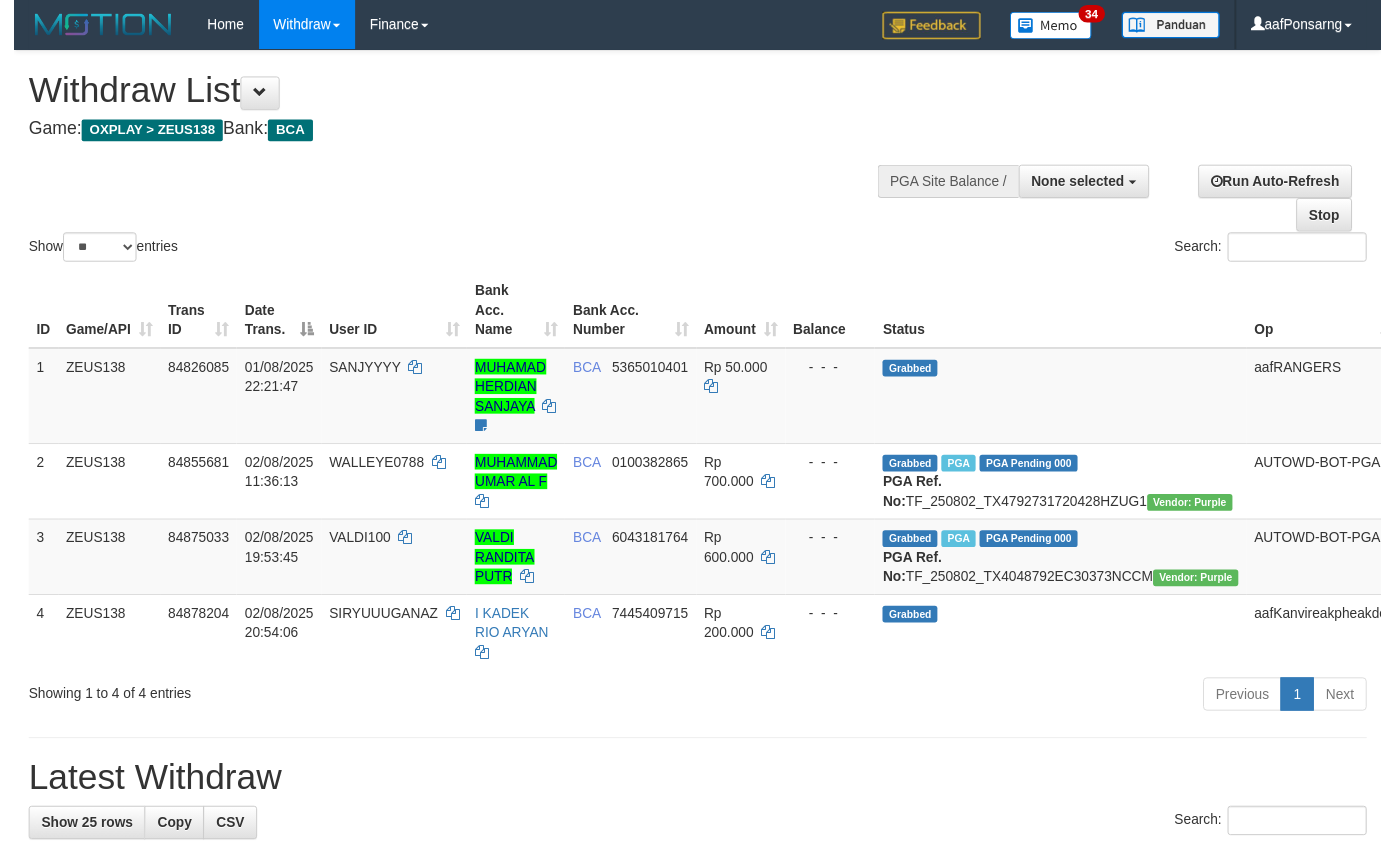 scroll, scrollTop: 0, scrollLeft: 0, axis: both 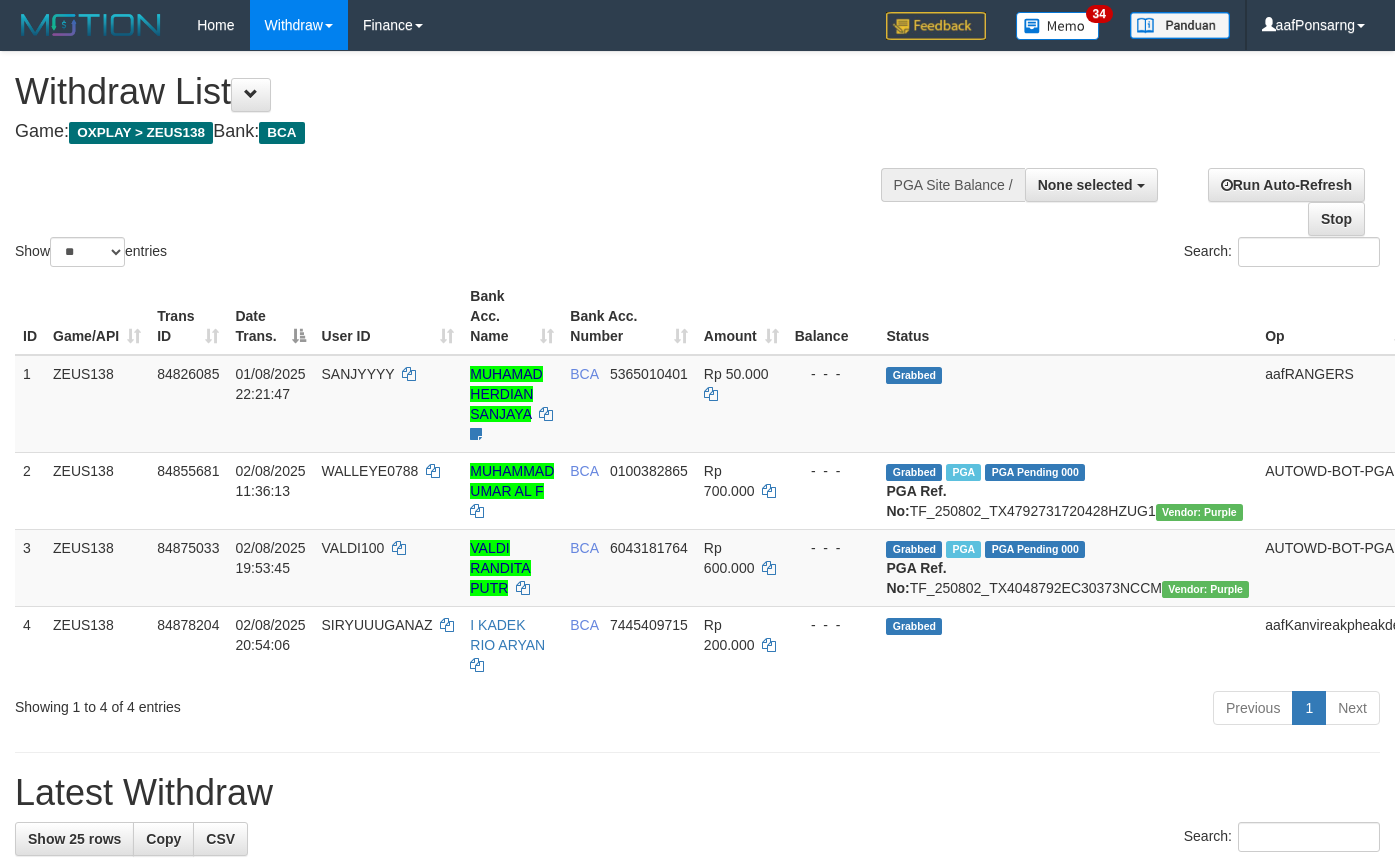 select 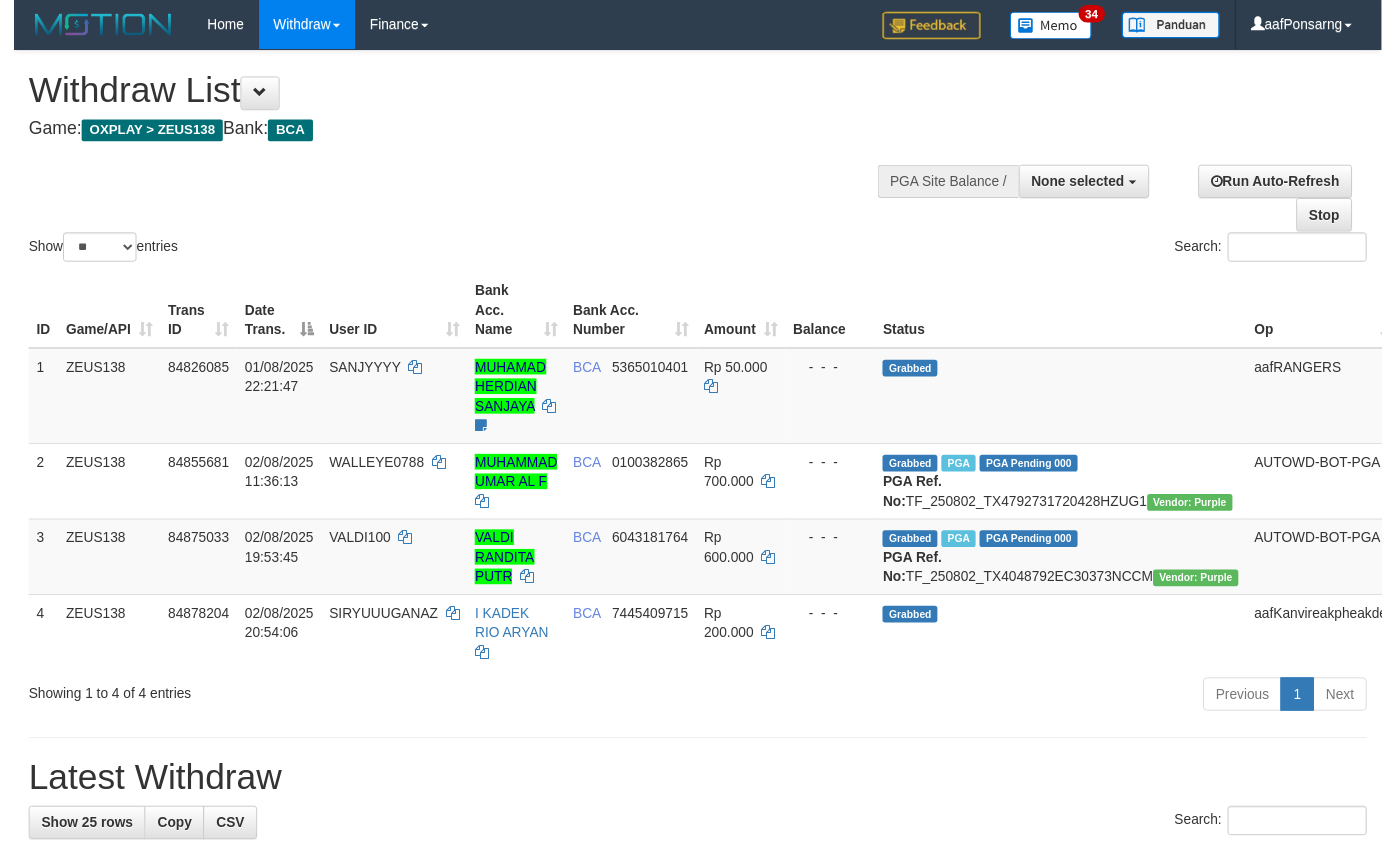 scroll, scrollTop: 0, scrollLeft: 0, axis: both 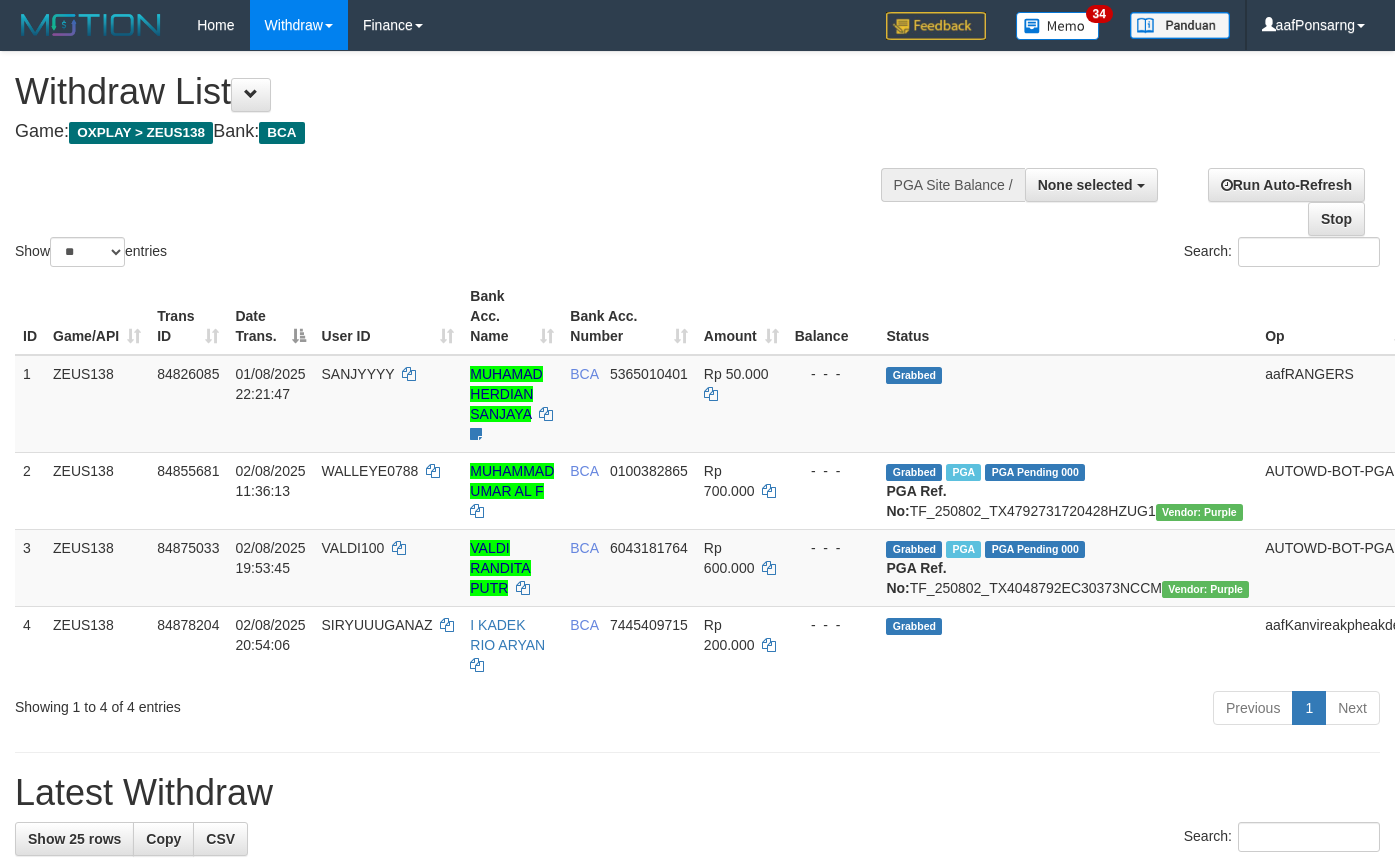 select 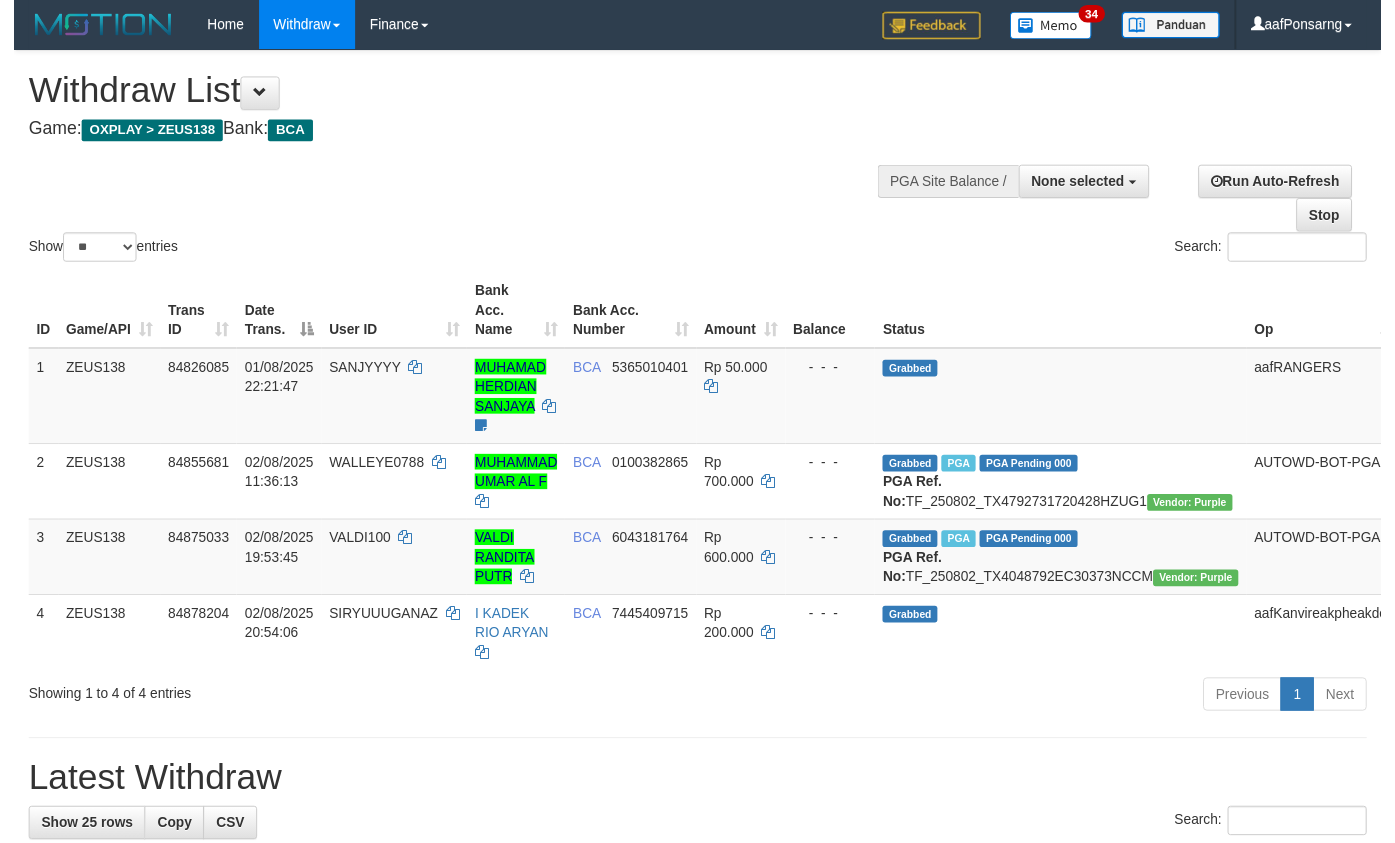 scroll, scrollTop: 0, scrollLeft: 0, axis: both 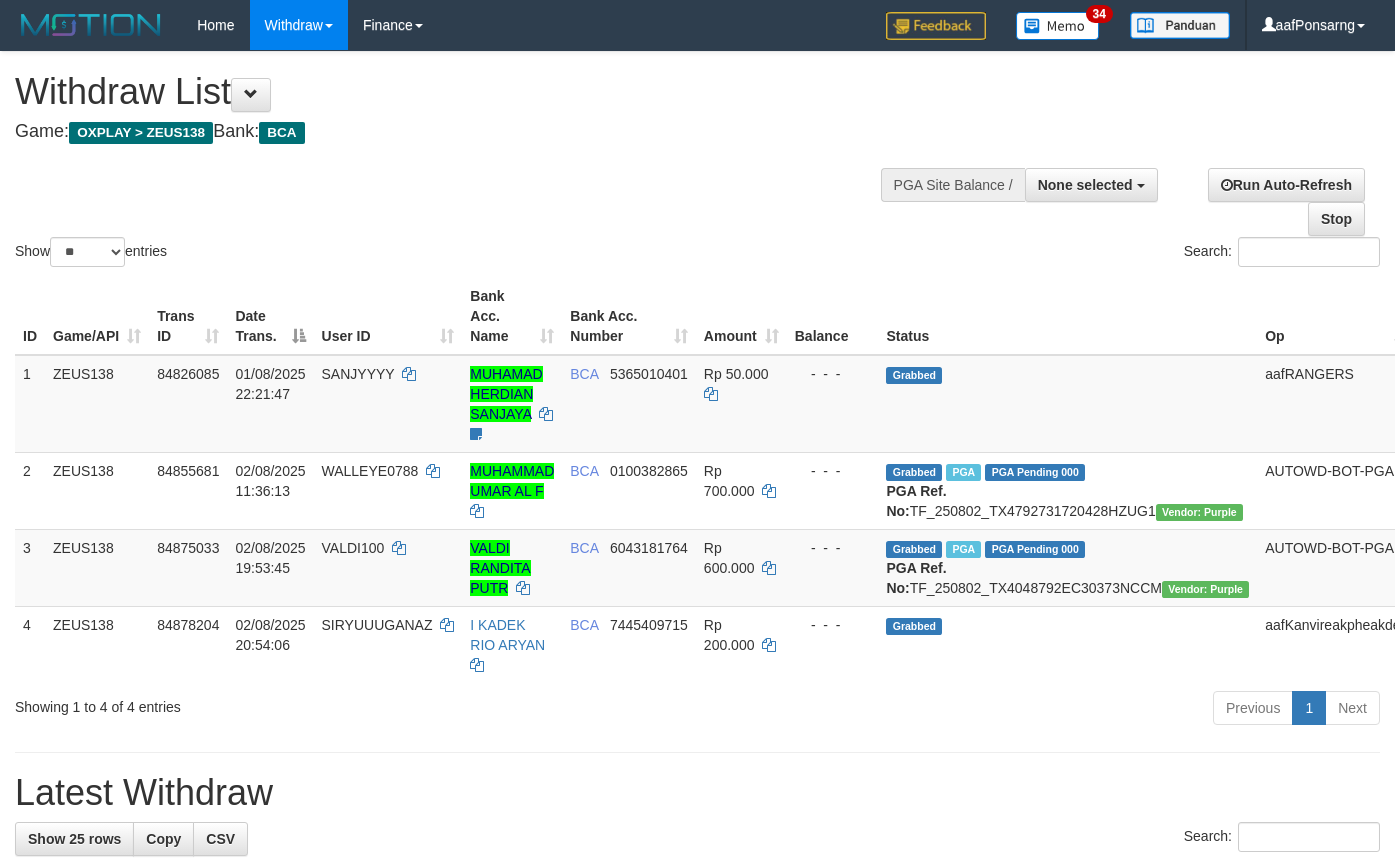 select 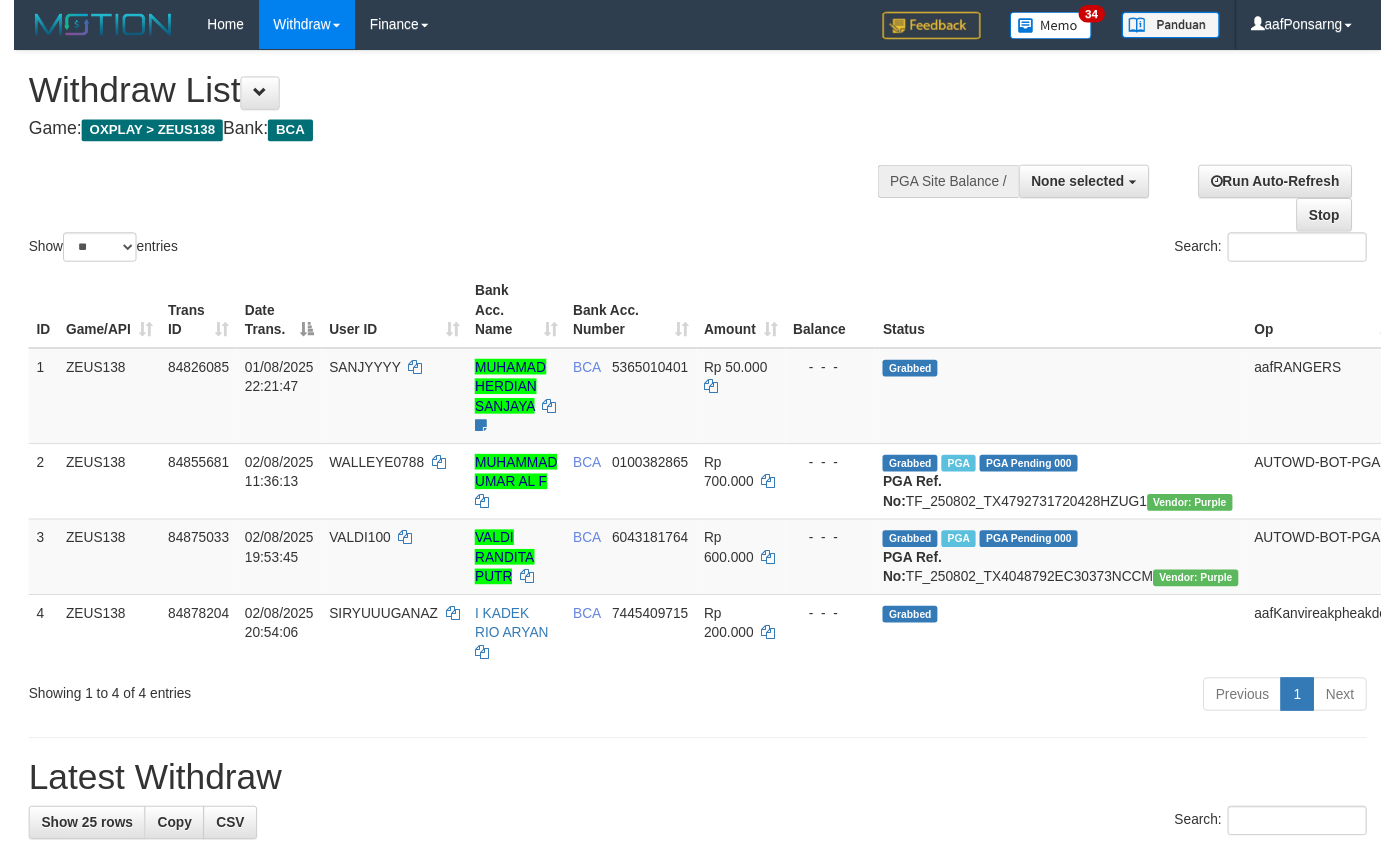 scroll, scrollTop: 0, scrollLeft: 0, axis: both 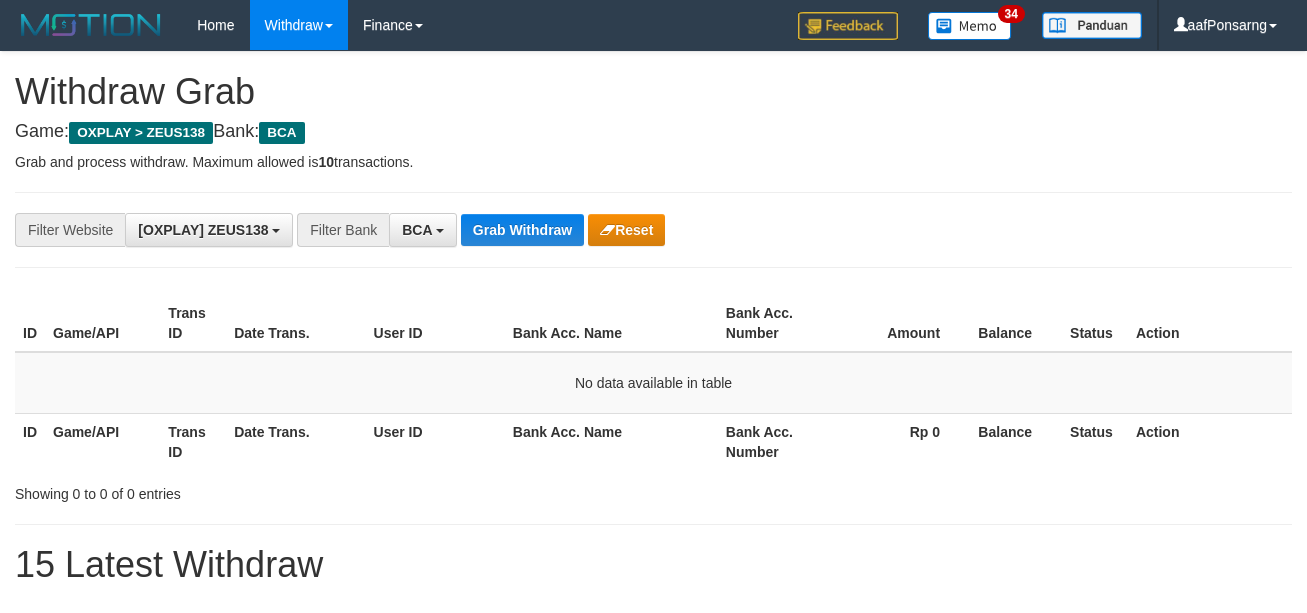 click on "**********" at bounding box center (544, 230) 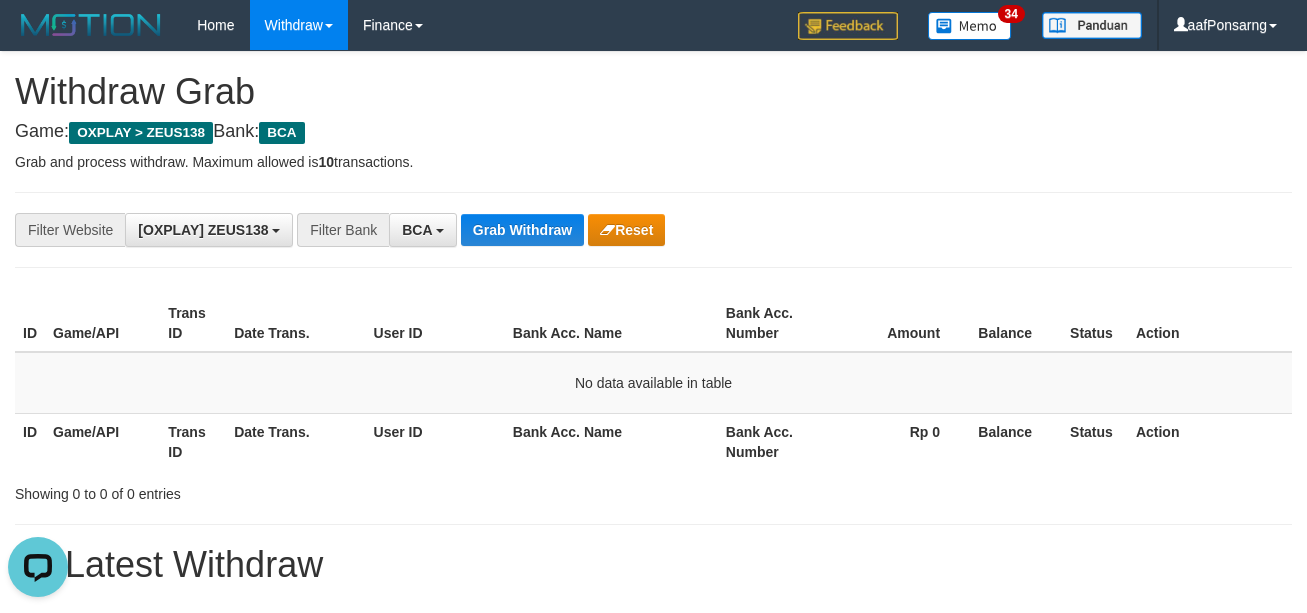 scroll, scrollTop: 0, scrollLeft: 0, axis: both 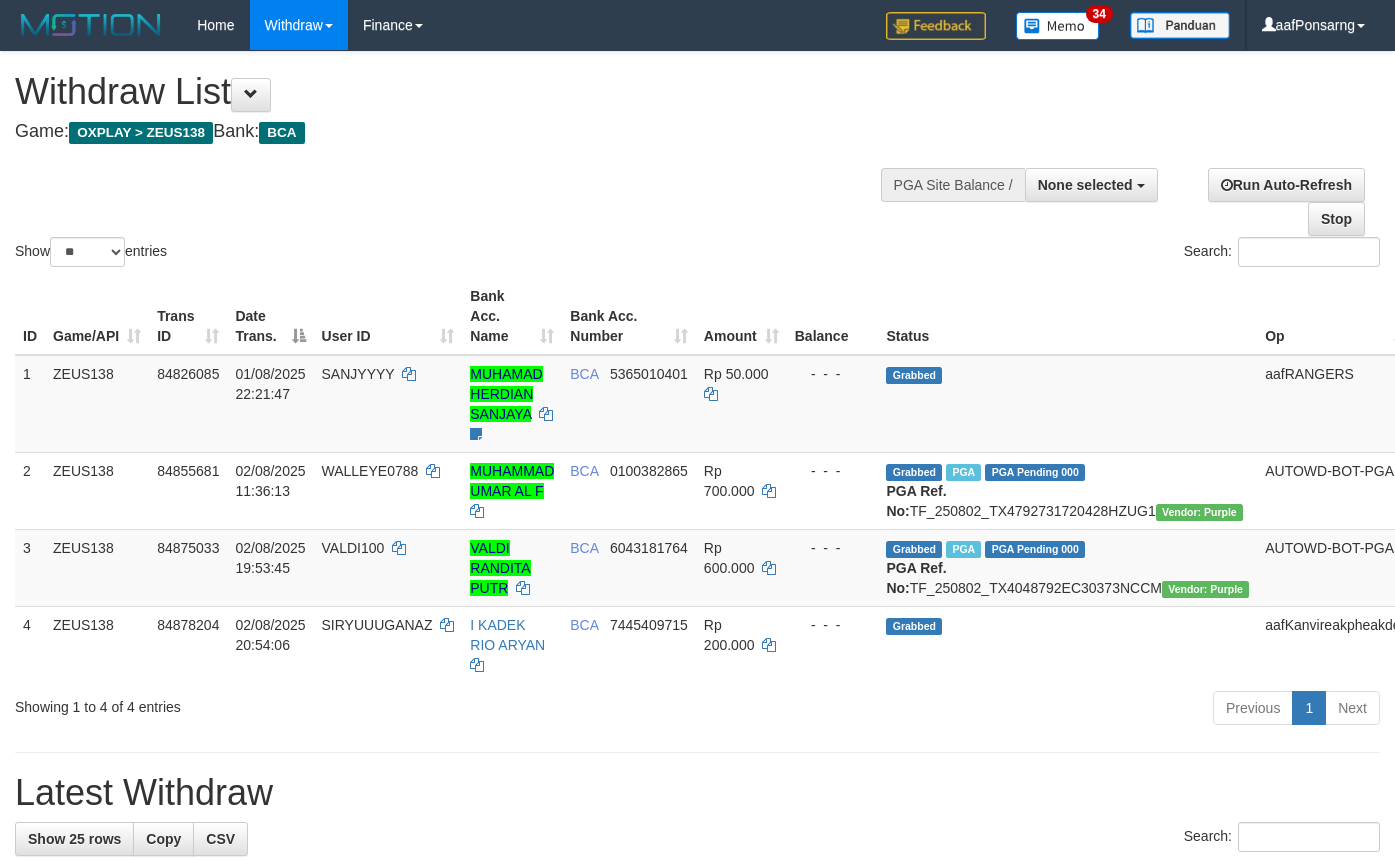 select 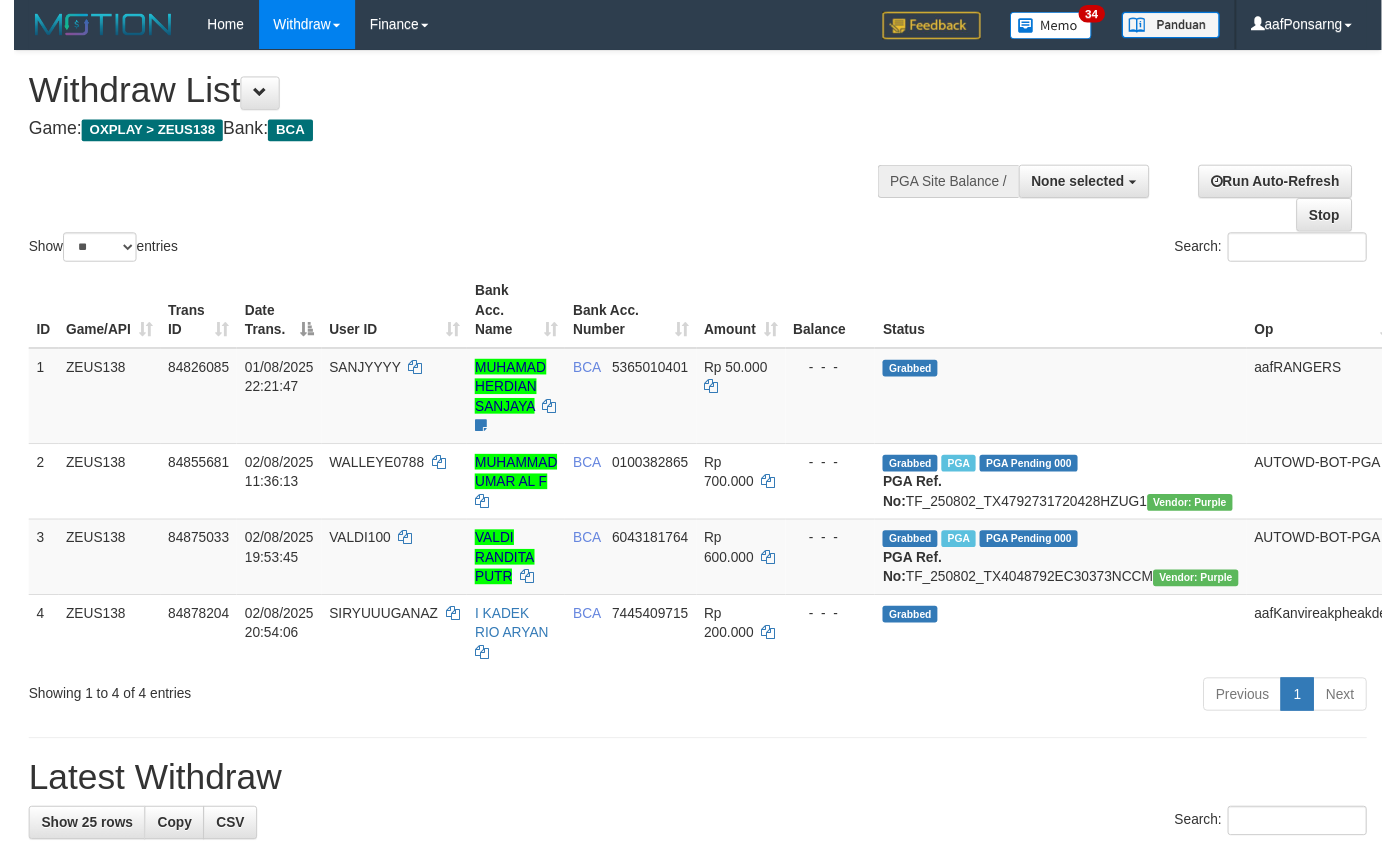 scroll, scrollTop: 0, scrollLeft: 0, axis: both 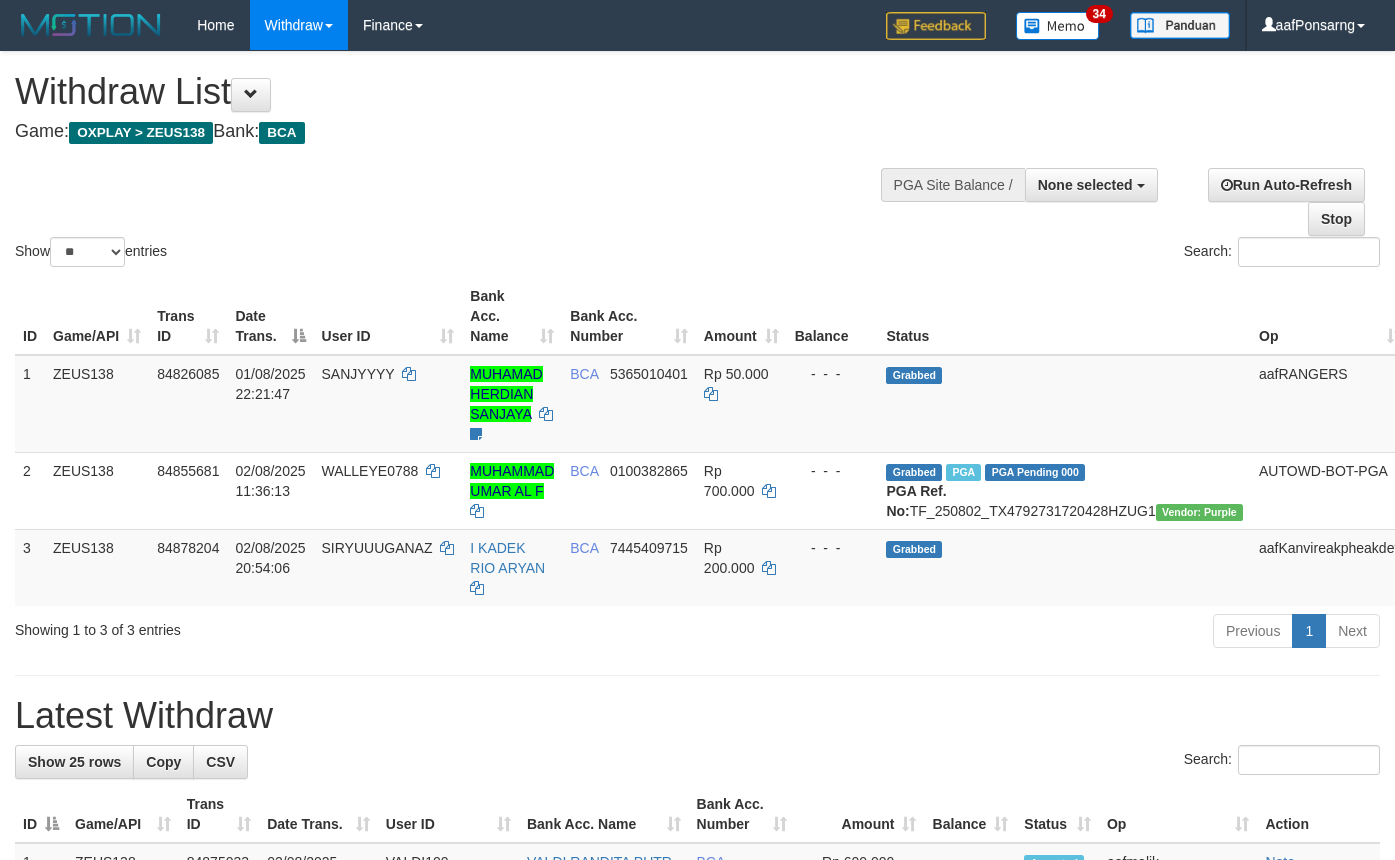 select 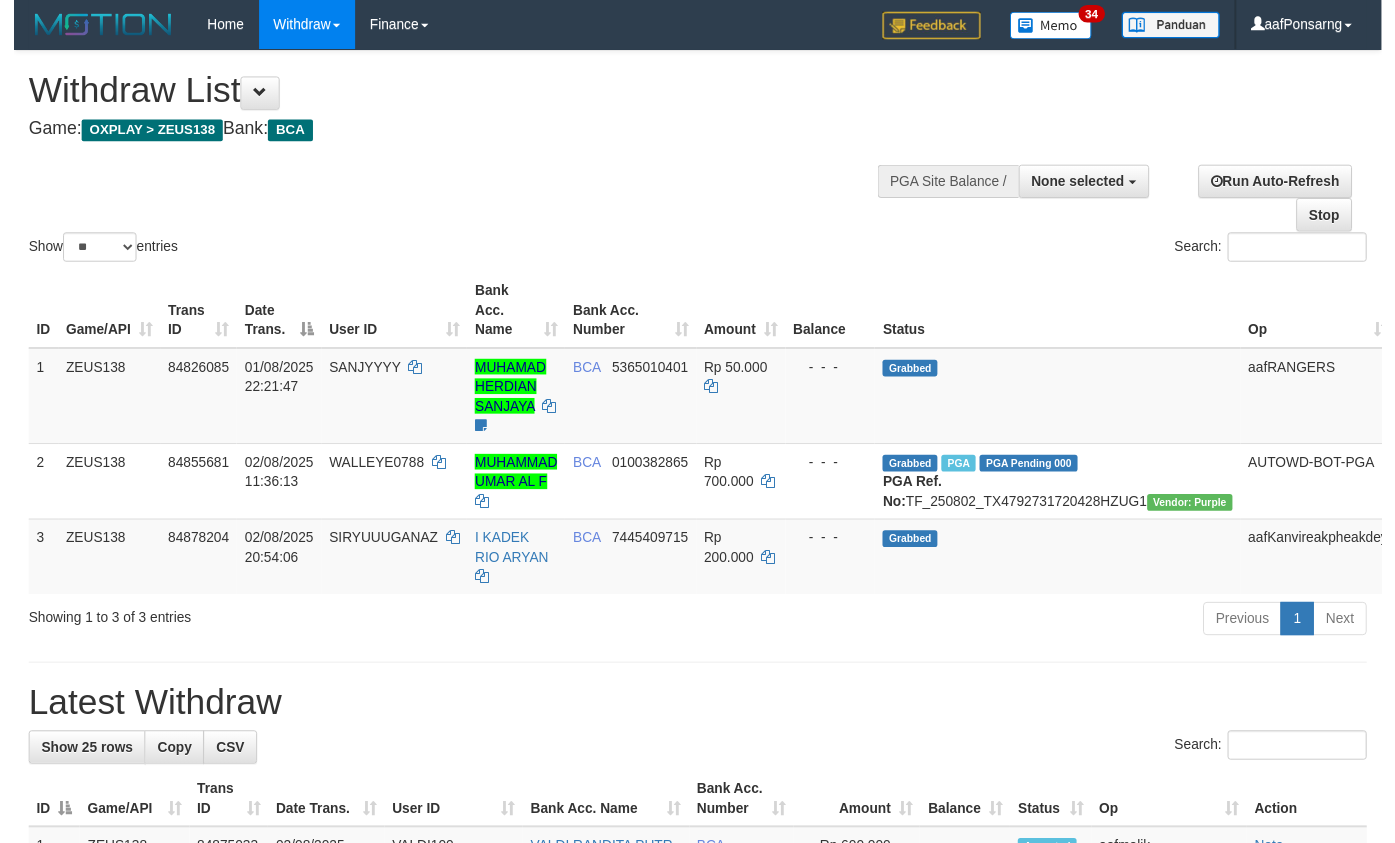 scroll, scrollTop: 0, scrollLeft: 0, axis: both 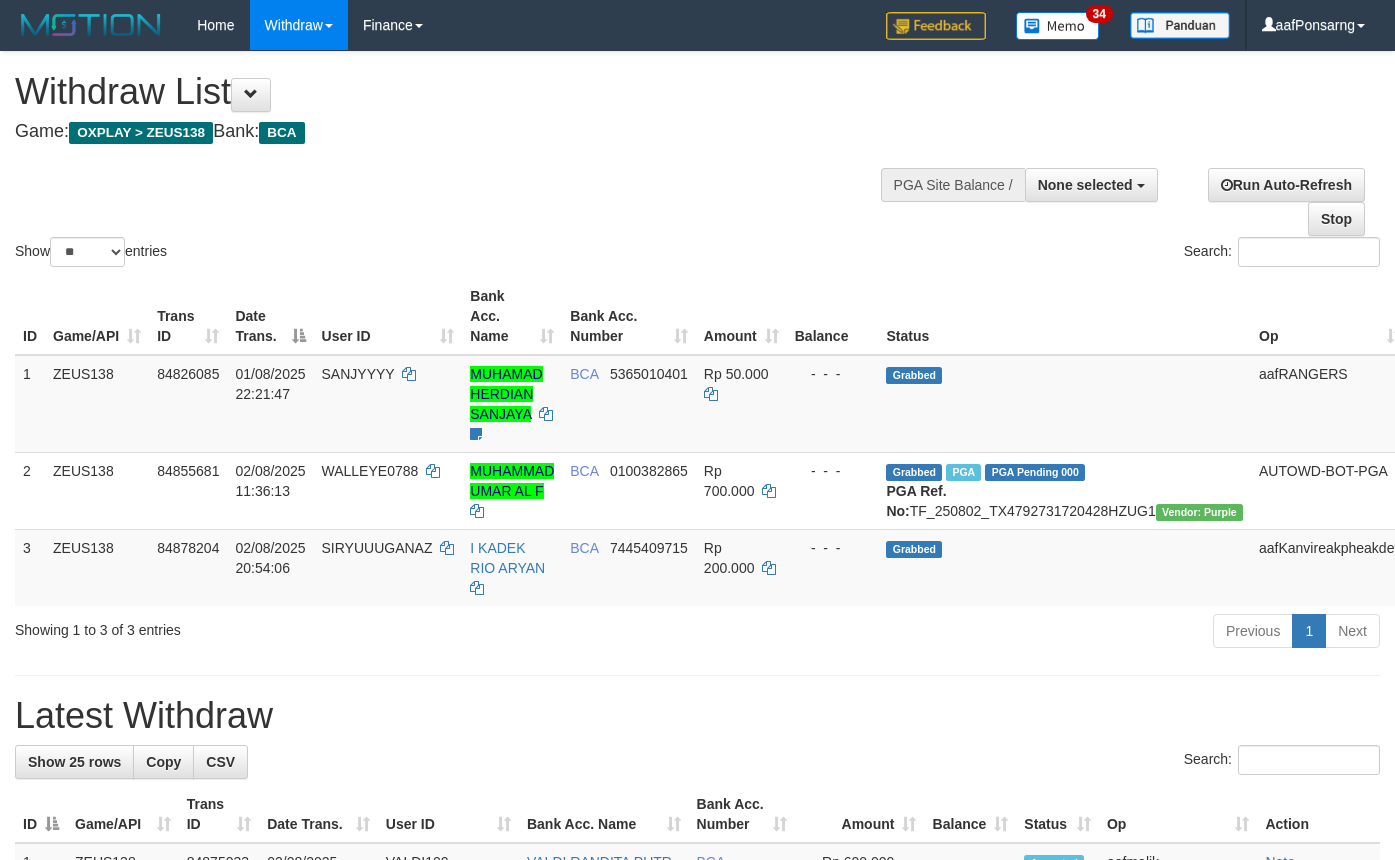 select 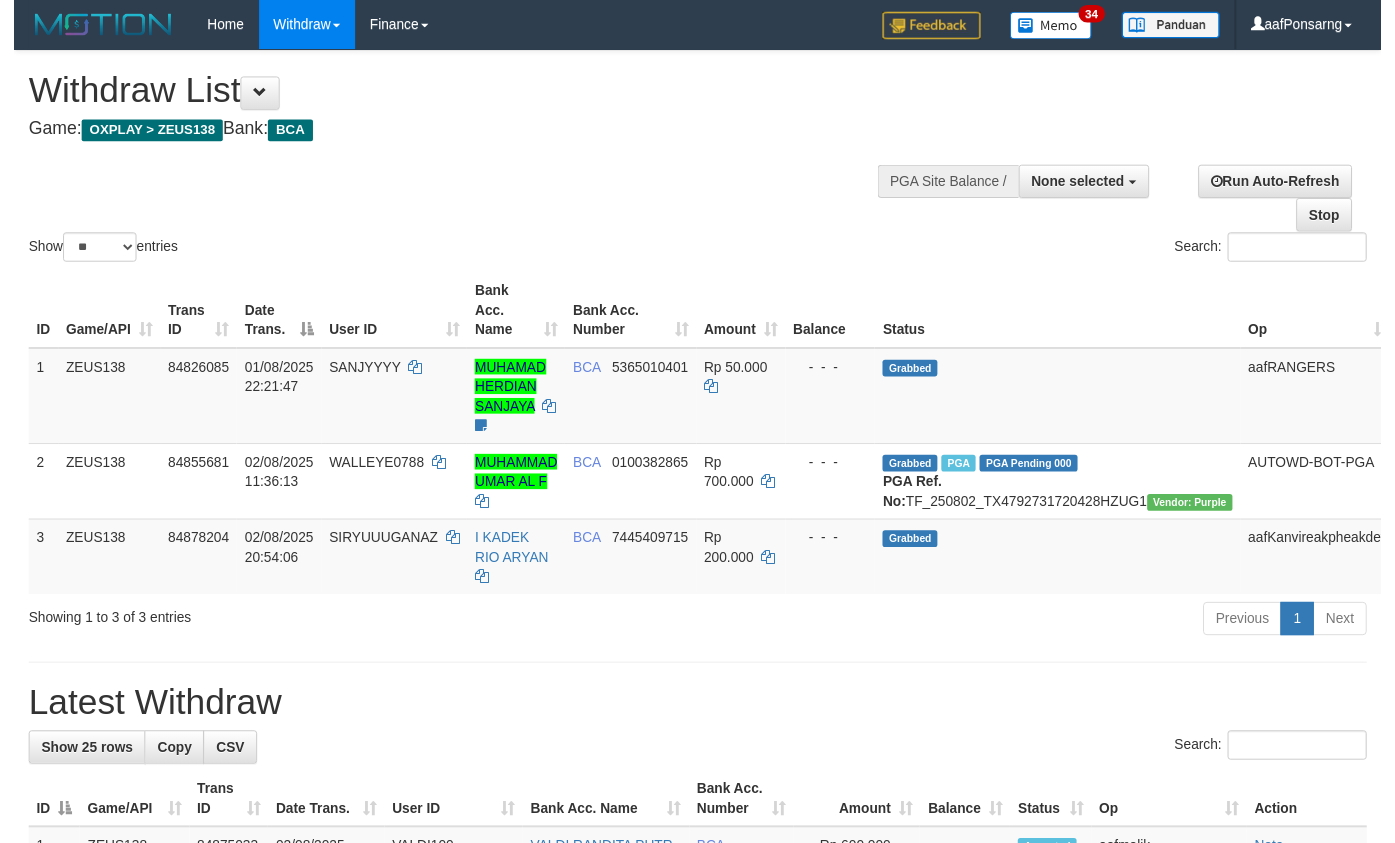 scroll, scrollTop: 0, scrollLeft: 0, axis: both 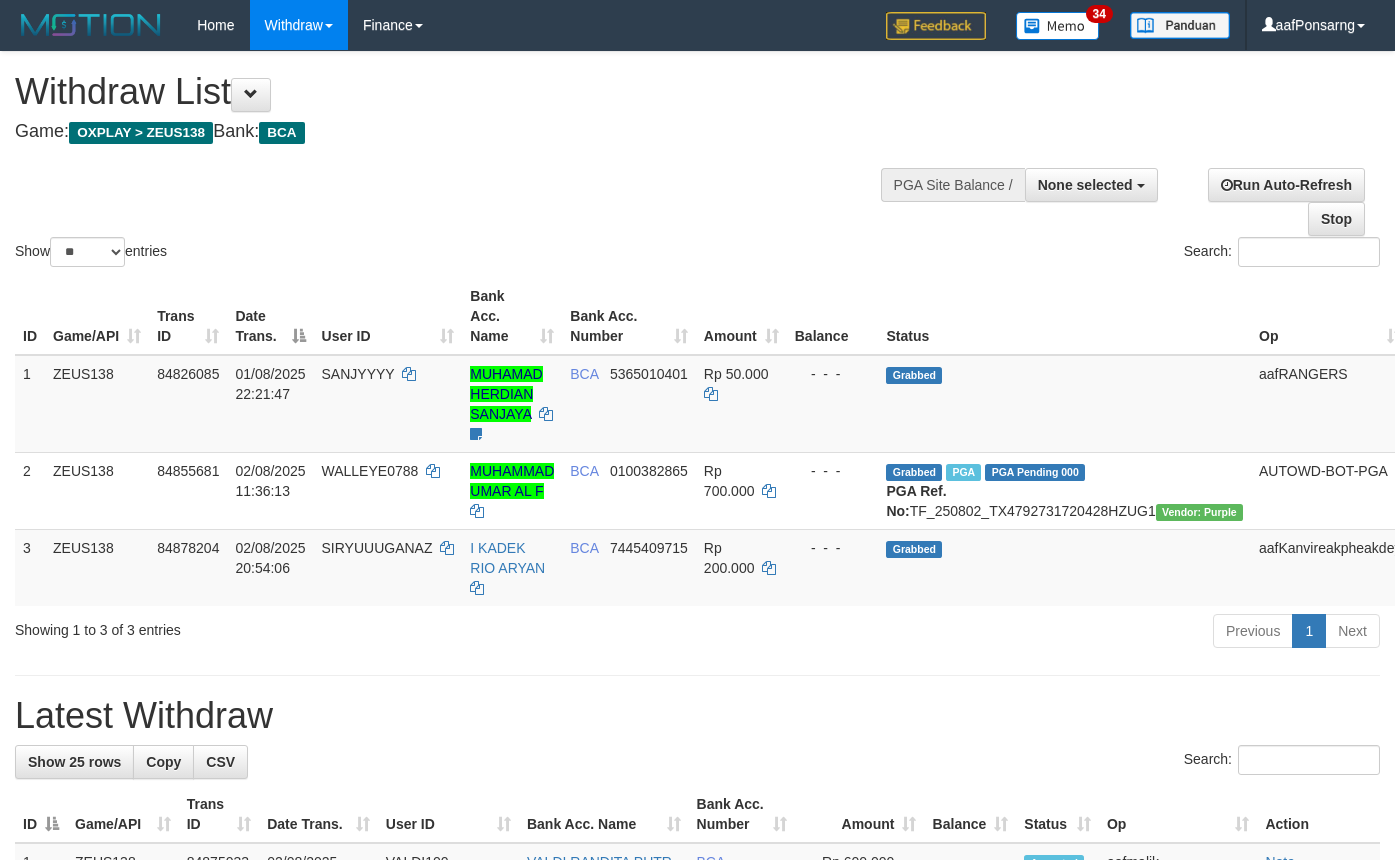 select 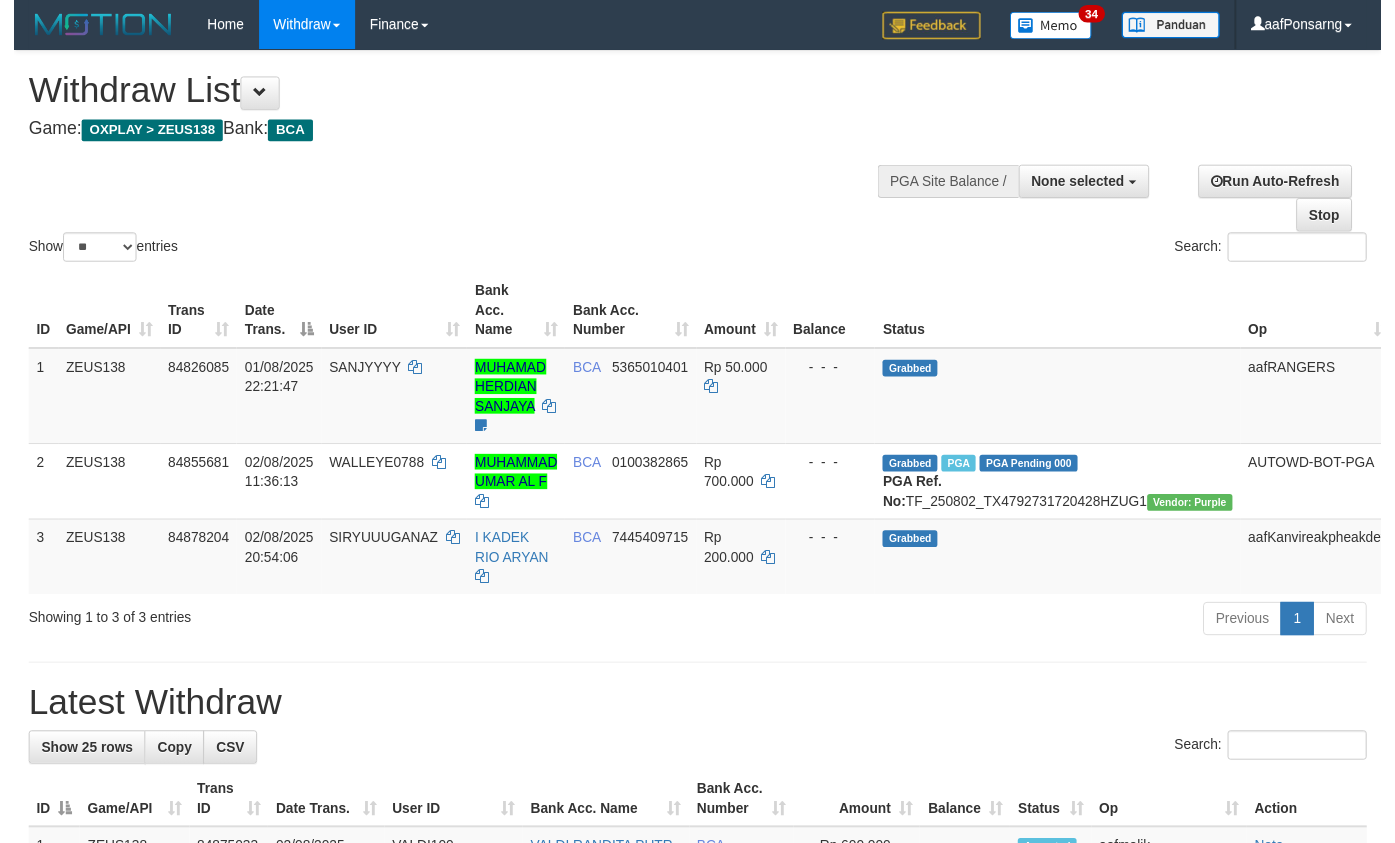 scroll, scrollTop: 0, scrollLeft: 0, axis: both 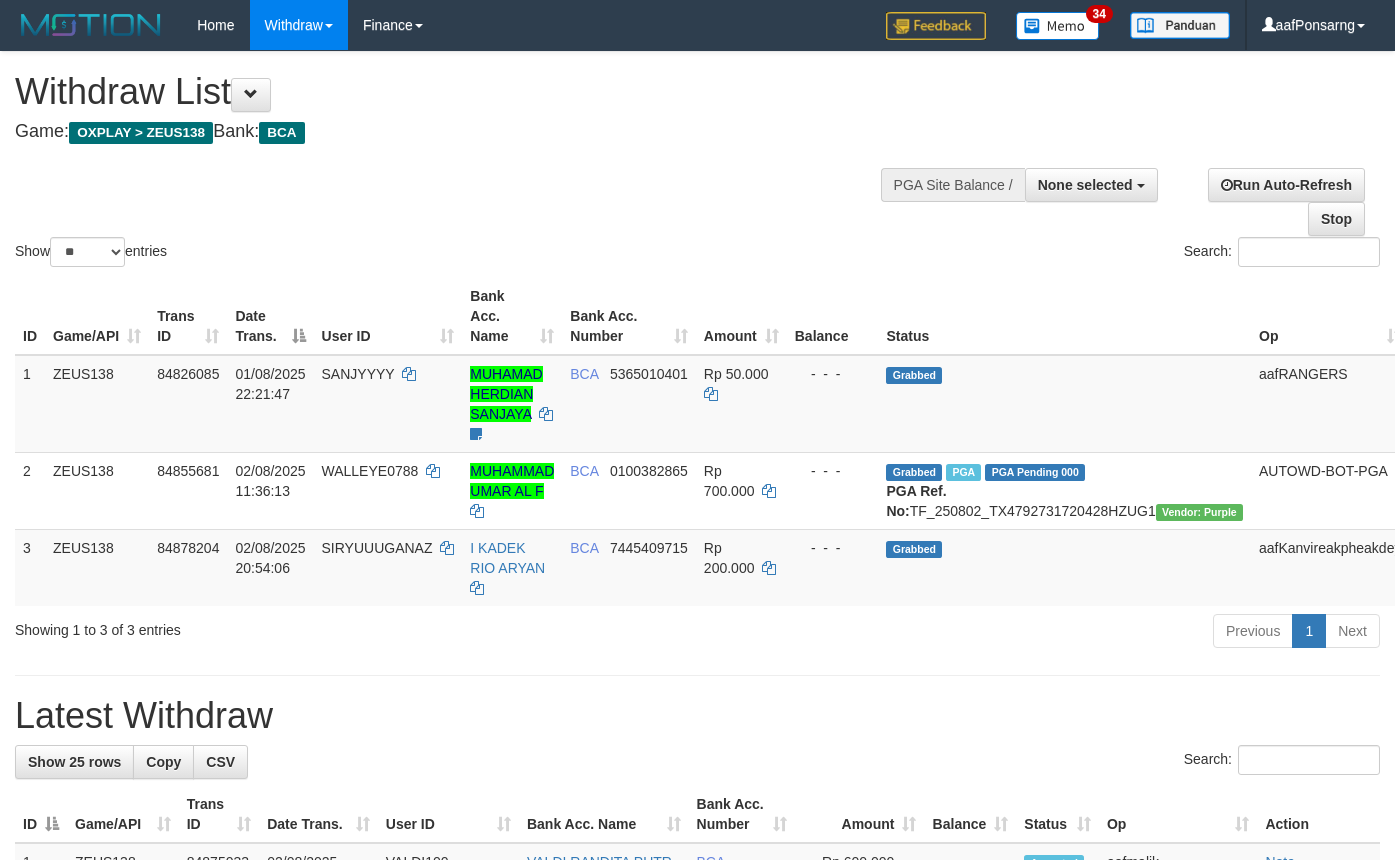 select 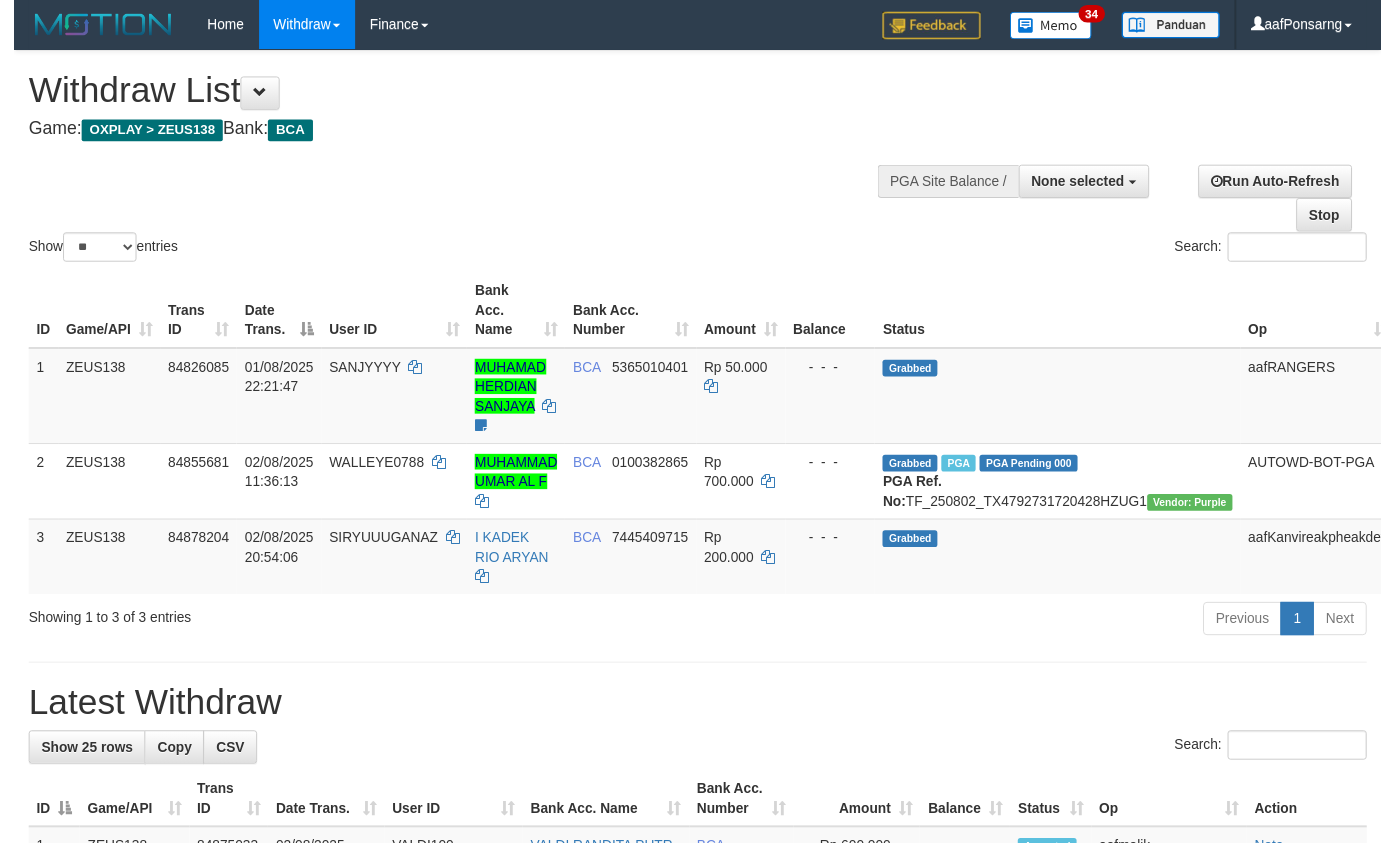 scroll, scrollTop: 0, scrollLeft: 0, axis: both 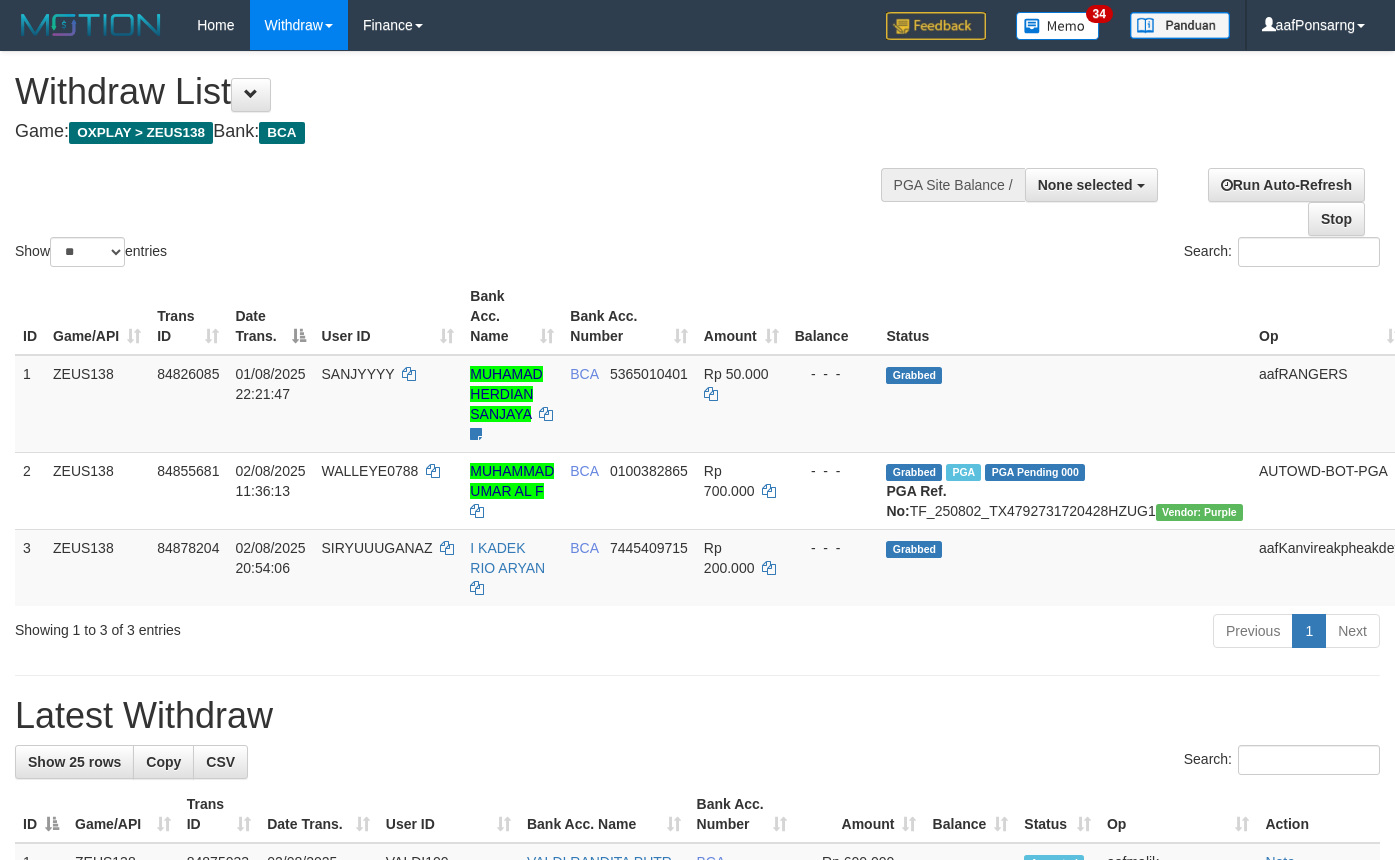 select 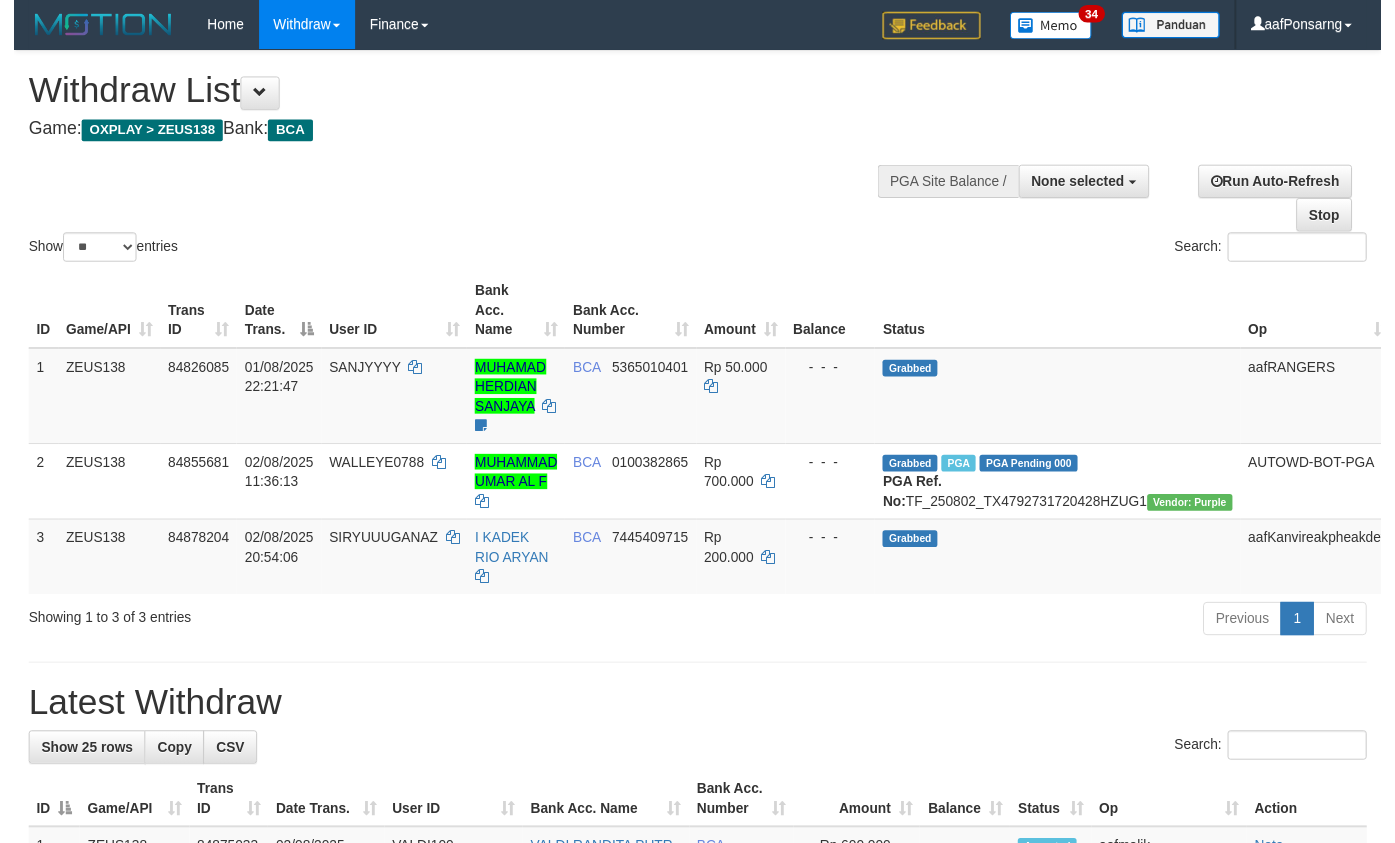scroll, scrollTop: 0, scrollLeft: 0, axis: both 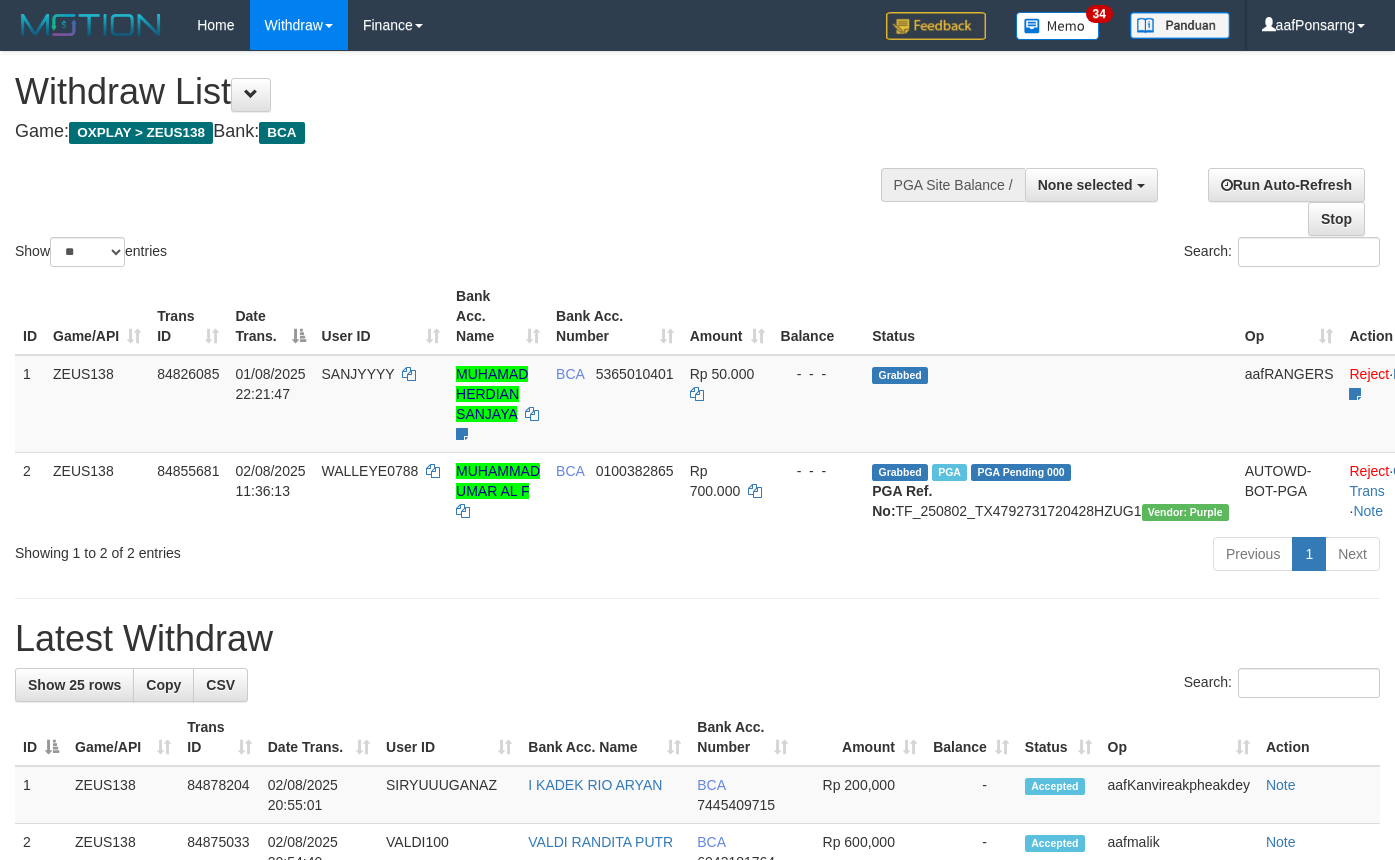 select 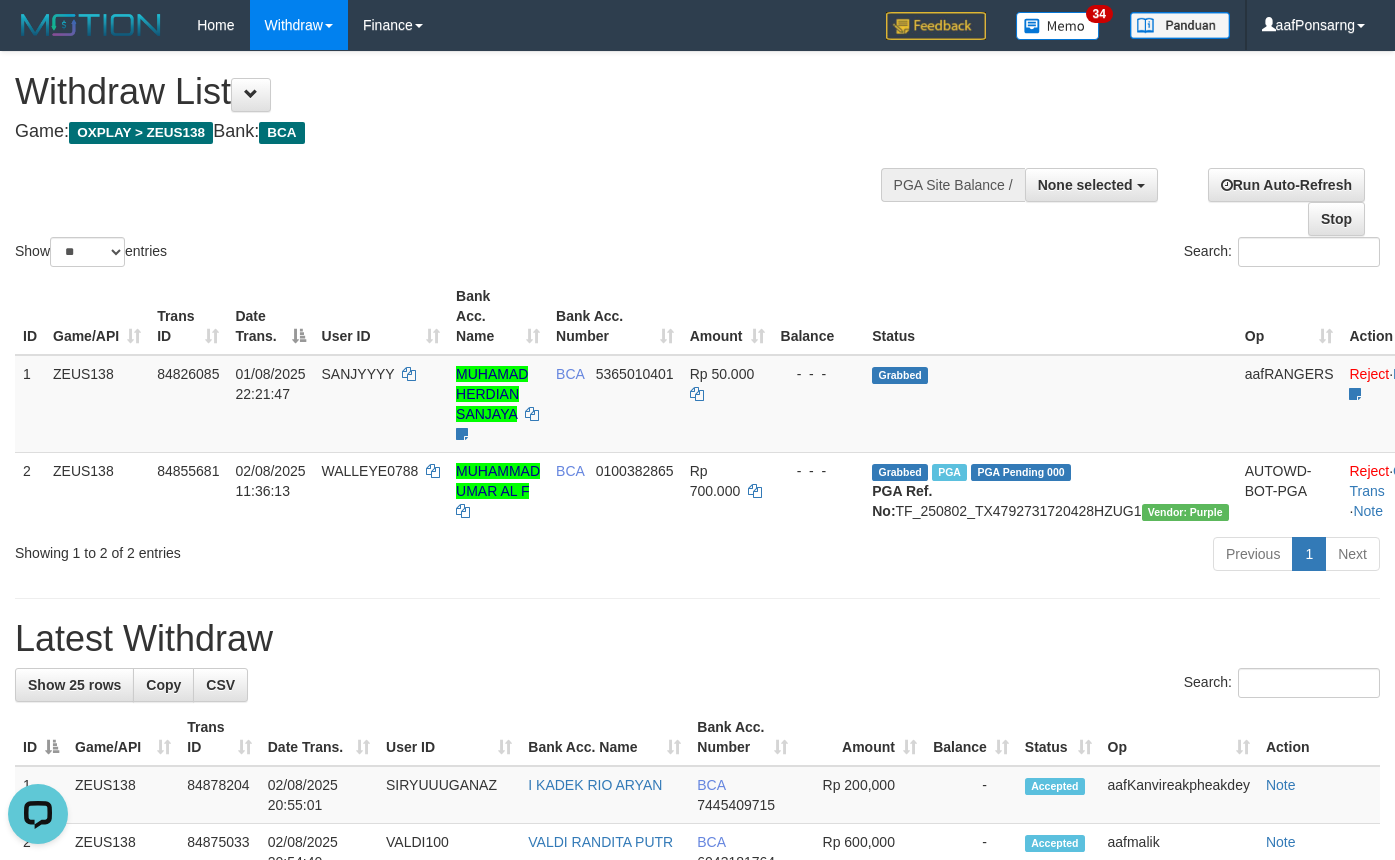 scroll, scrollTop: 0, scrollLeft: 0, axis: both 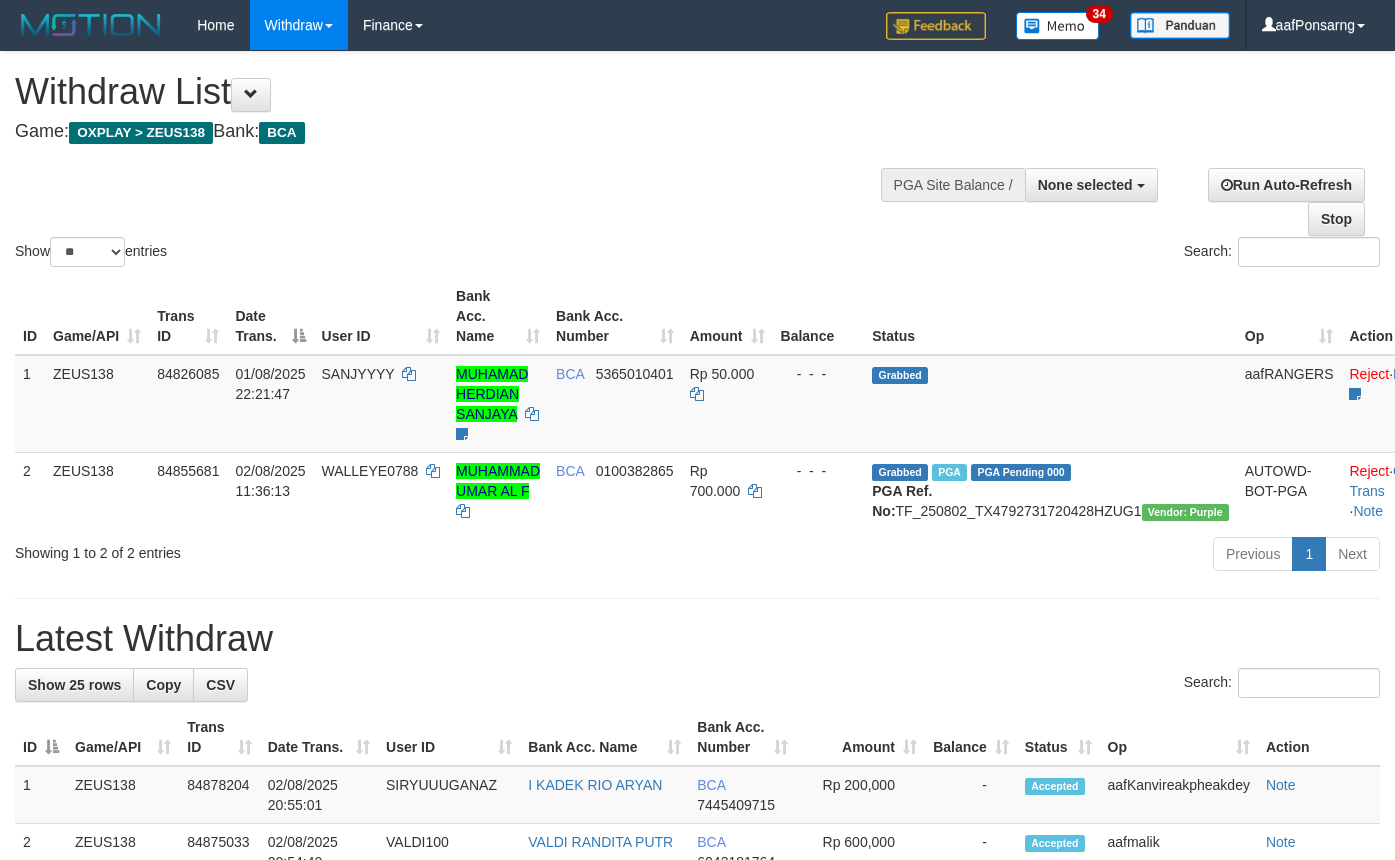 select 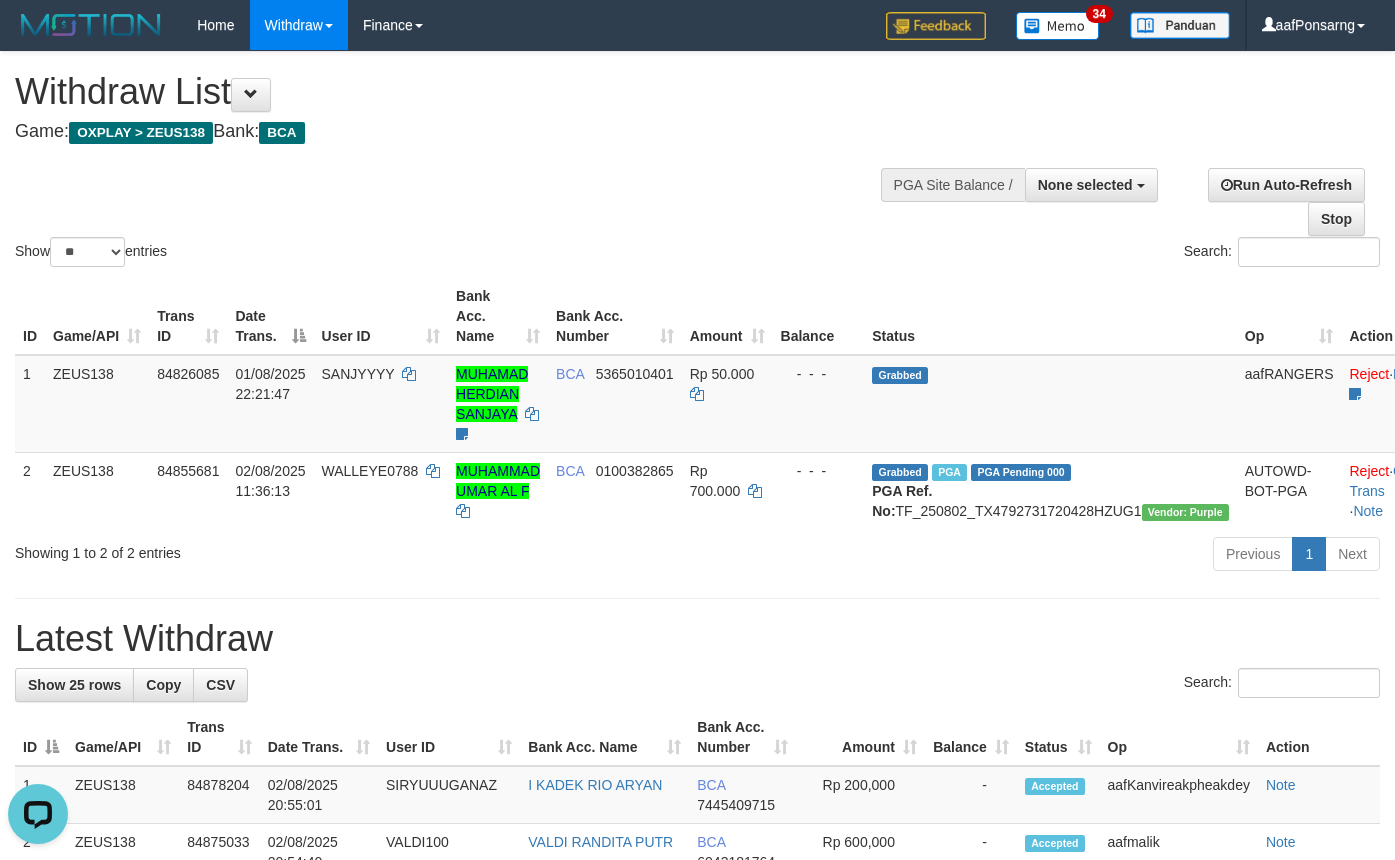 scroll, scrollTop: 0, scrollLeft: 0, axis: both 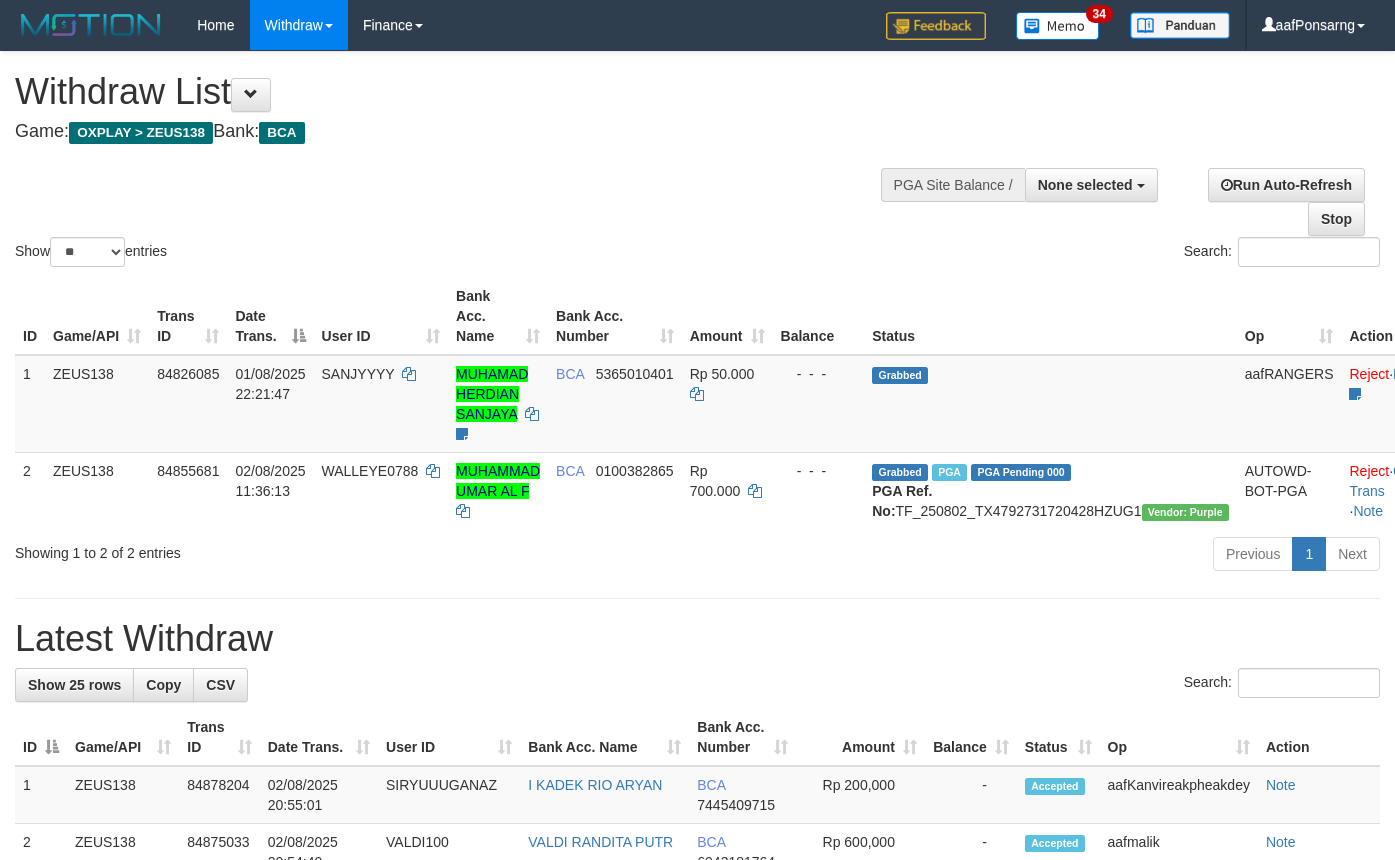 select 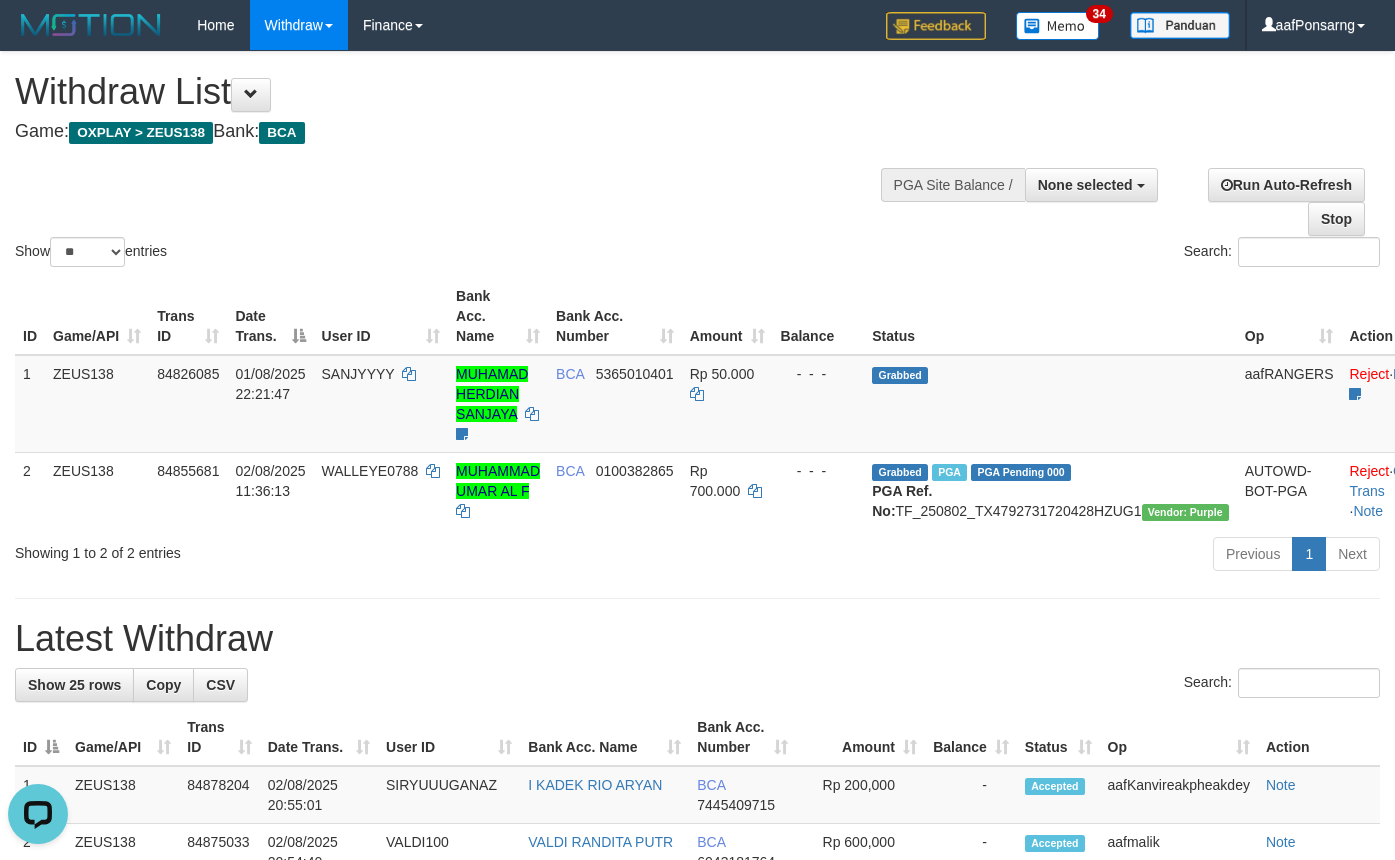 scroll, scrollTop: 0, scrollLeft: 0, axis: both 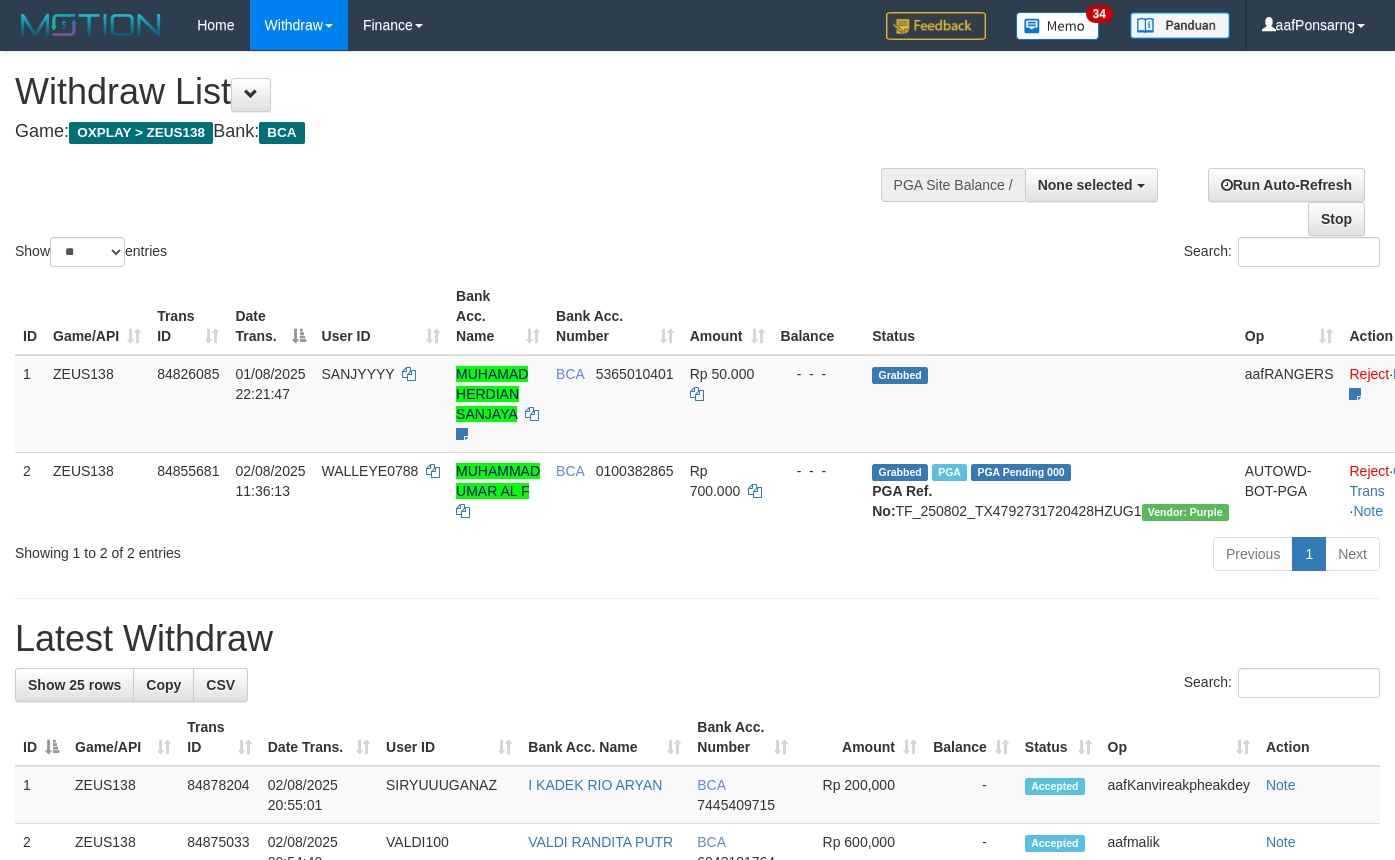select 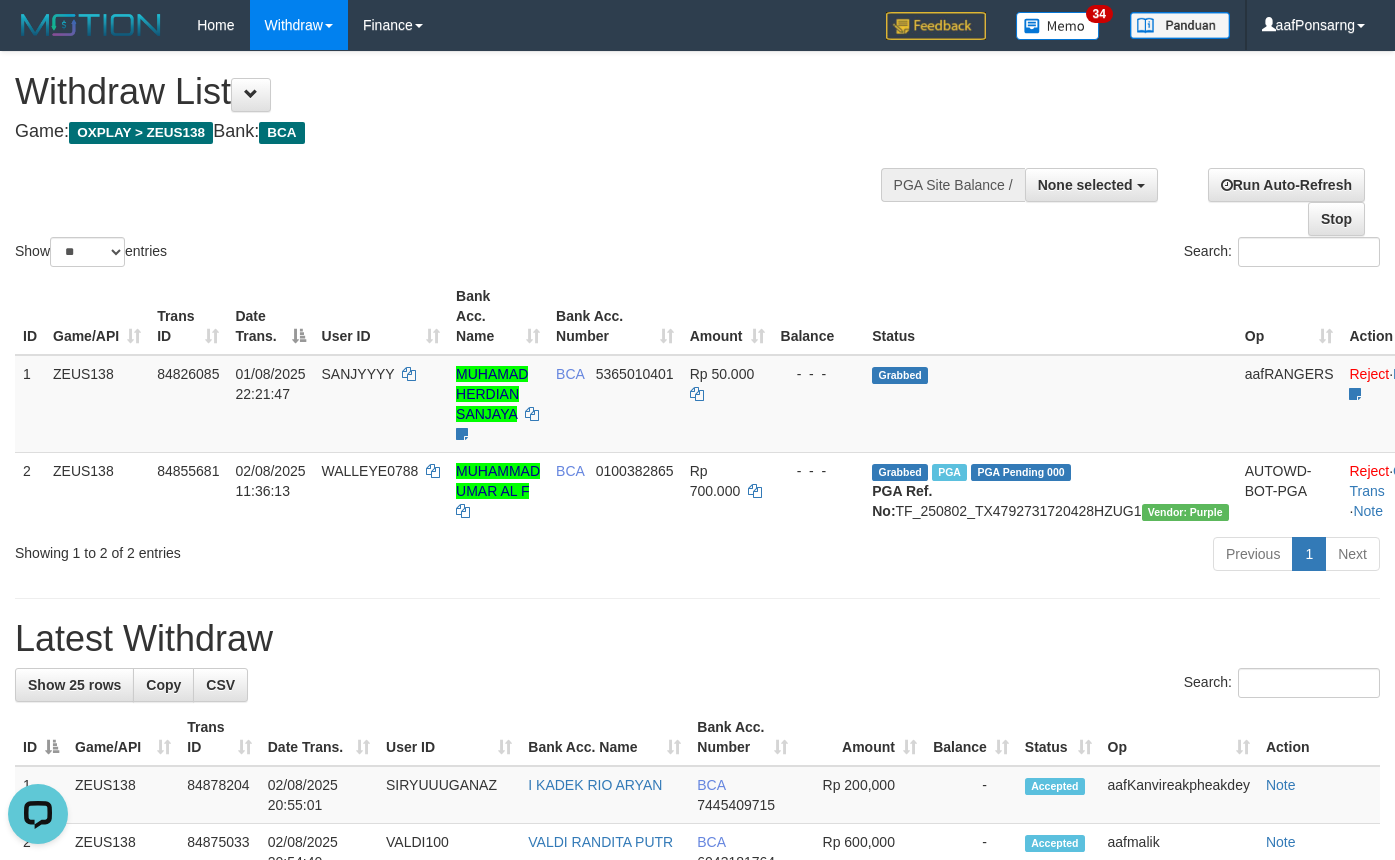 scroll, scrollTop: 0, scrollLeft: 0, axis: both 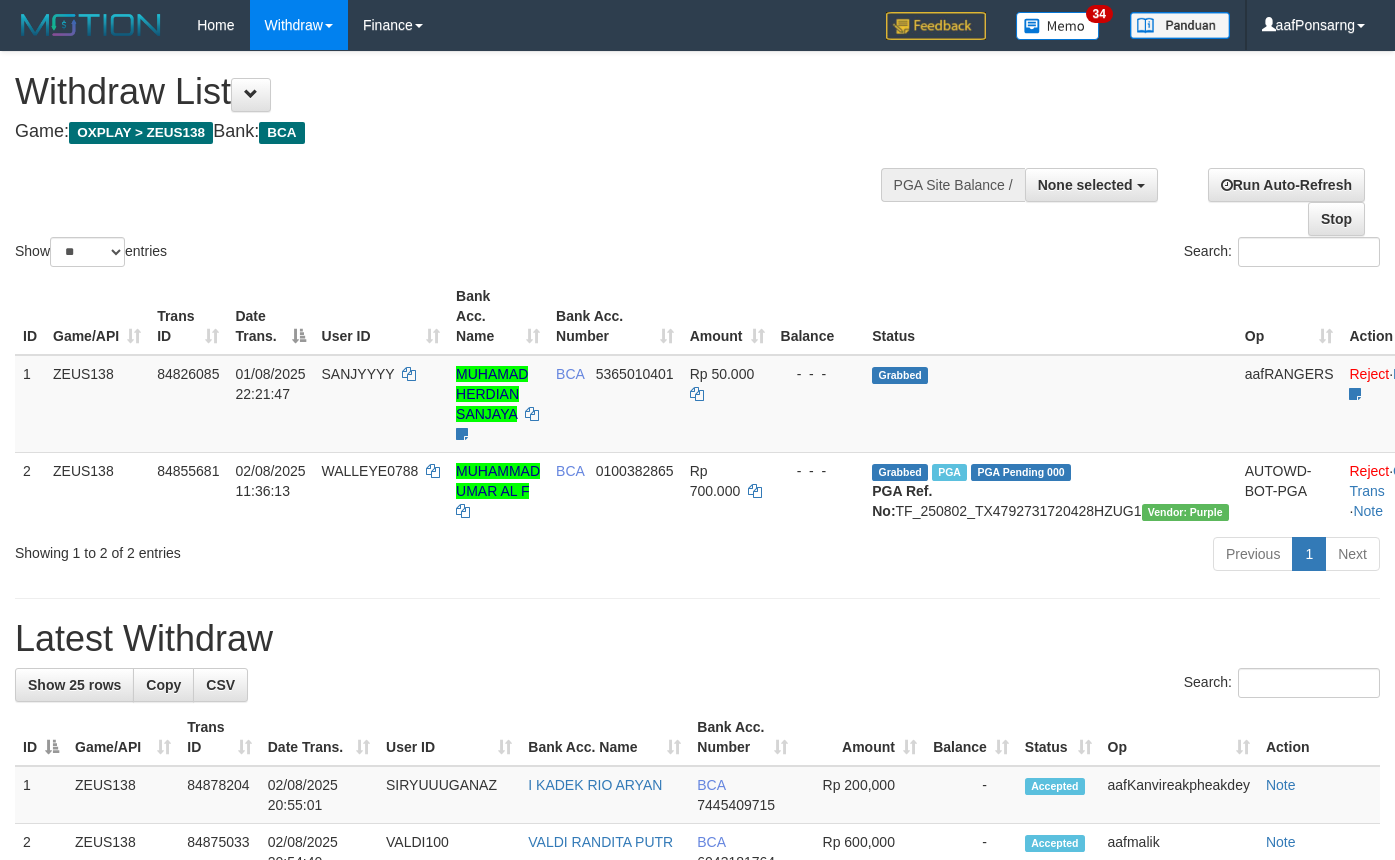 select 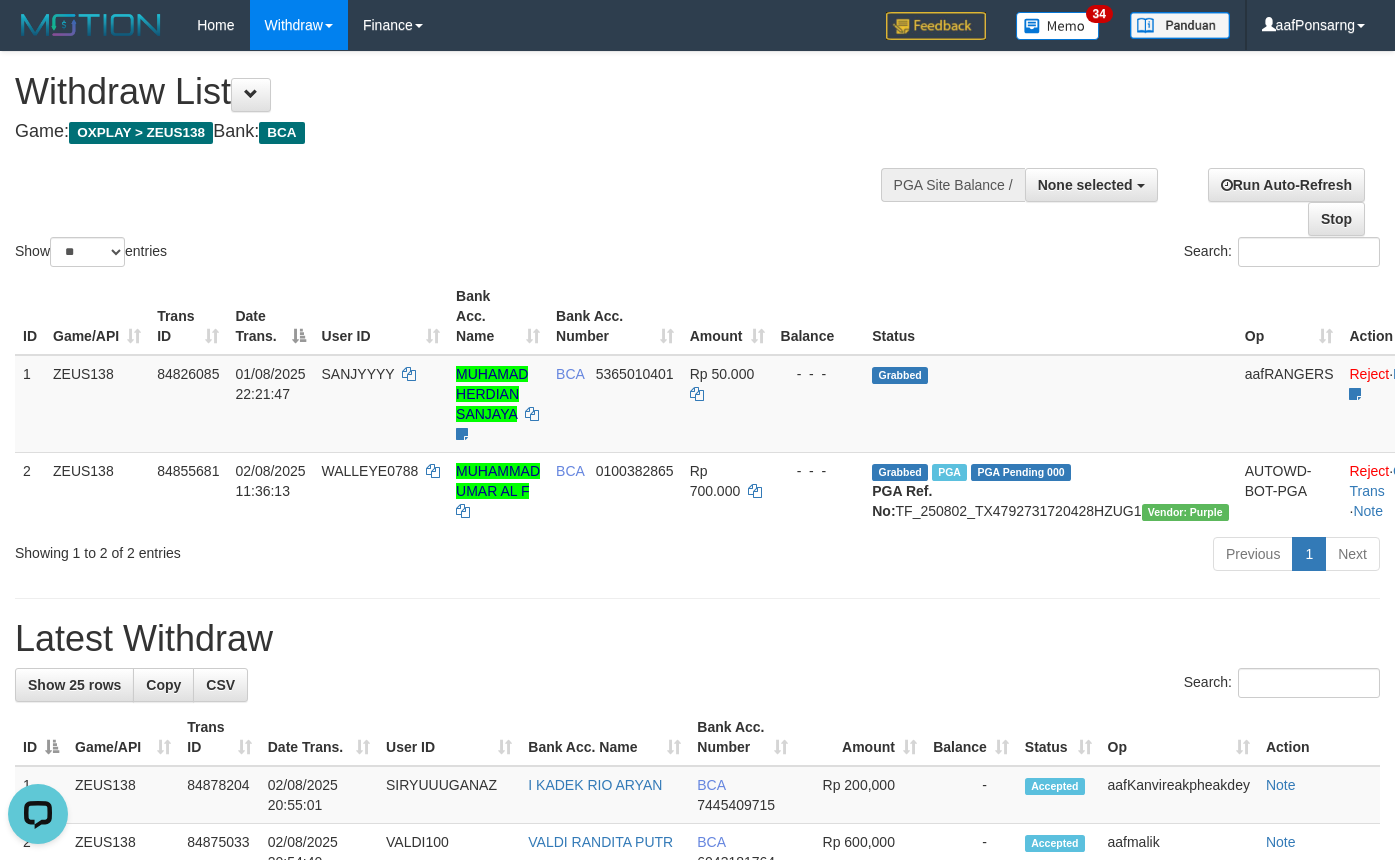 scroll, scrollTop: 0, scrollLeft: 0, axis: both 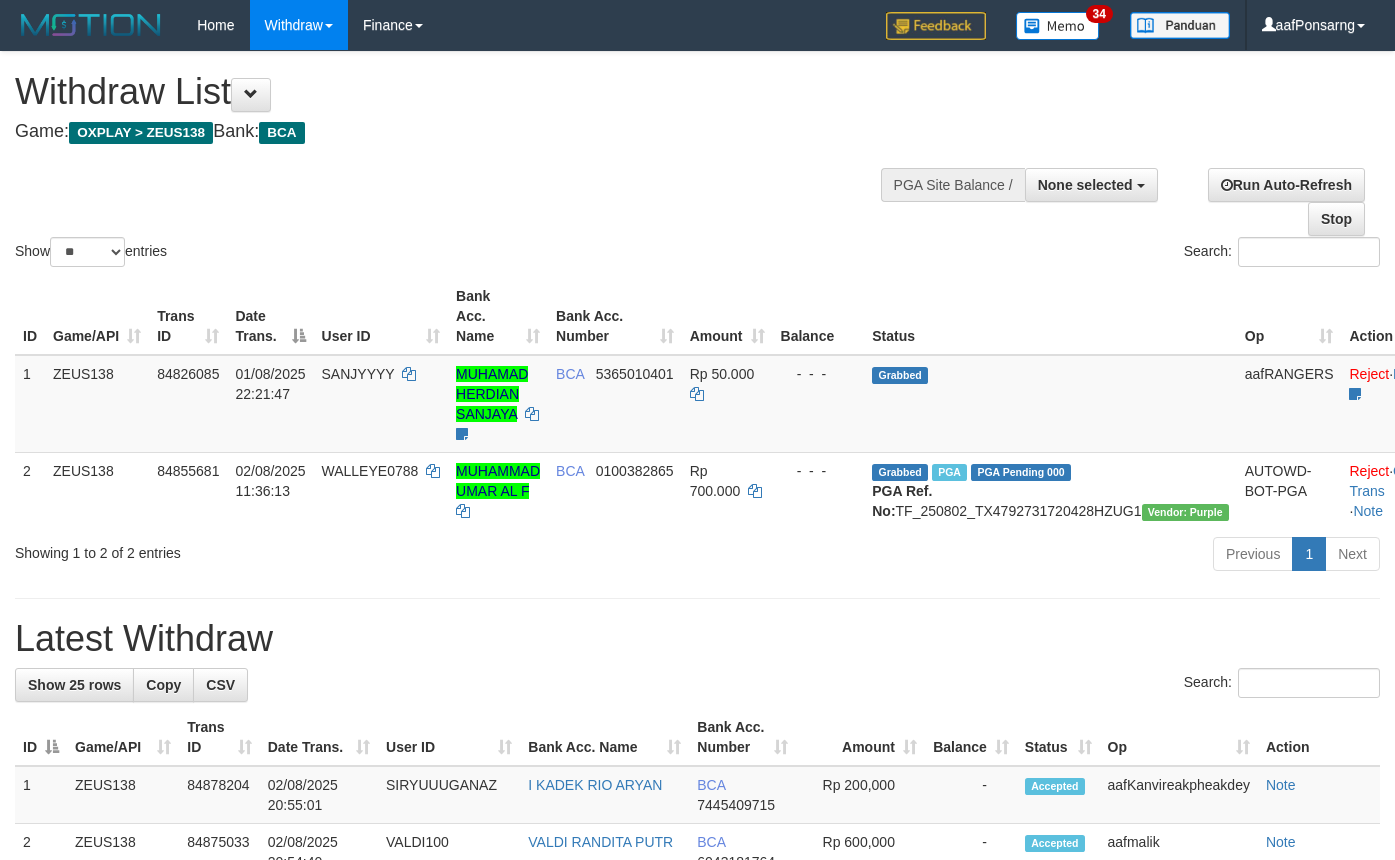 select 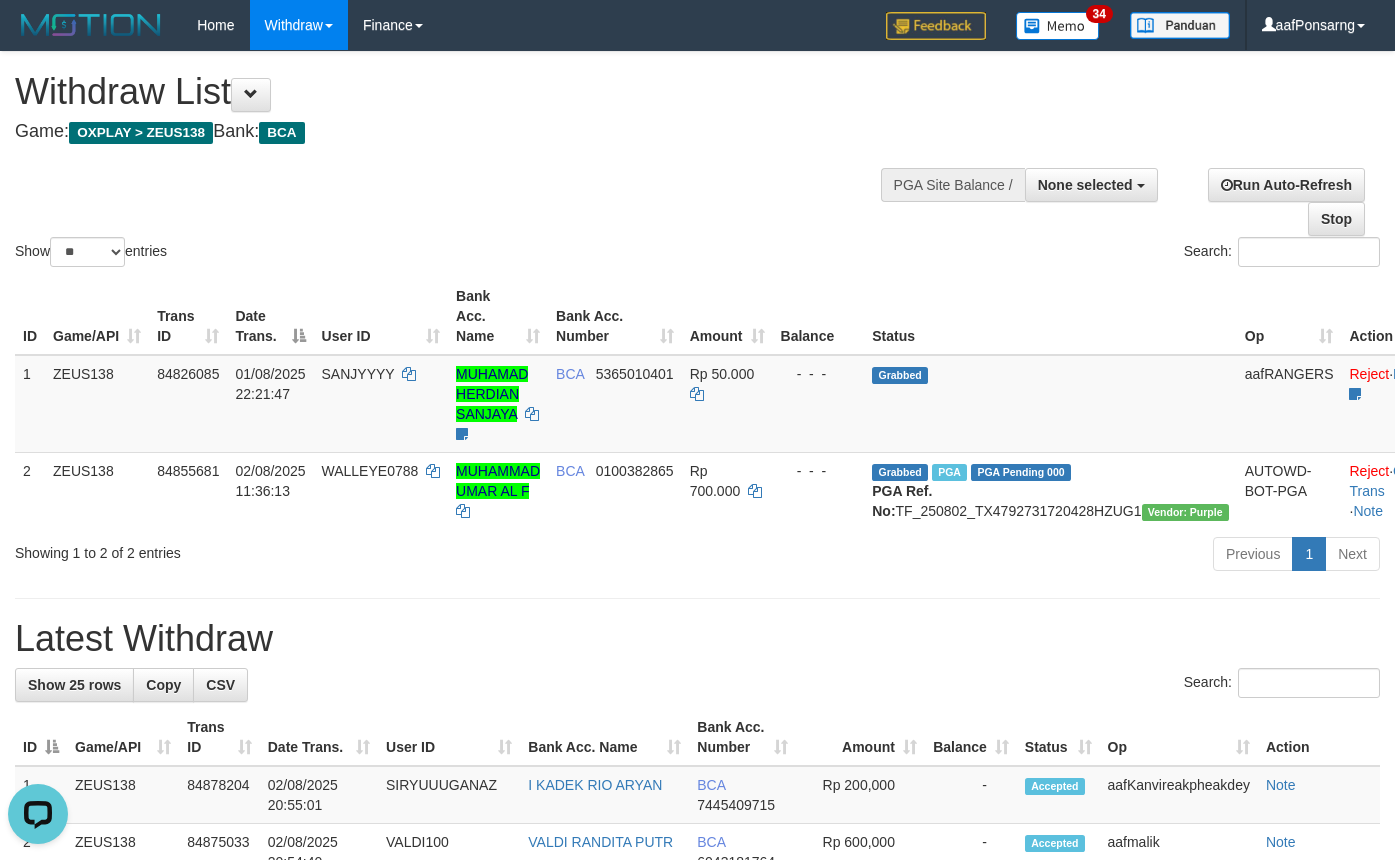 scroll, scrollTop: 0, scrollLeft: 0, axis: both 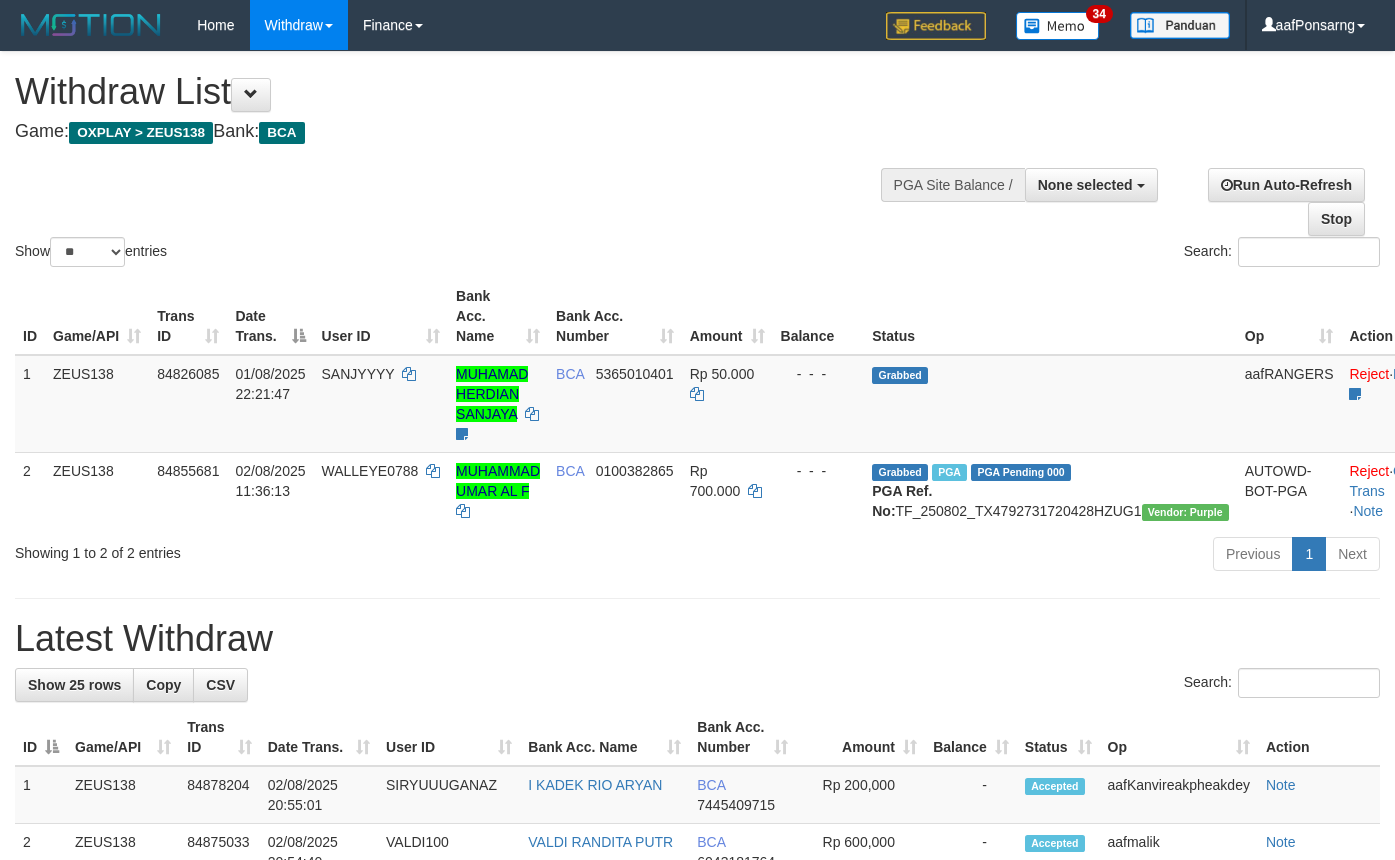 select 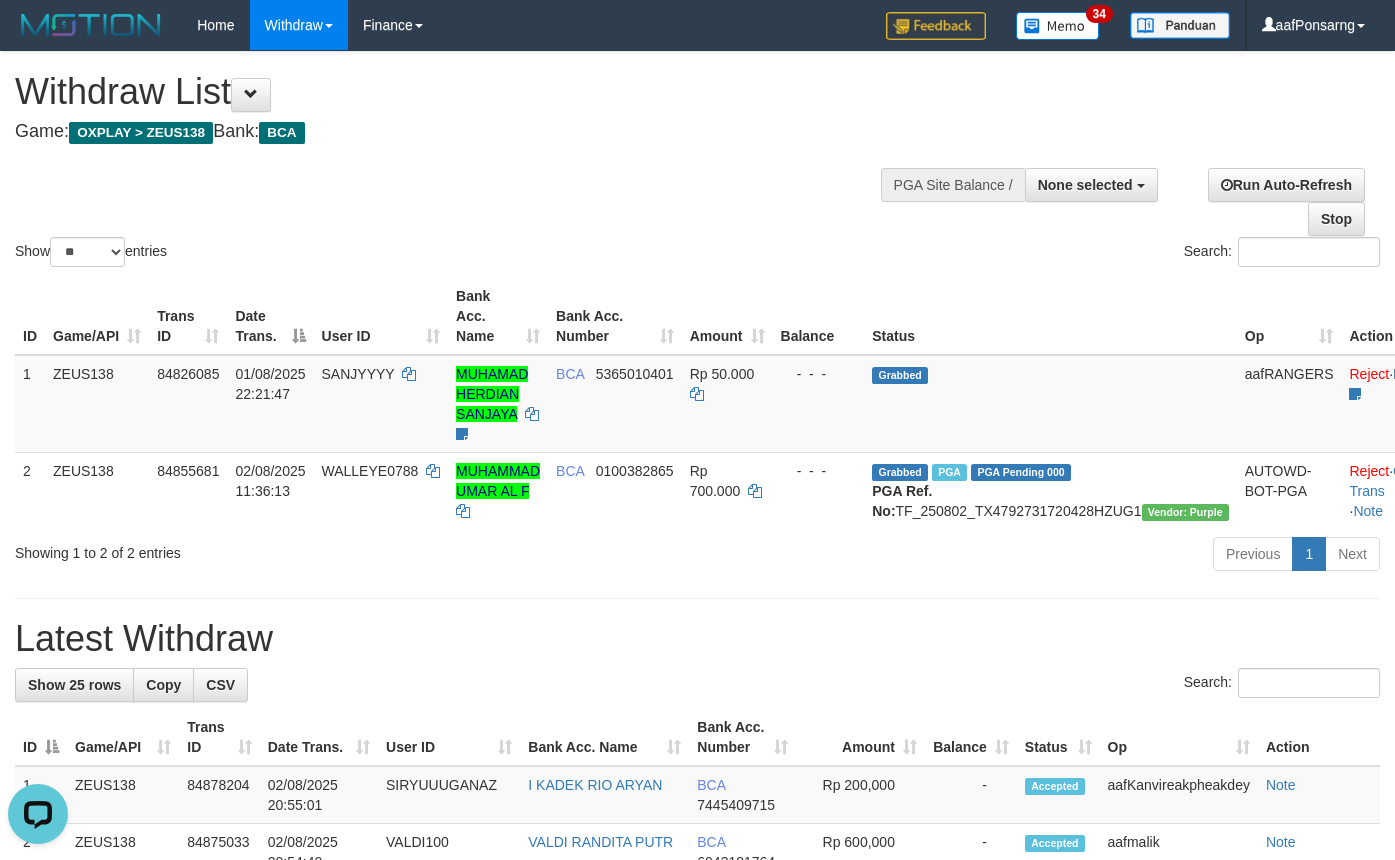 scroll, scrollTop: 0, scrollLeft: 0, axis: both 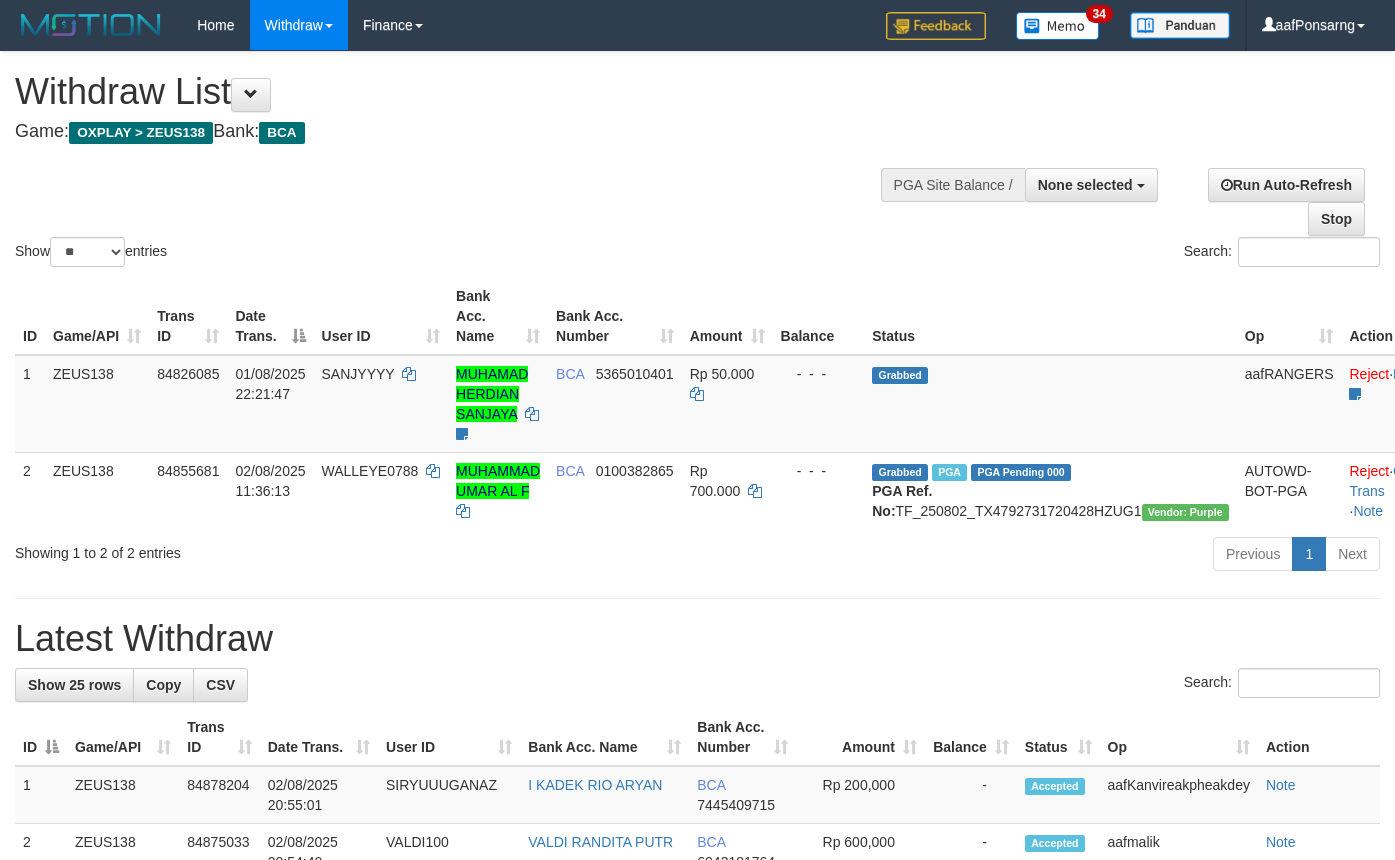select 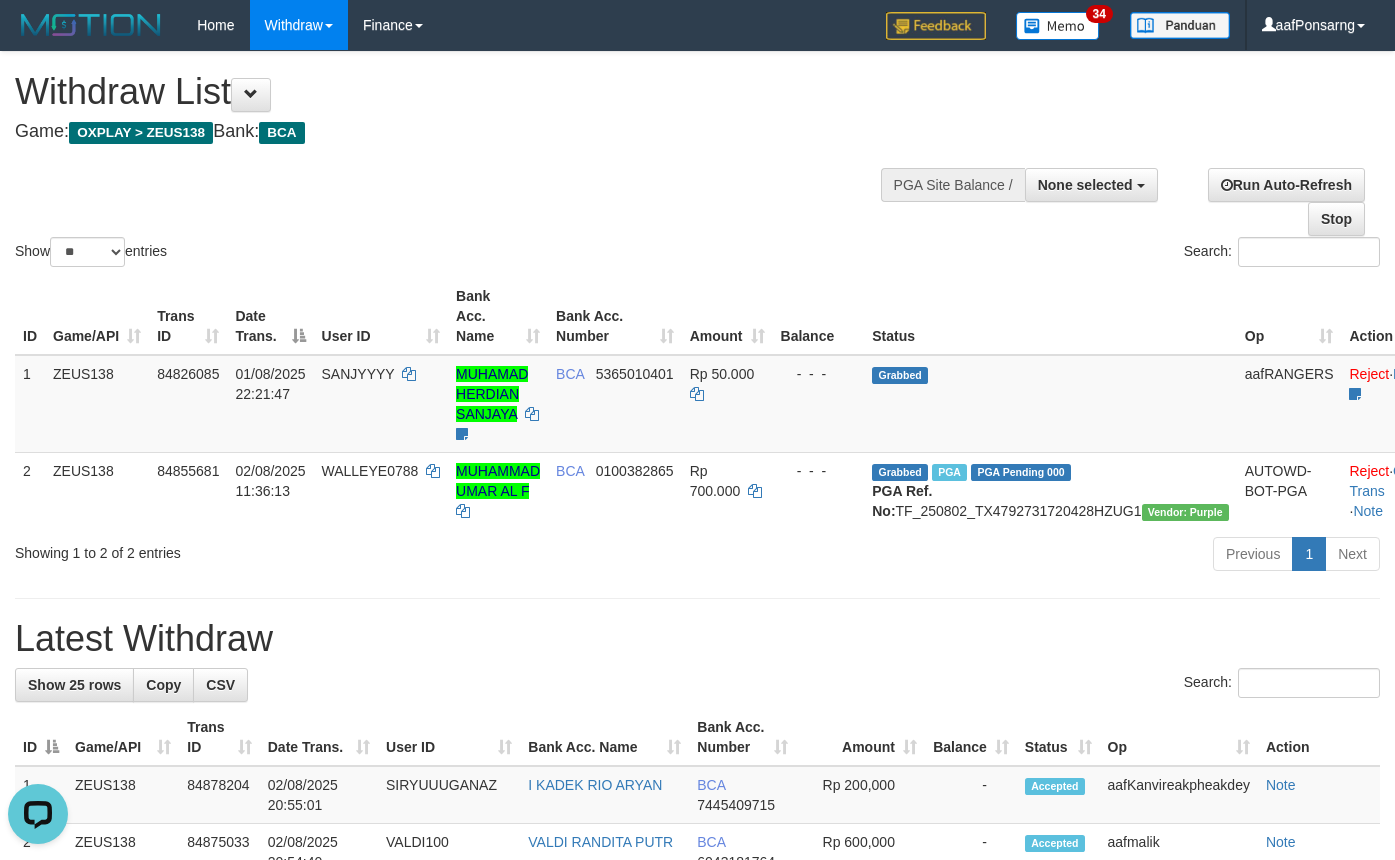 scroll, scrollTop: 0, scrollLeft: 0, axis: both 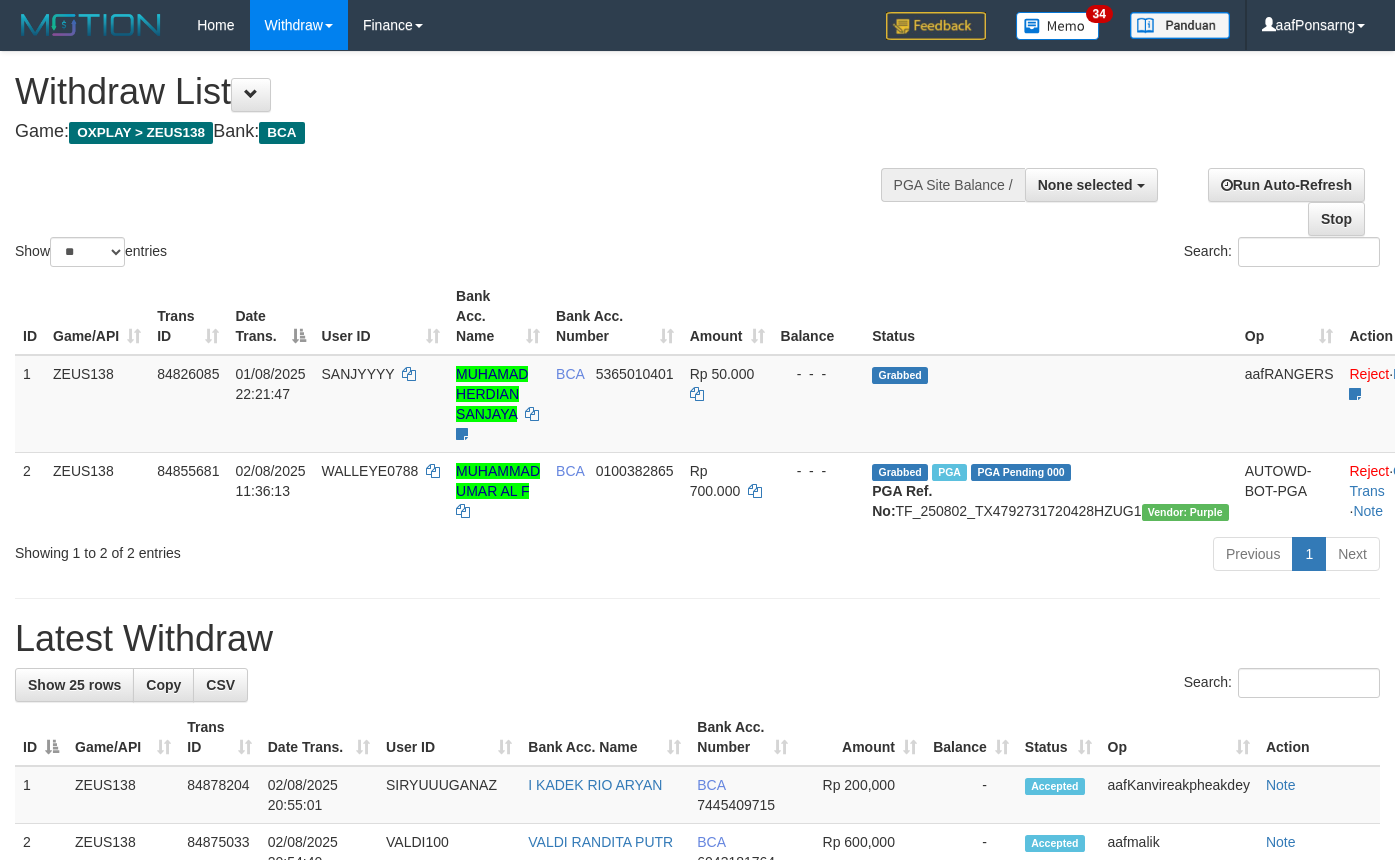 select 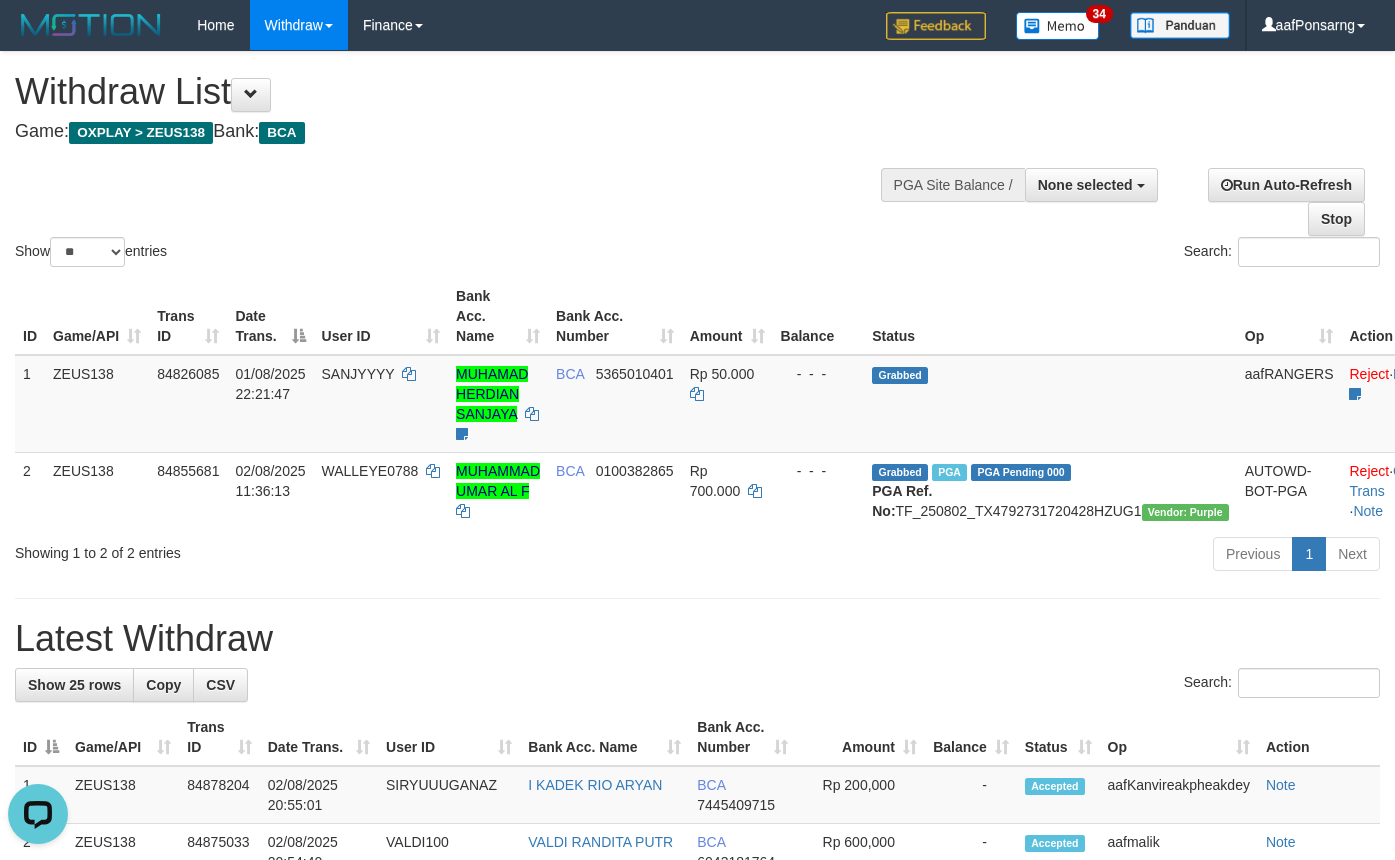 scroll, scrollTop: 0, scrollLeft: 0, axis: both 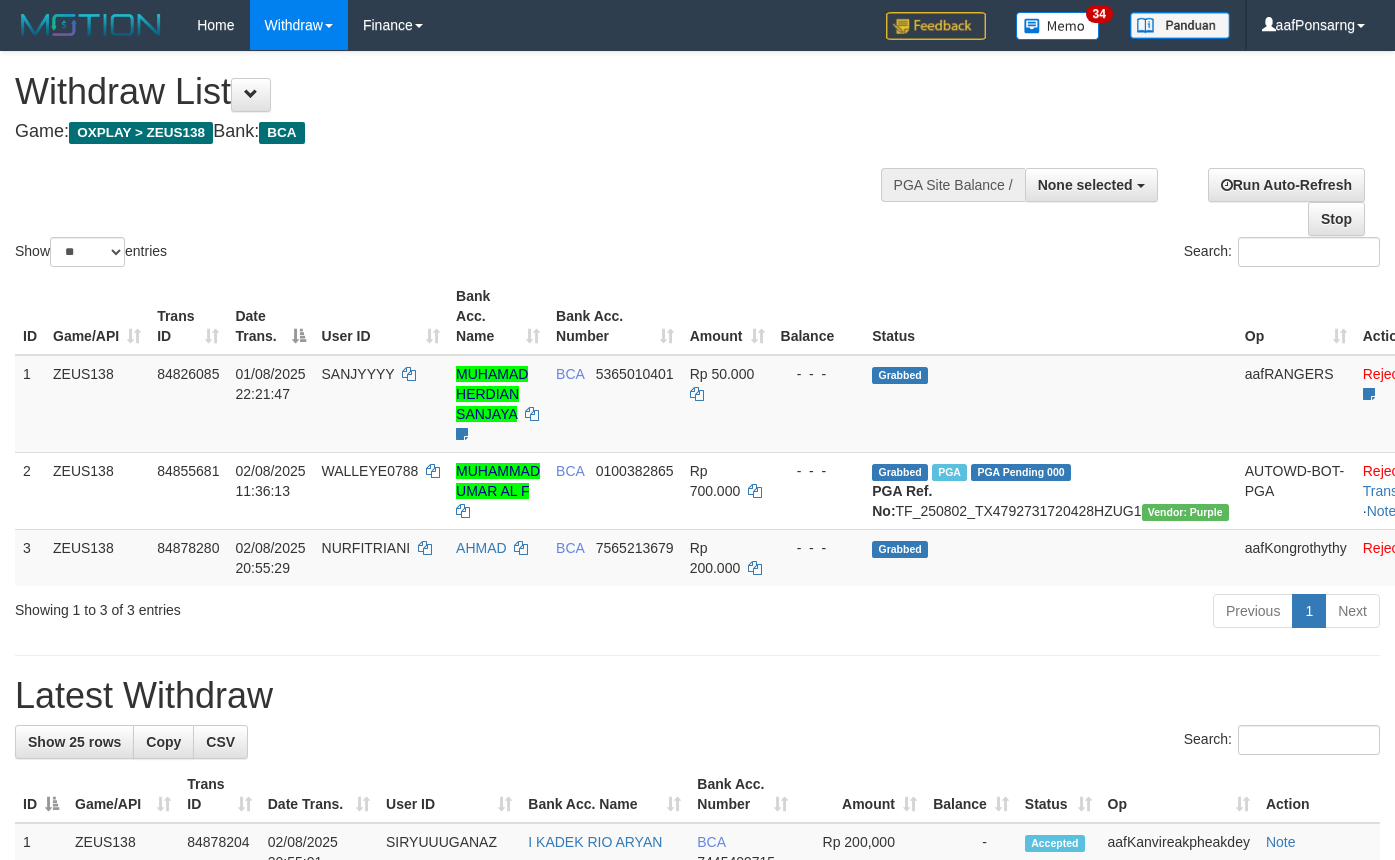 select 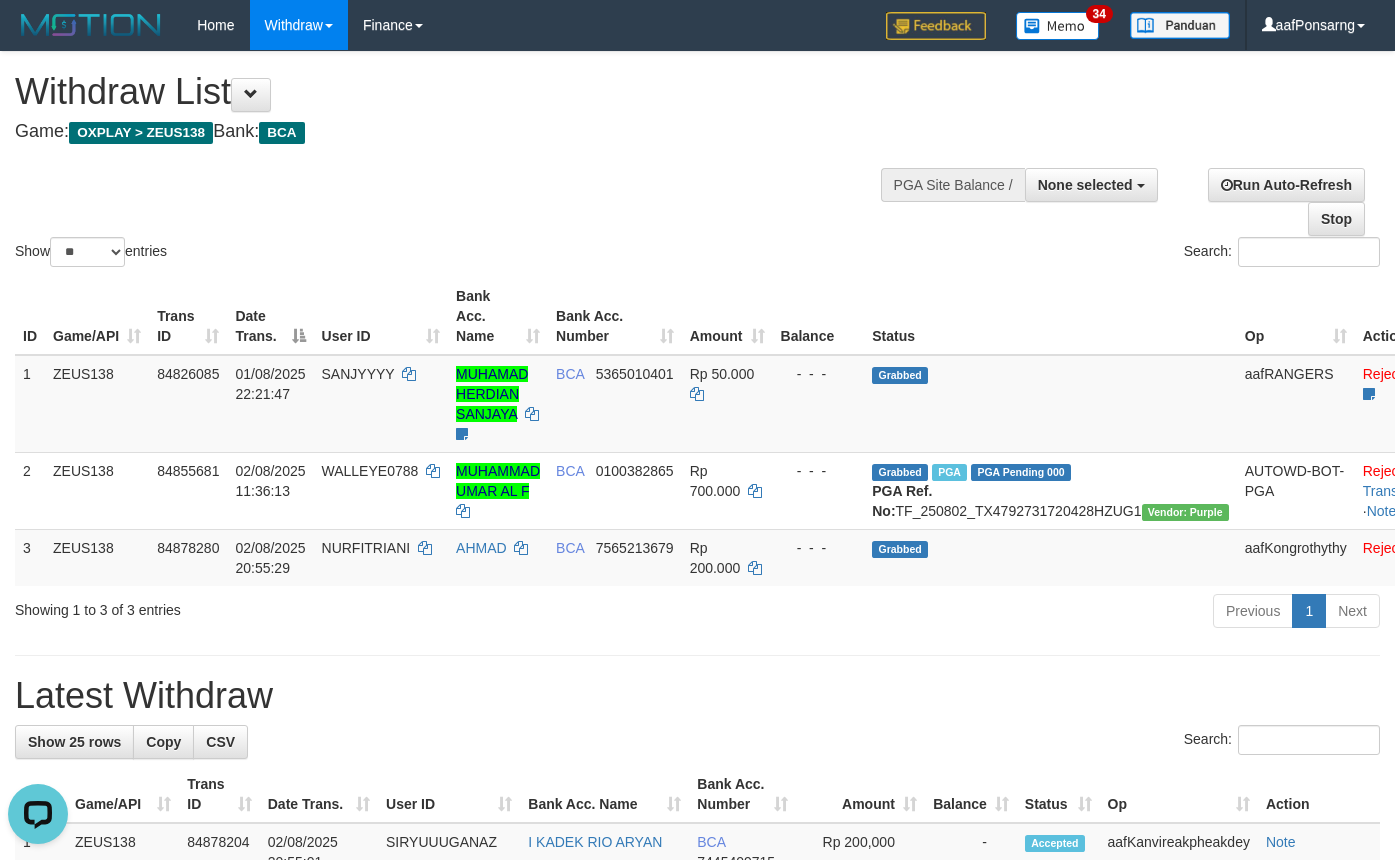 scroll, scrollTop: 0, scrollLeft: 0, axis: both 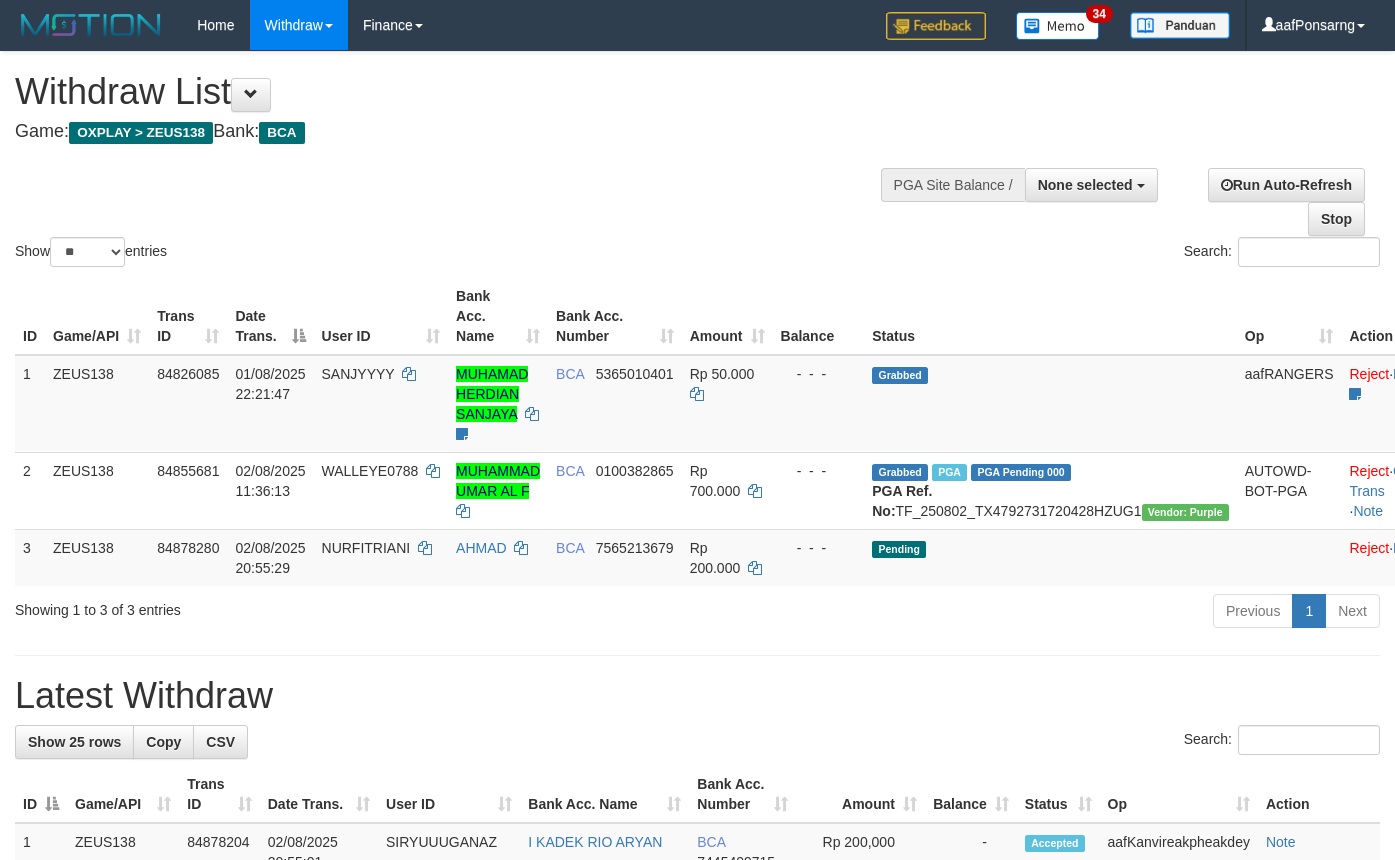 select 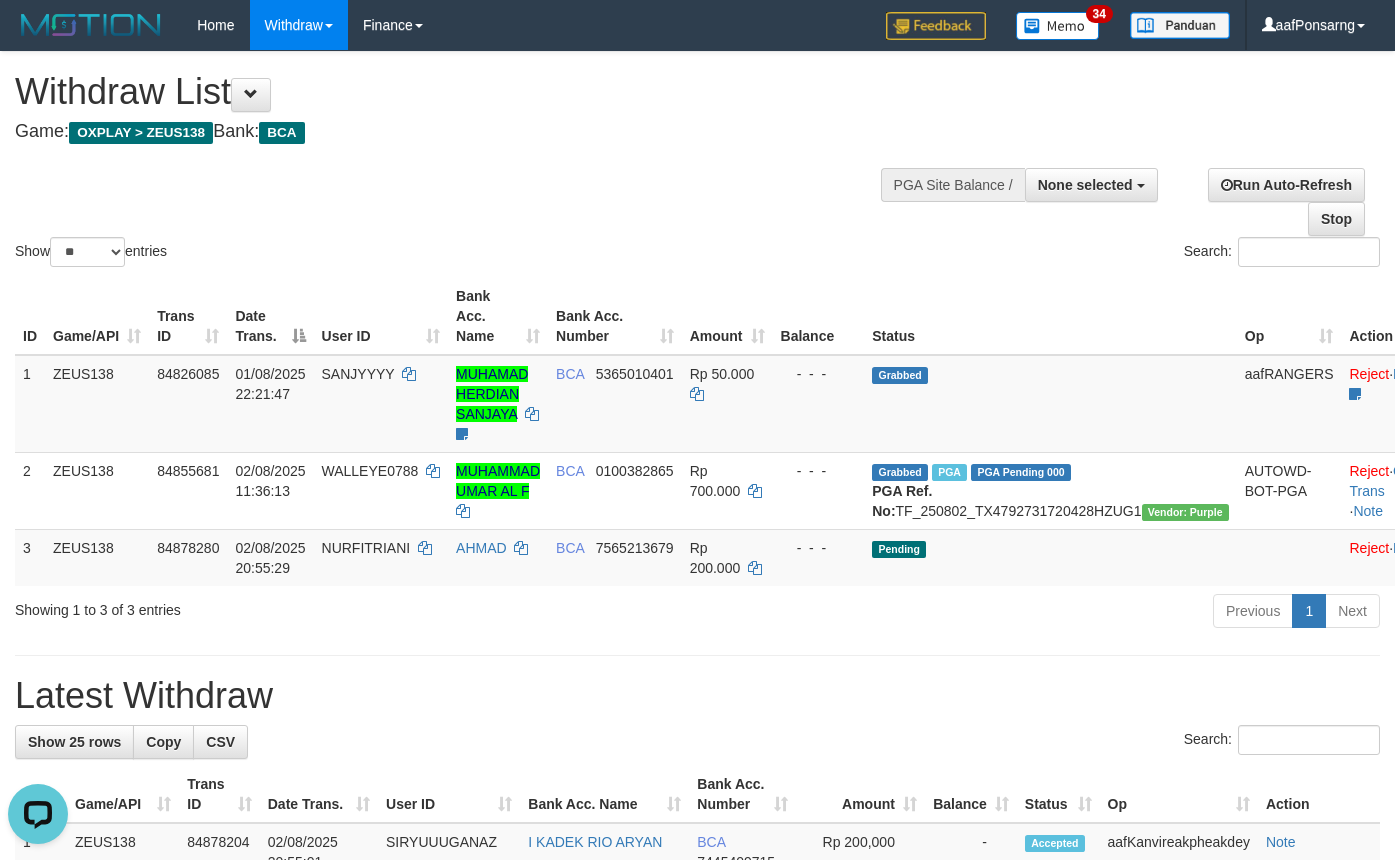 scroll, scrollTop: 0, scrollLeft: 0, axis: both 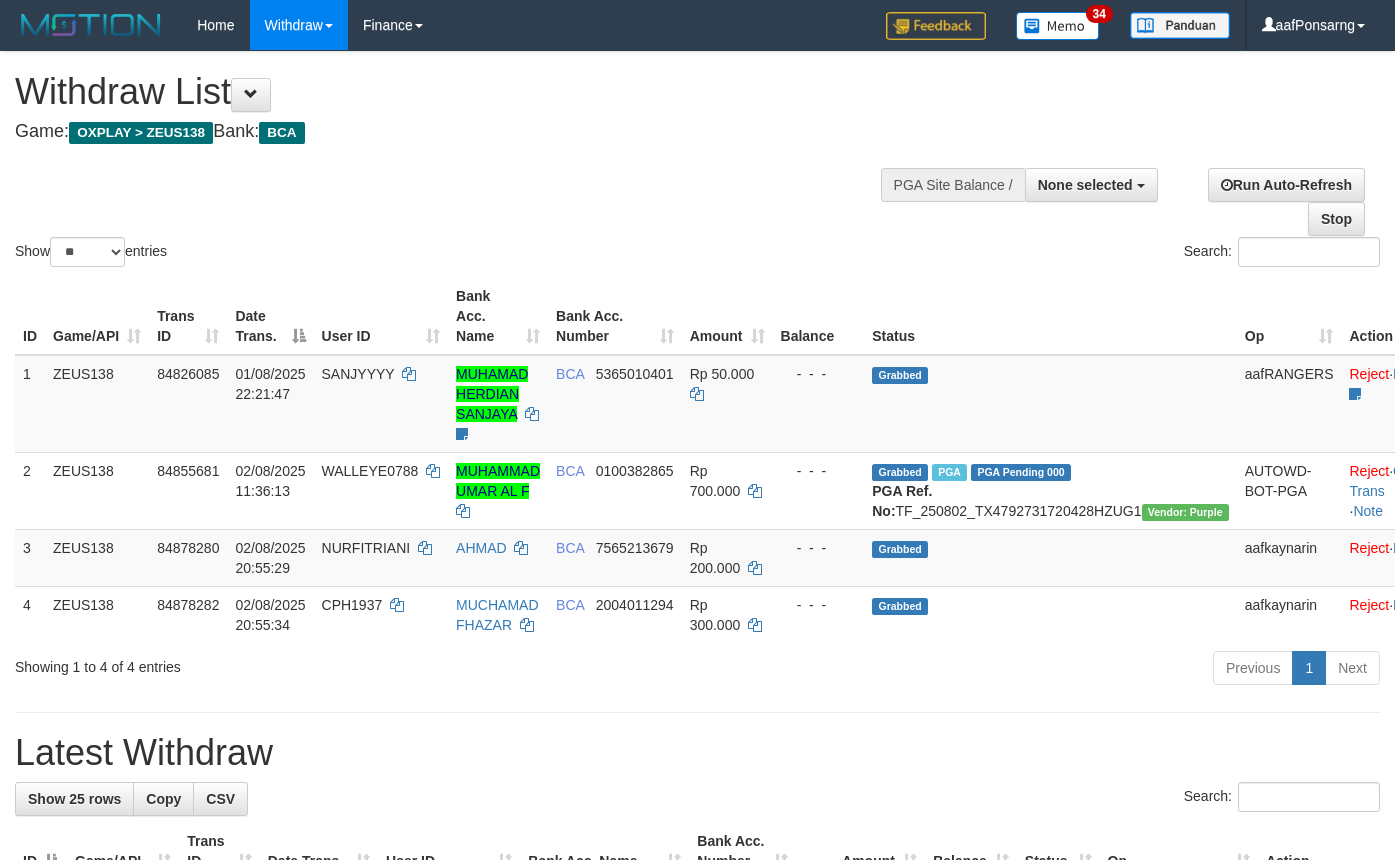 select 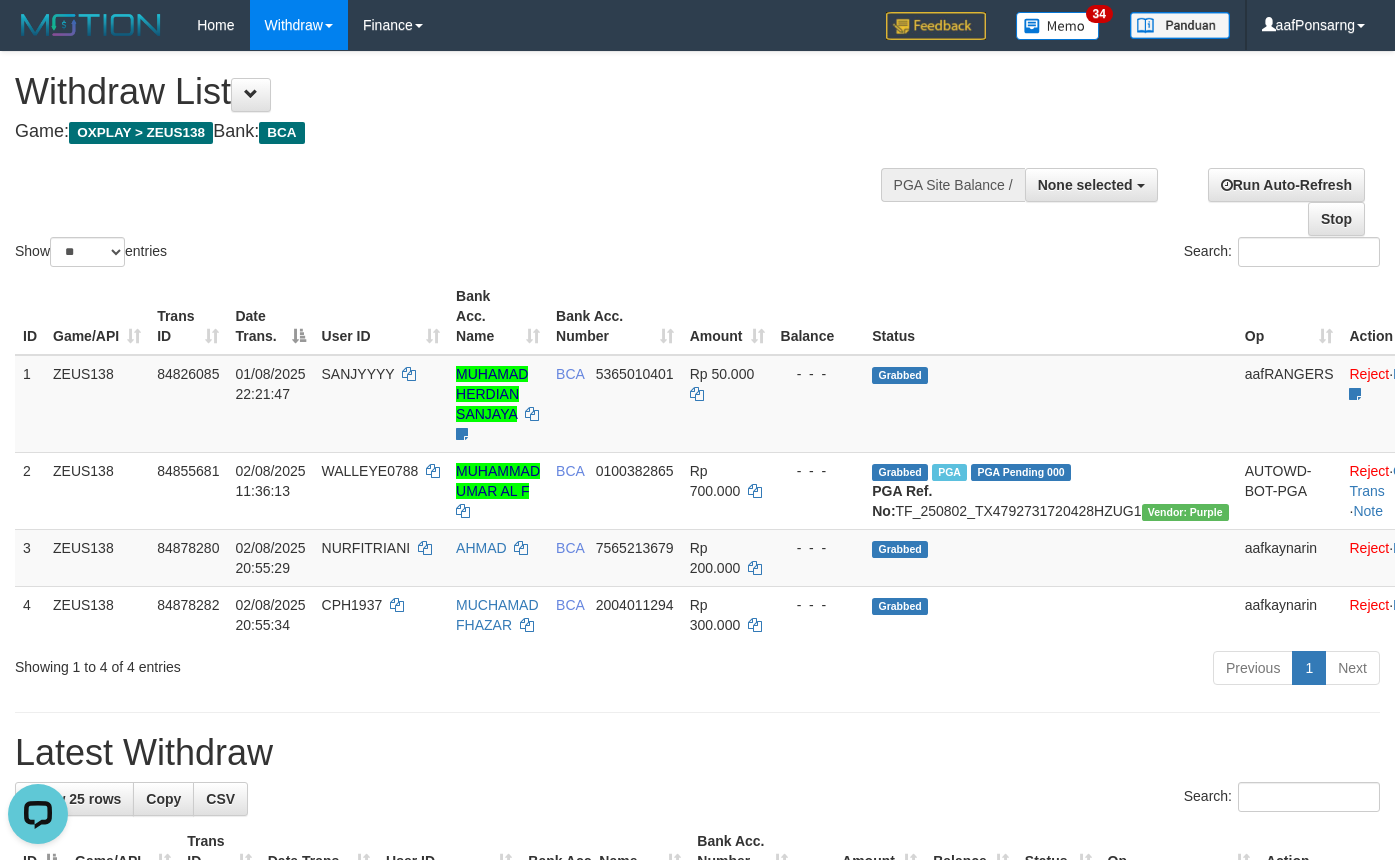 scroll, scrollTop: 0, scrollLeft: 0, axis: both 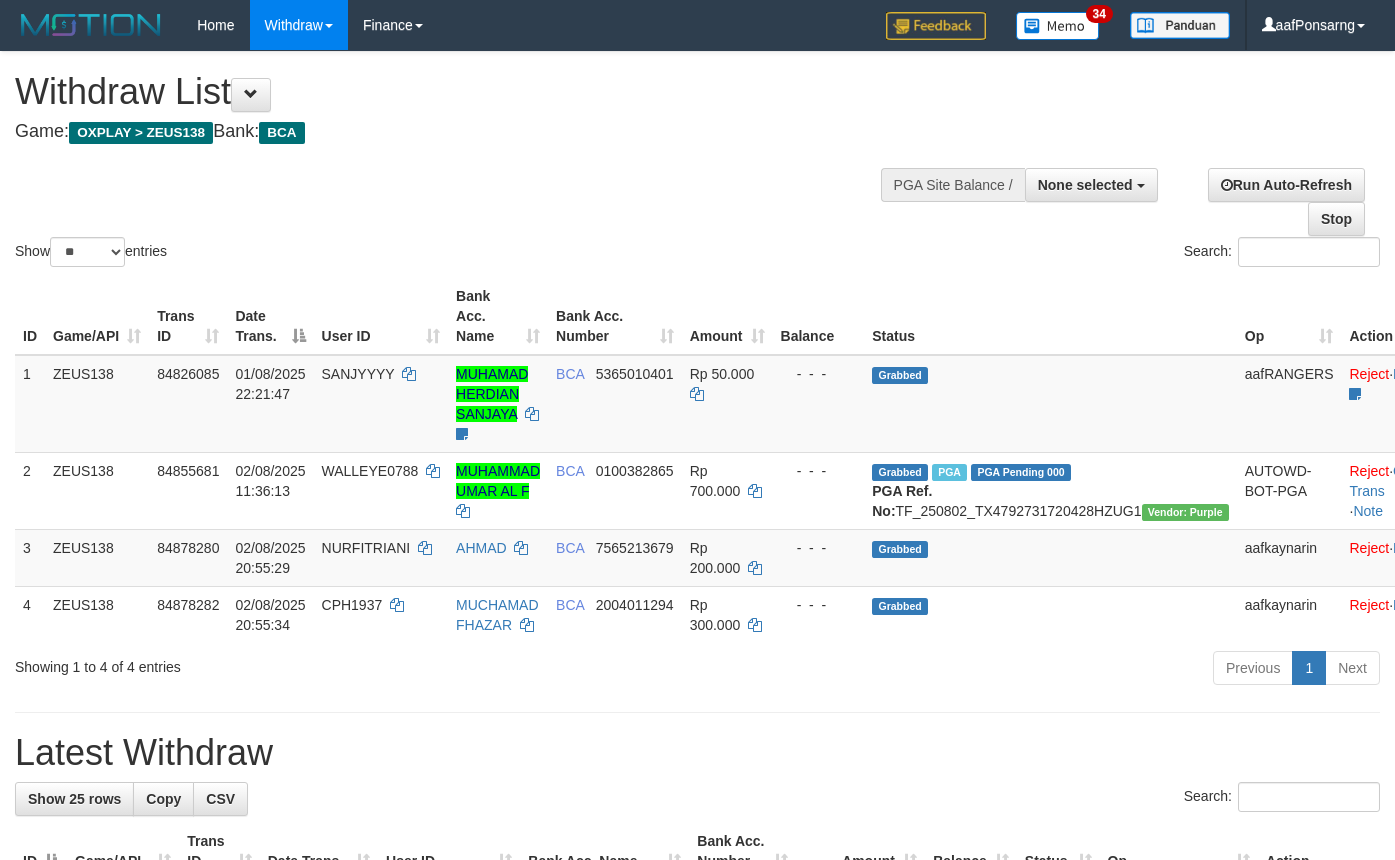 select 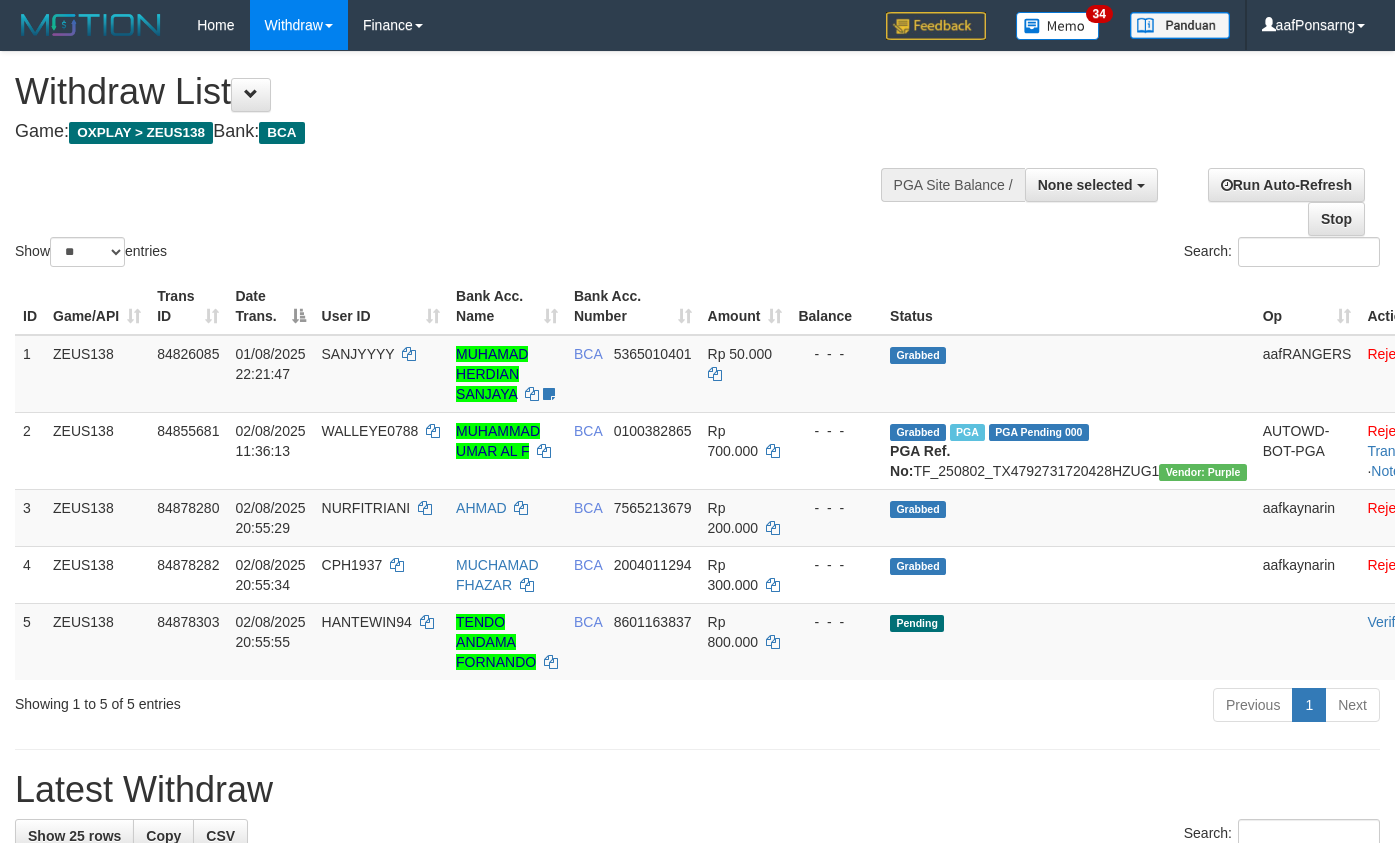 select 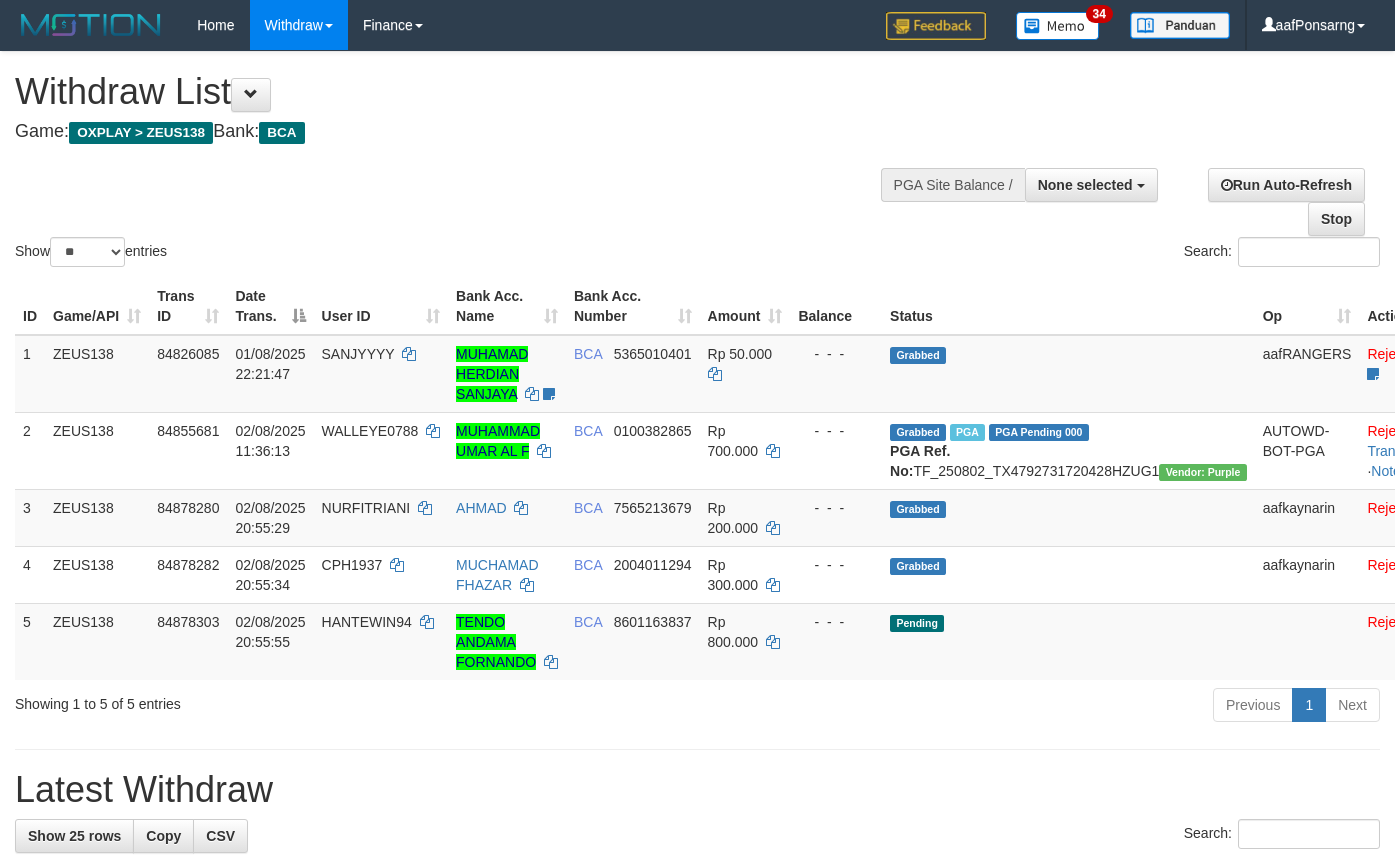 select 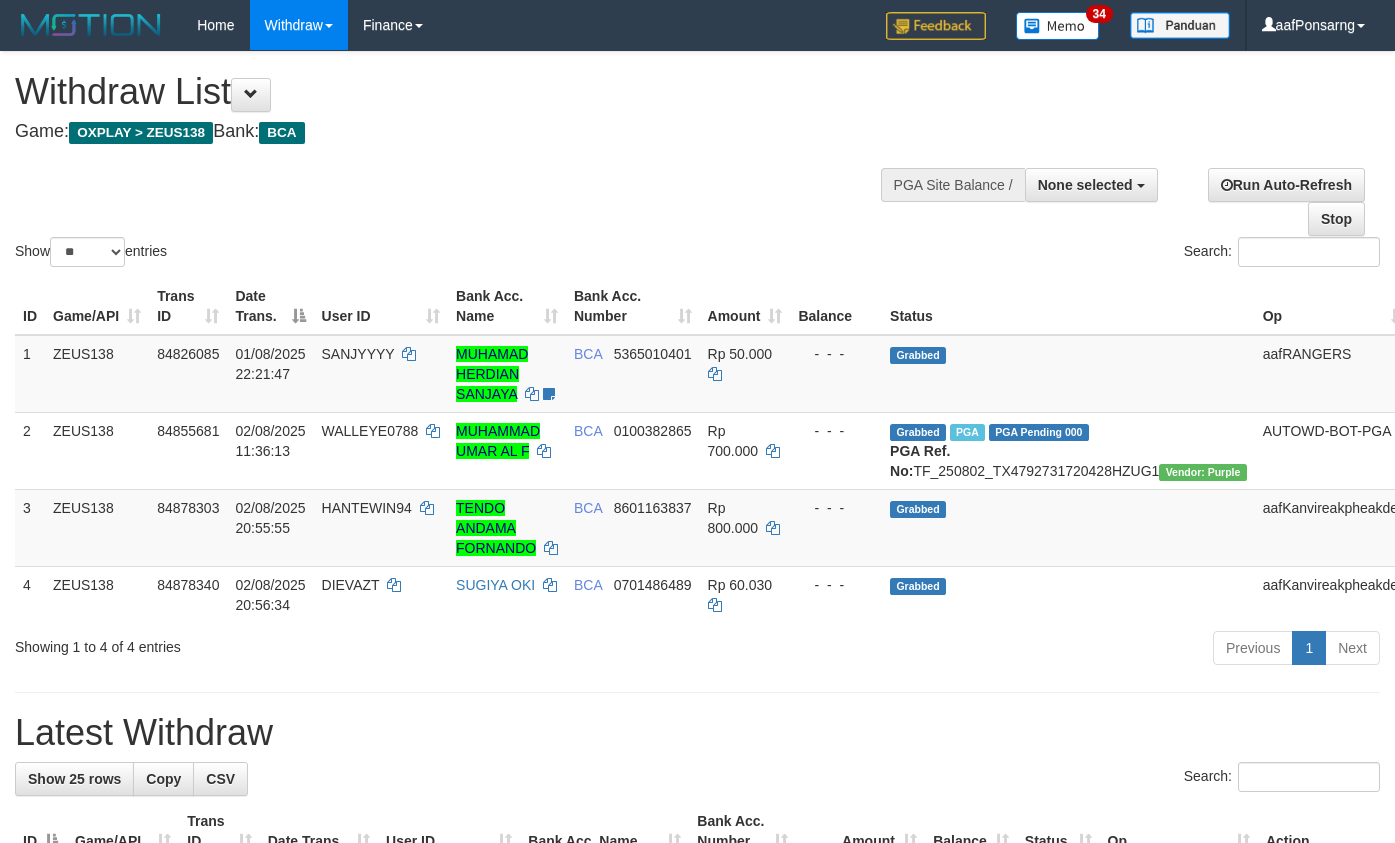 select 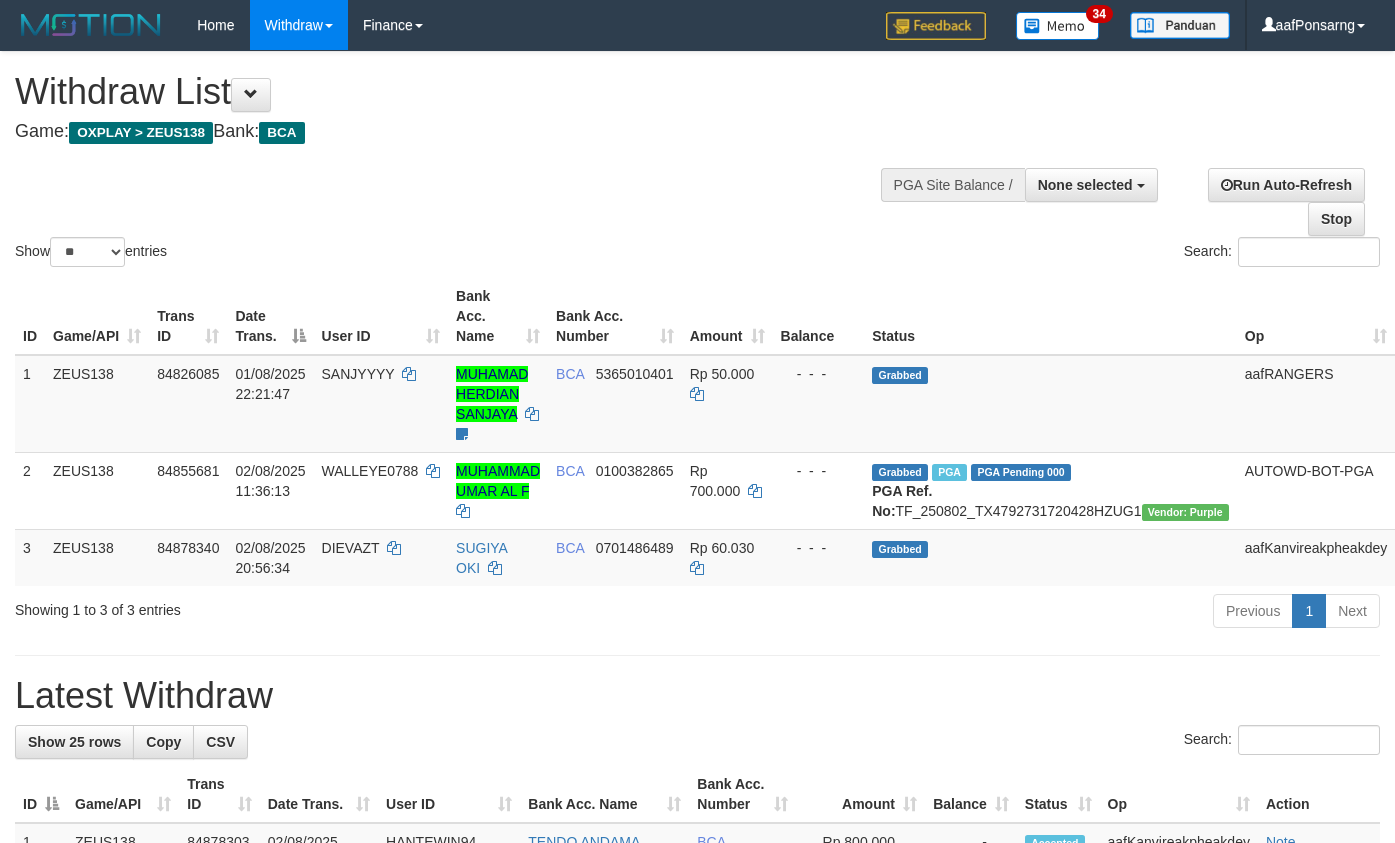 select 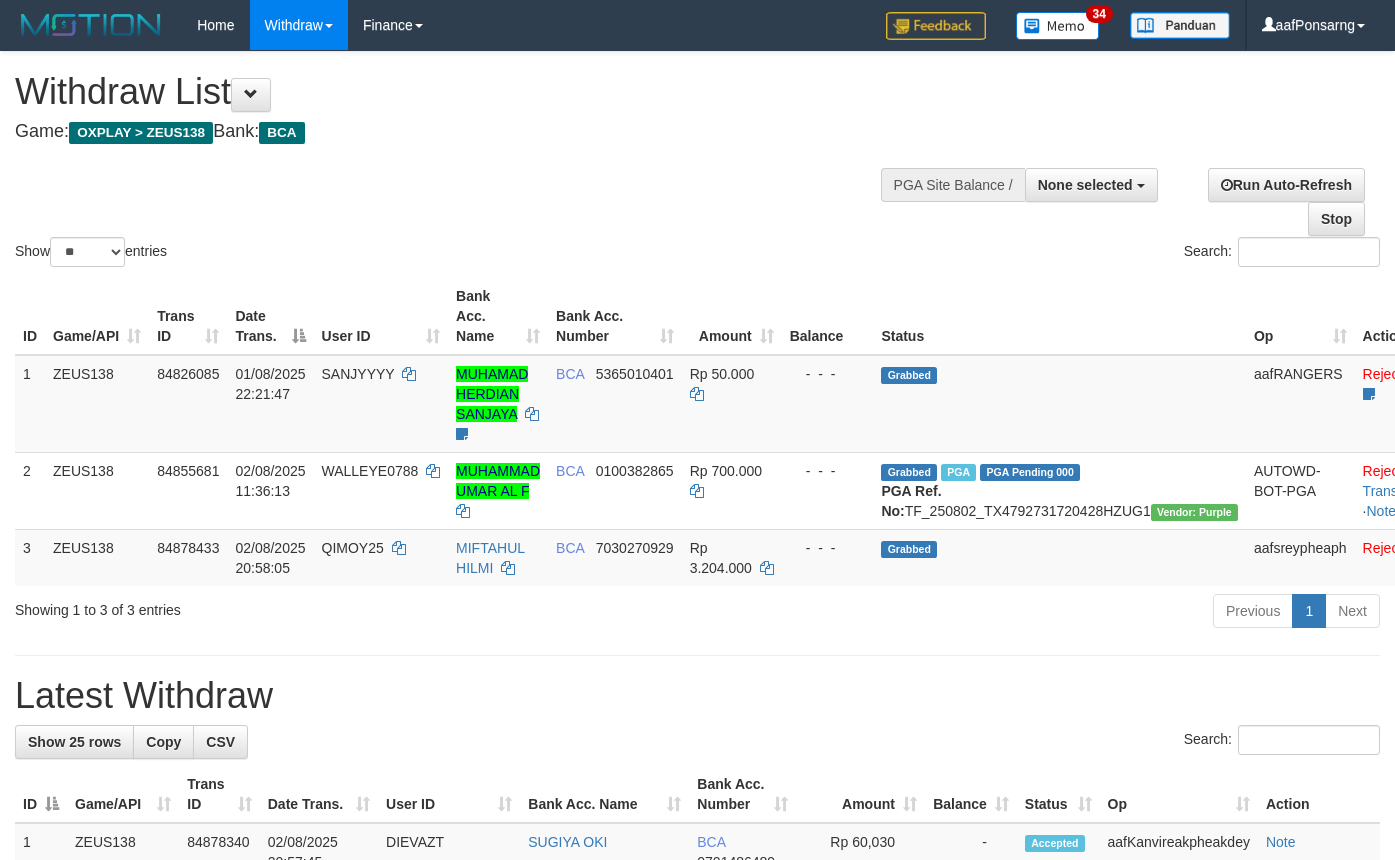 select 